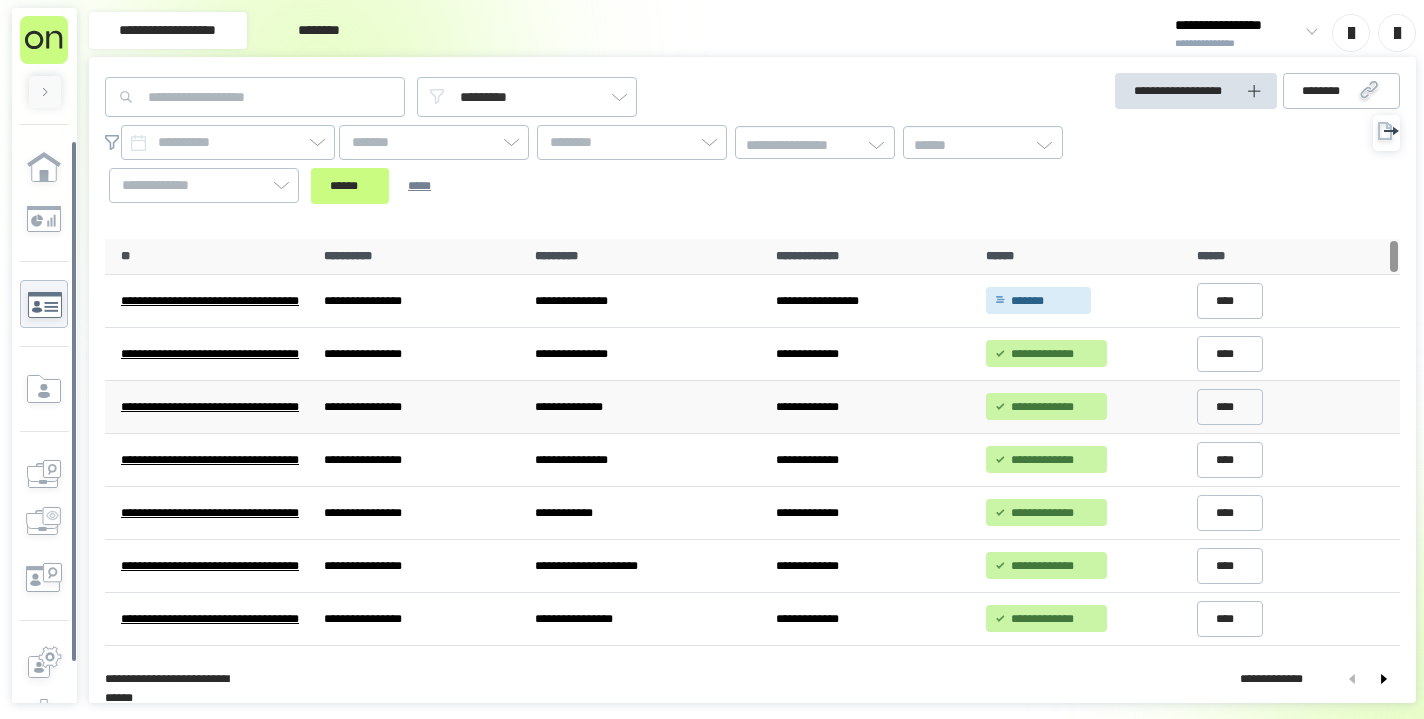 scroll, scrollTop: 0, scrollLeft: 0, axis: both 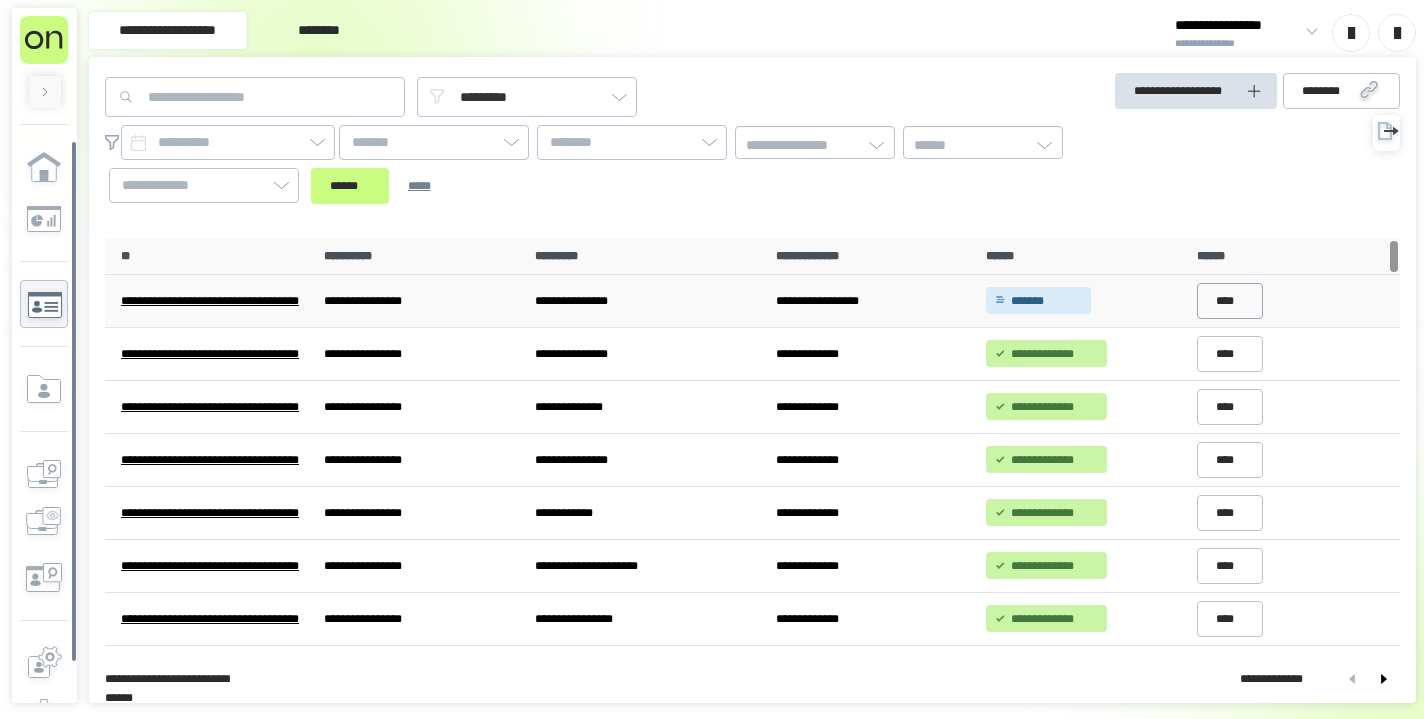 click on "****" at bounding box center [1230, 301] 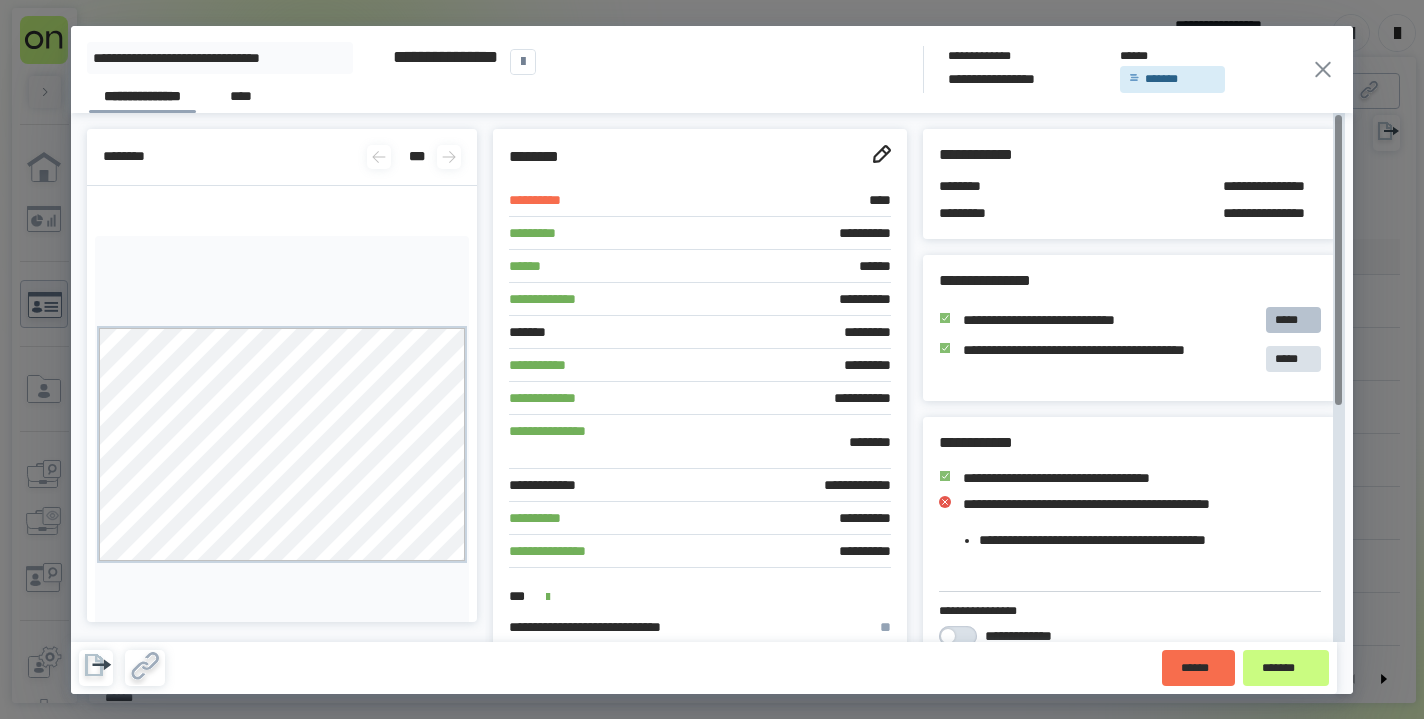click on "*****" at bounding box center [1293, 320] 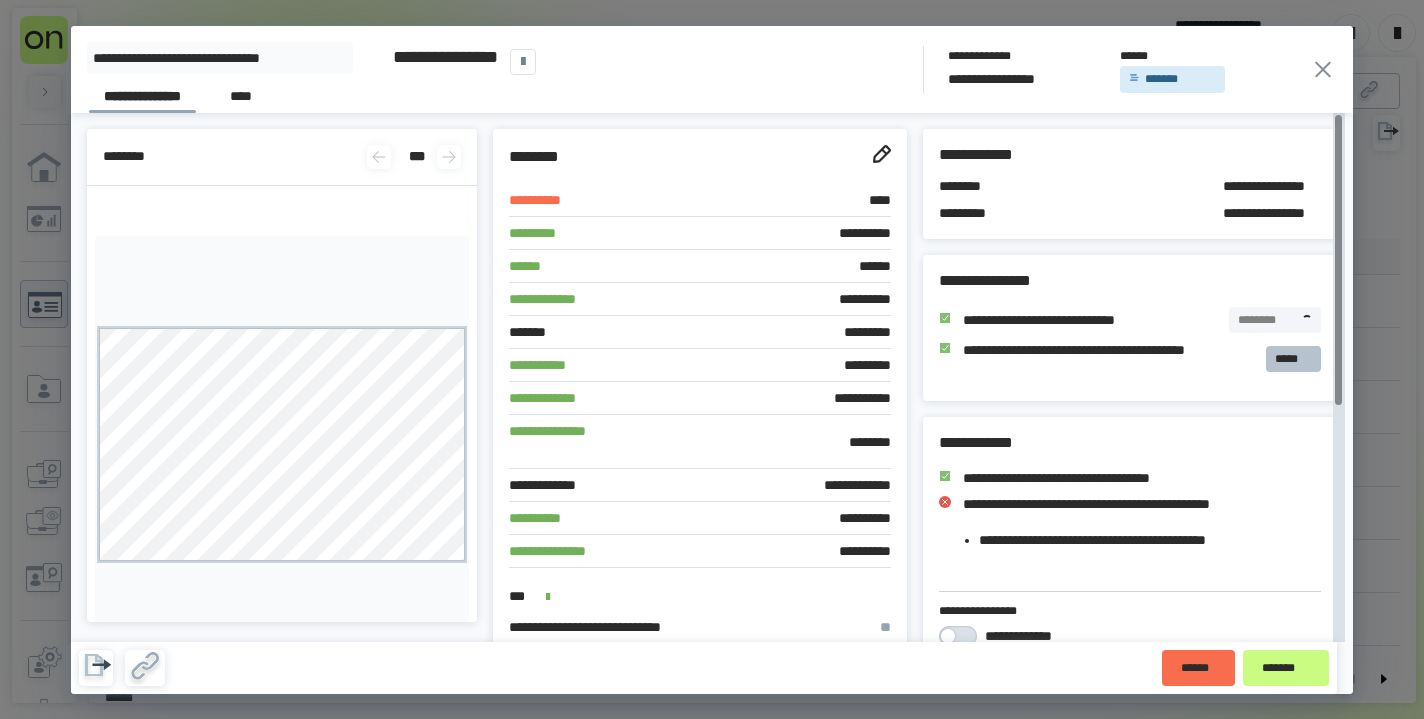 click on "*****" at bounding box center [1293, 359] 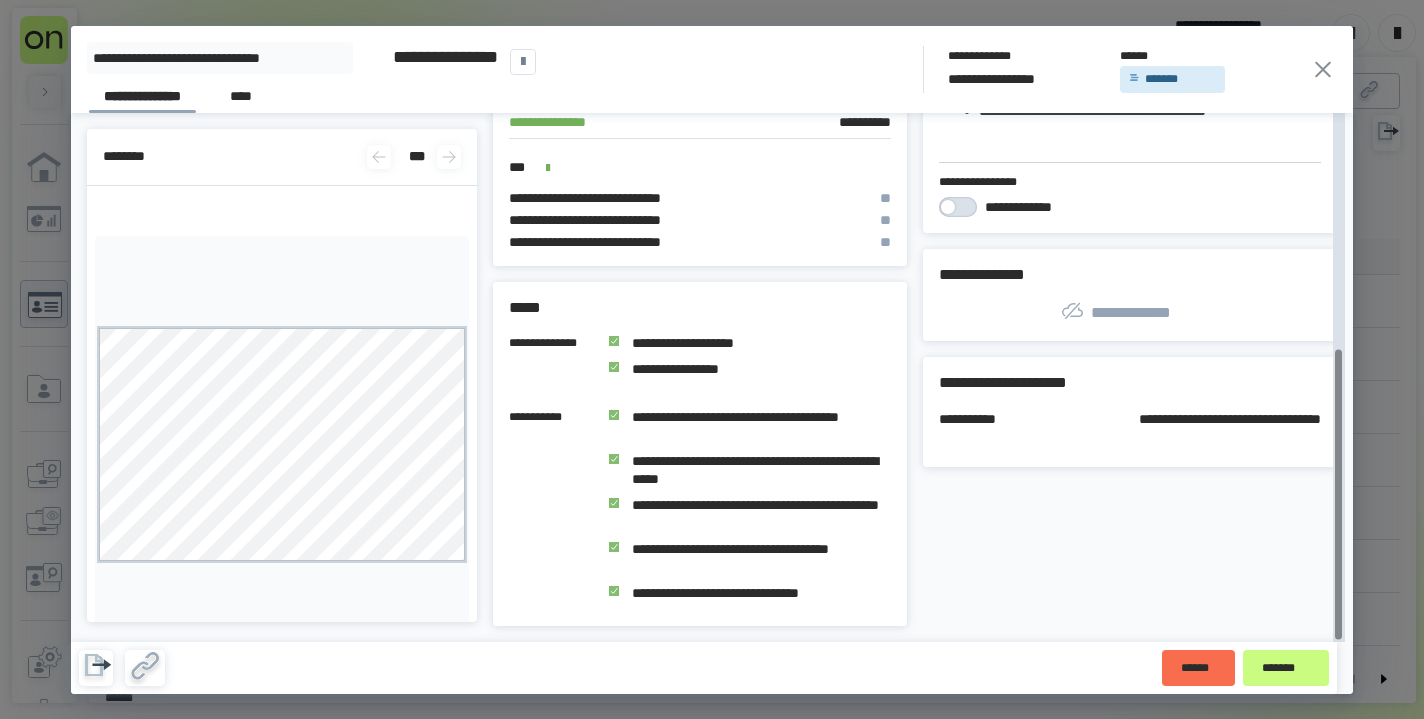 scroll, scrollTop: 427, scrollLeft: 0, axis: vertical 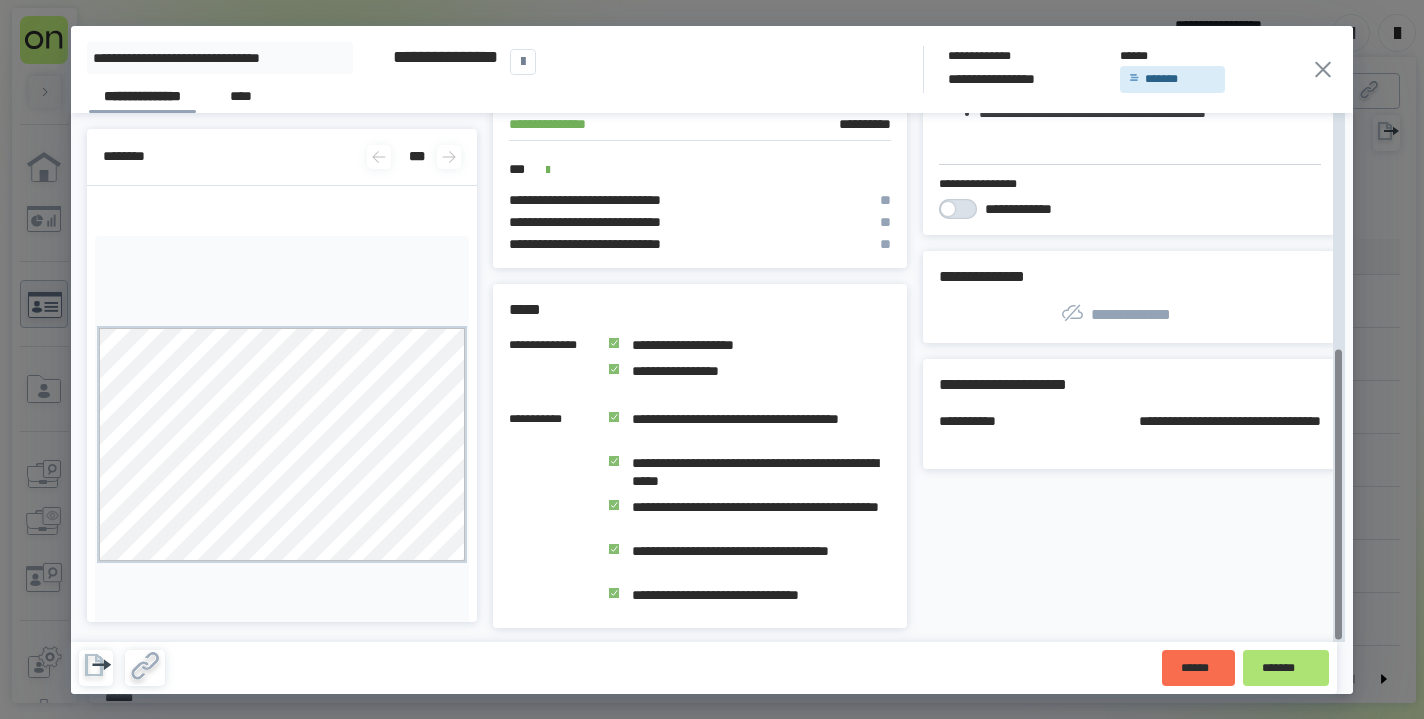 click on "*******" at bounding box center (1286, 668) 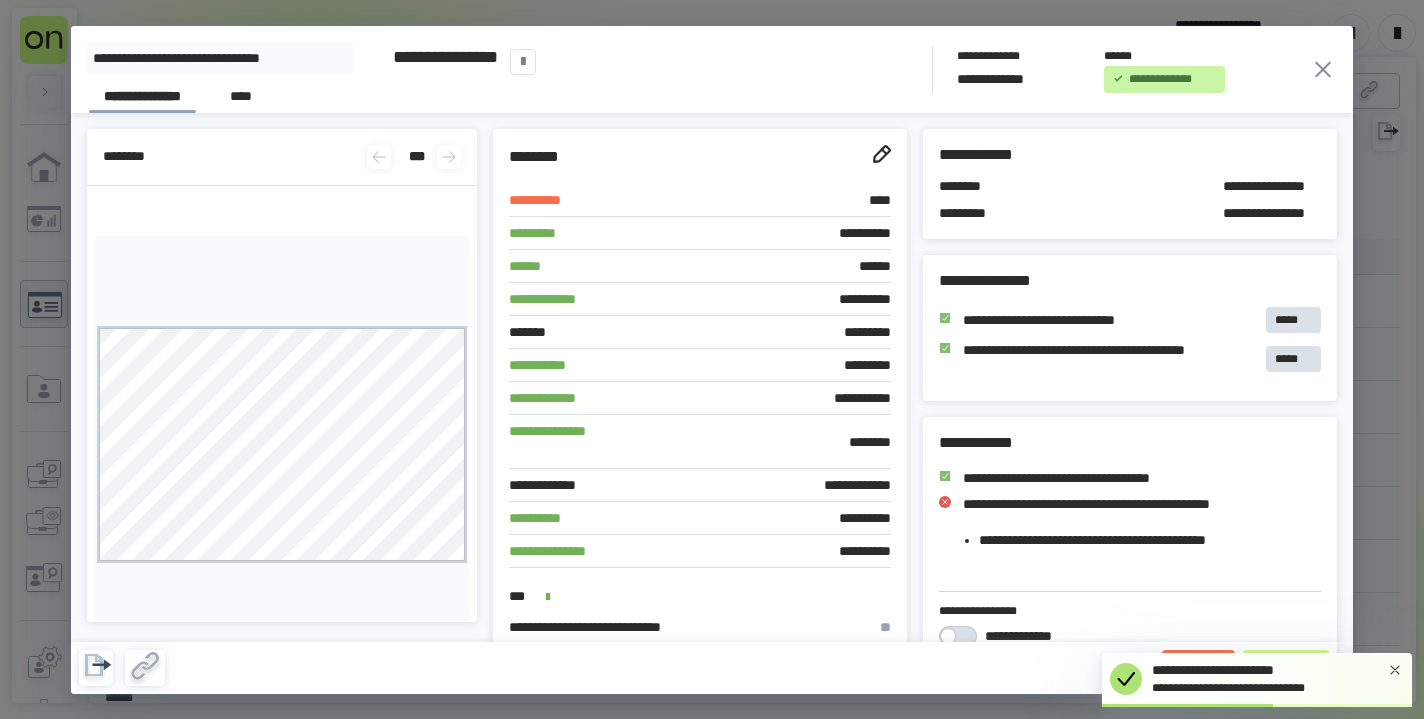 click 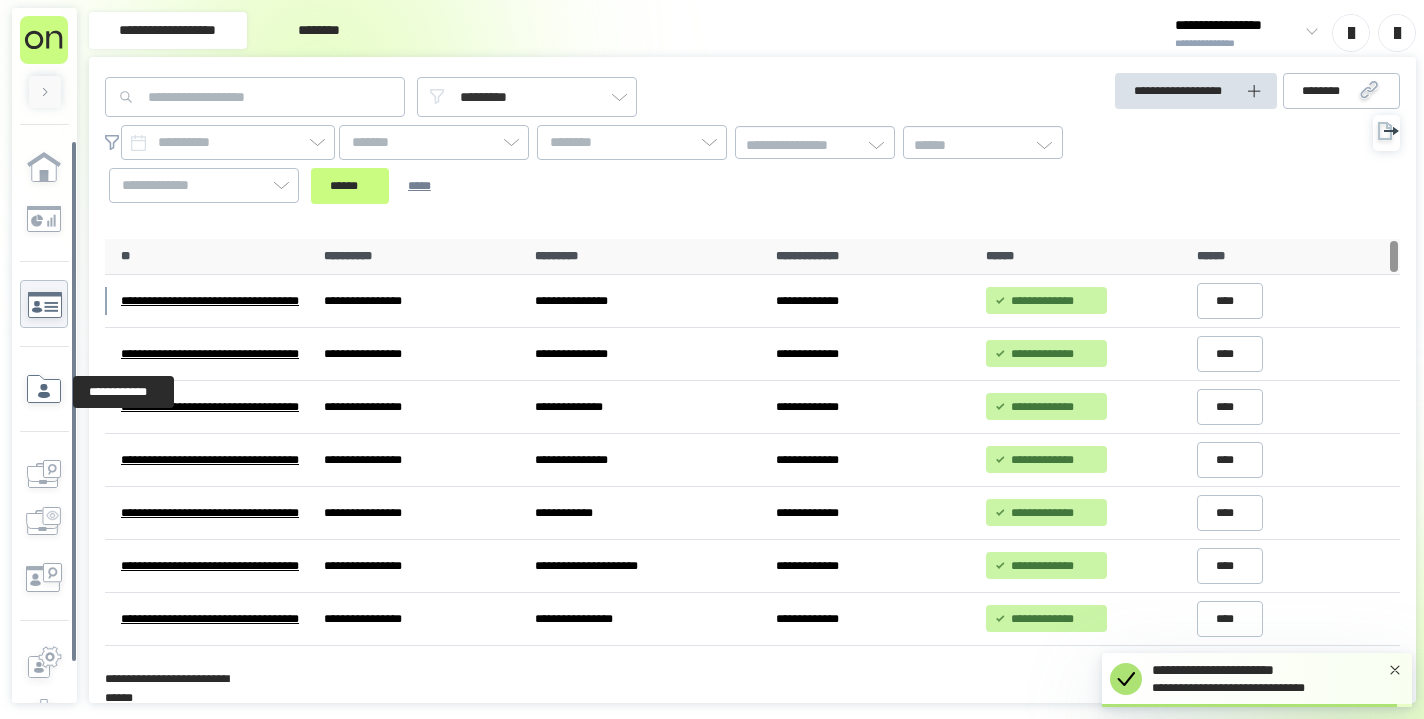 click 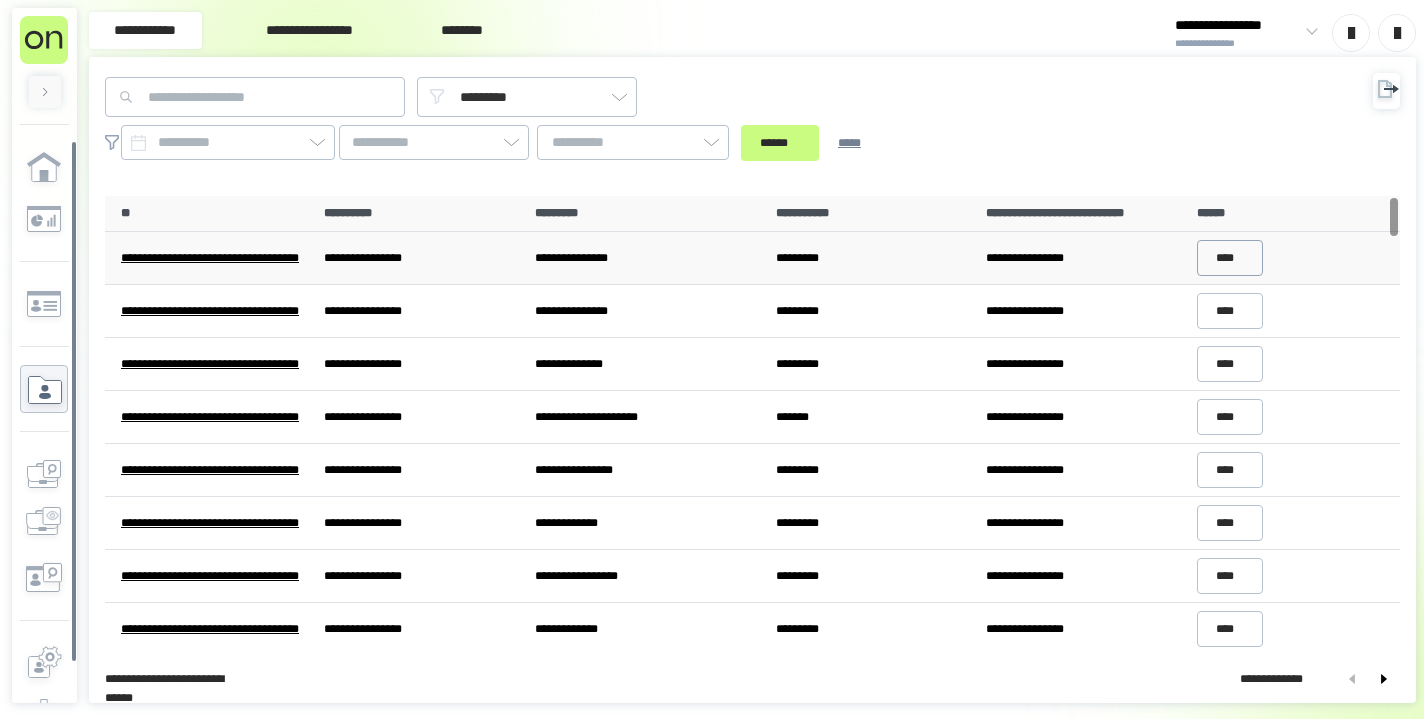 click on "****" at bounding box center (1230, 258) 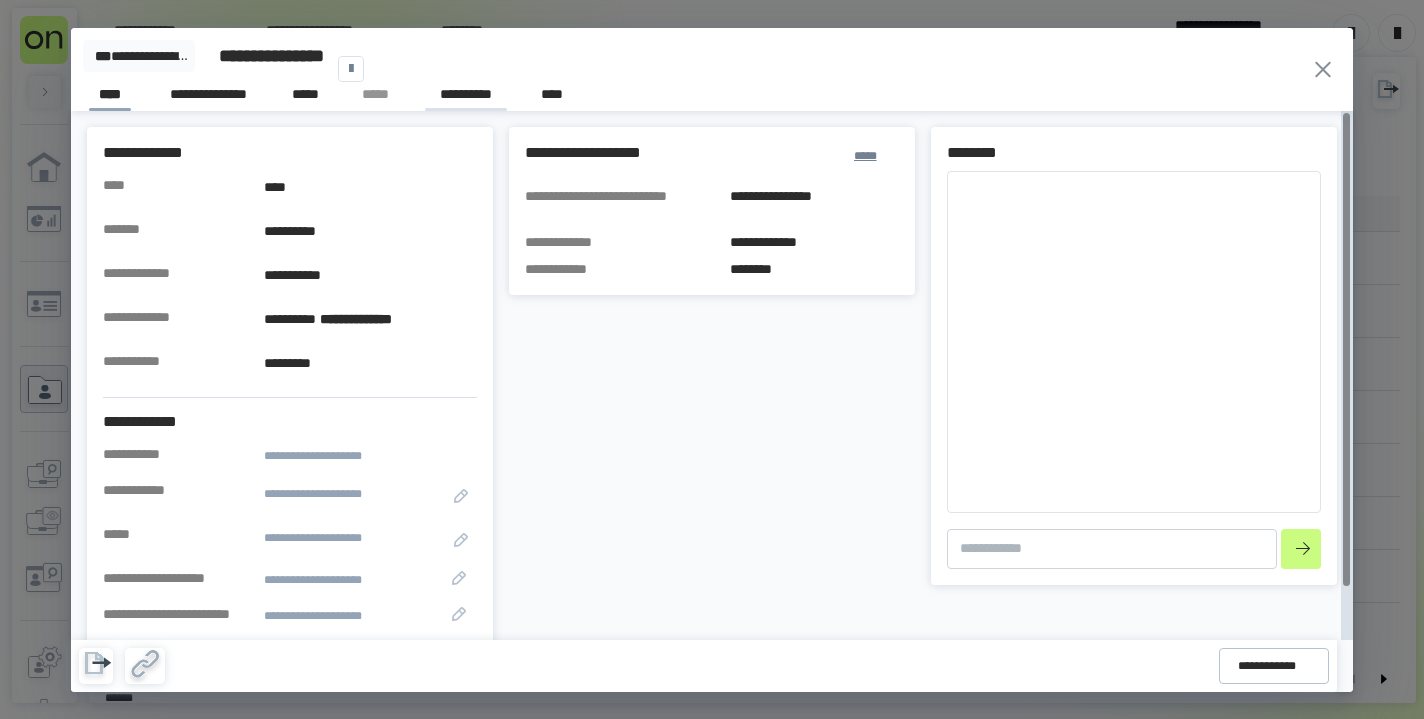 click on "**********" at bounding box center [466, 97] 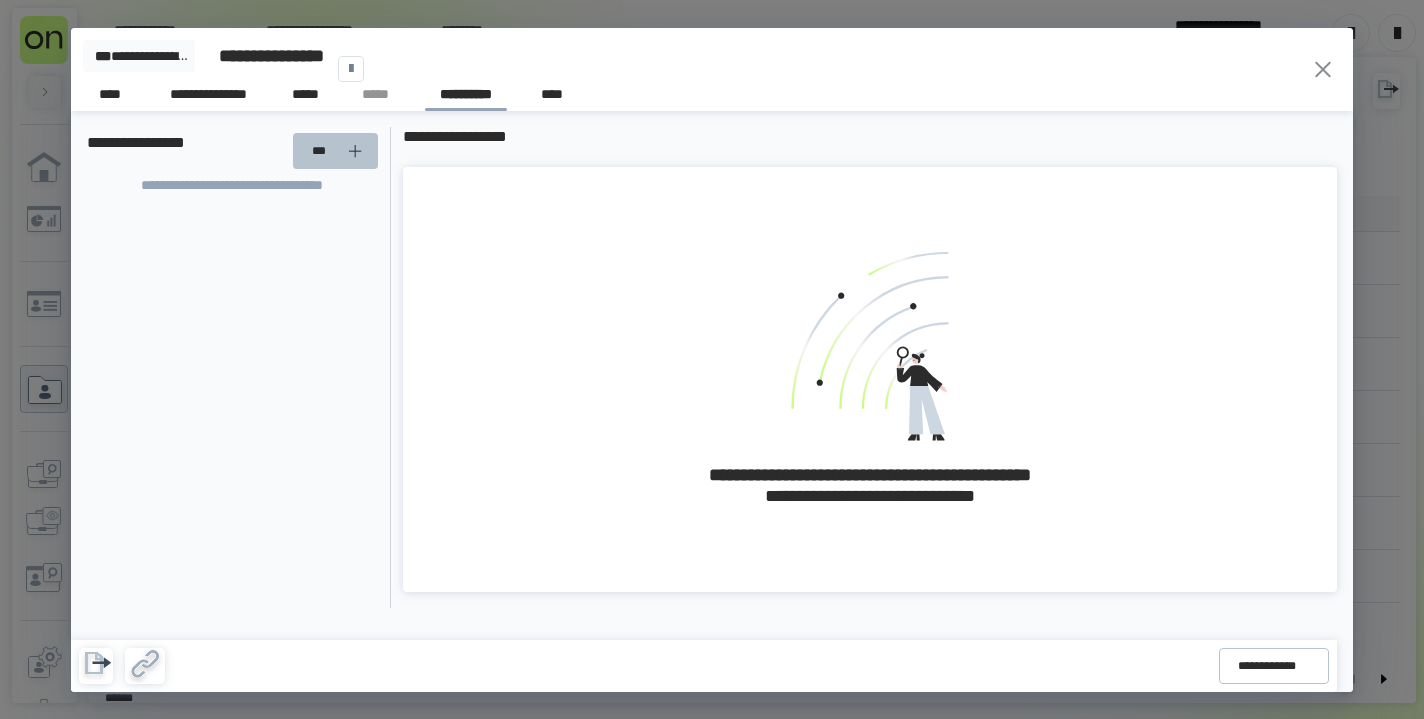 click 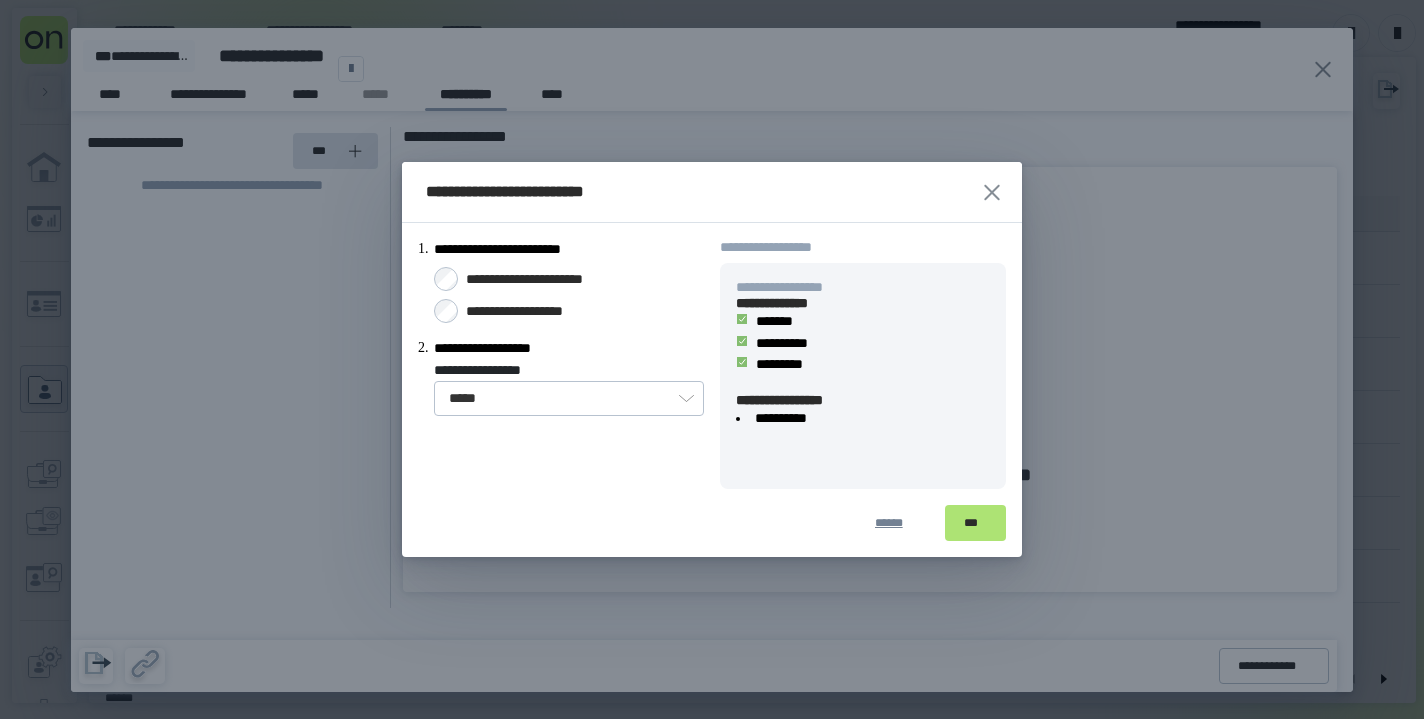 click on "***" at bounding box center (975, 523) 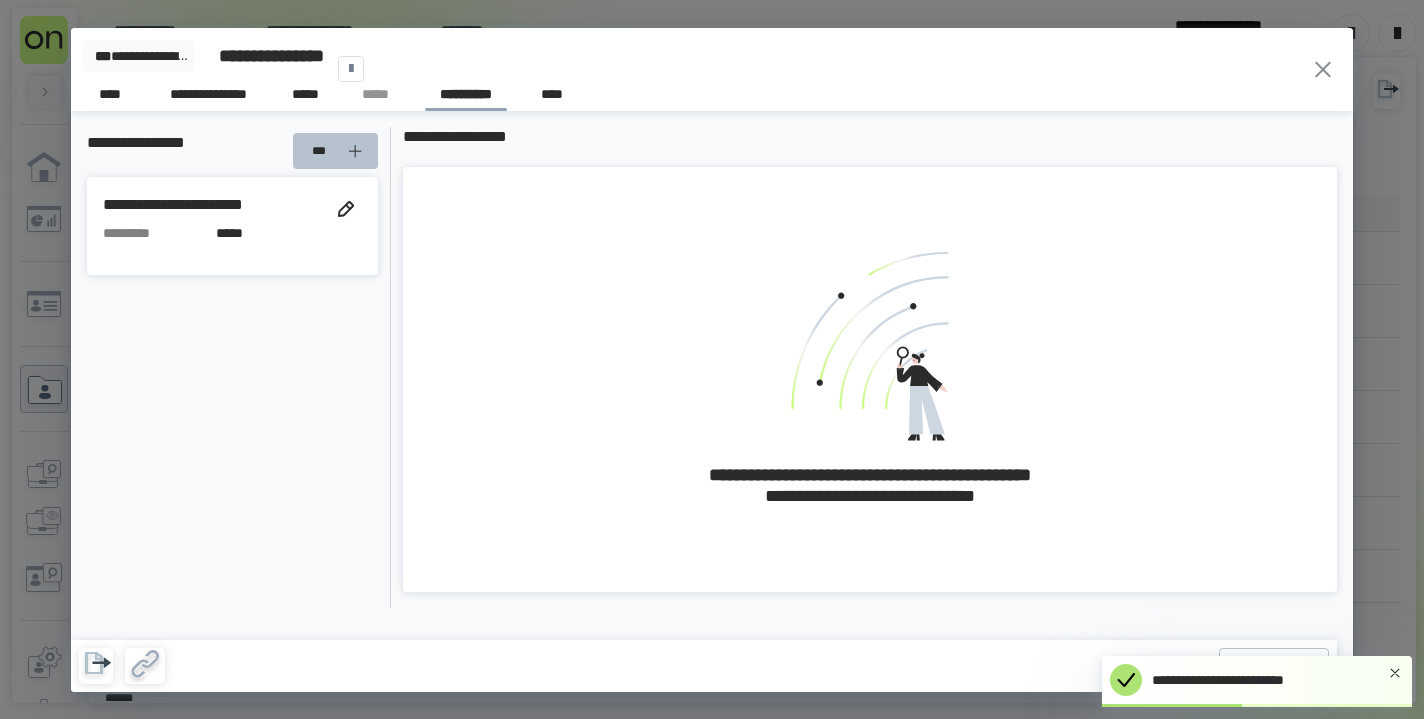click 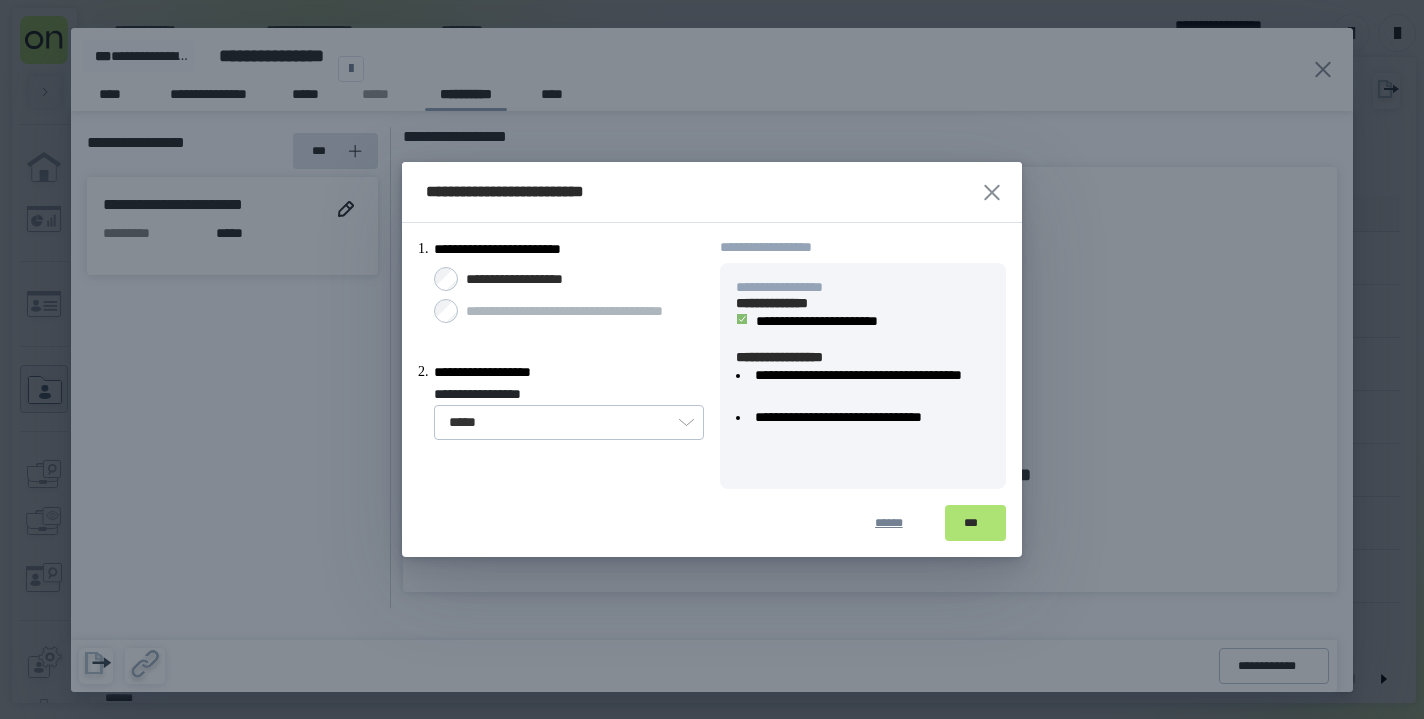 click on "***" at bounding box center (975, 523) 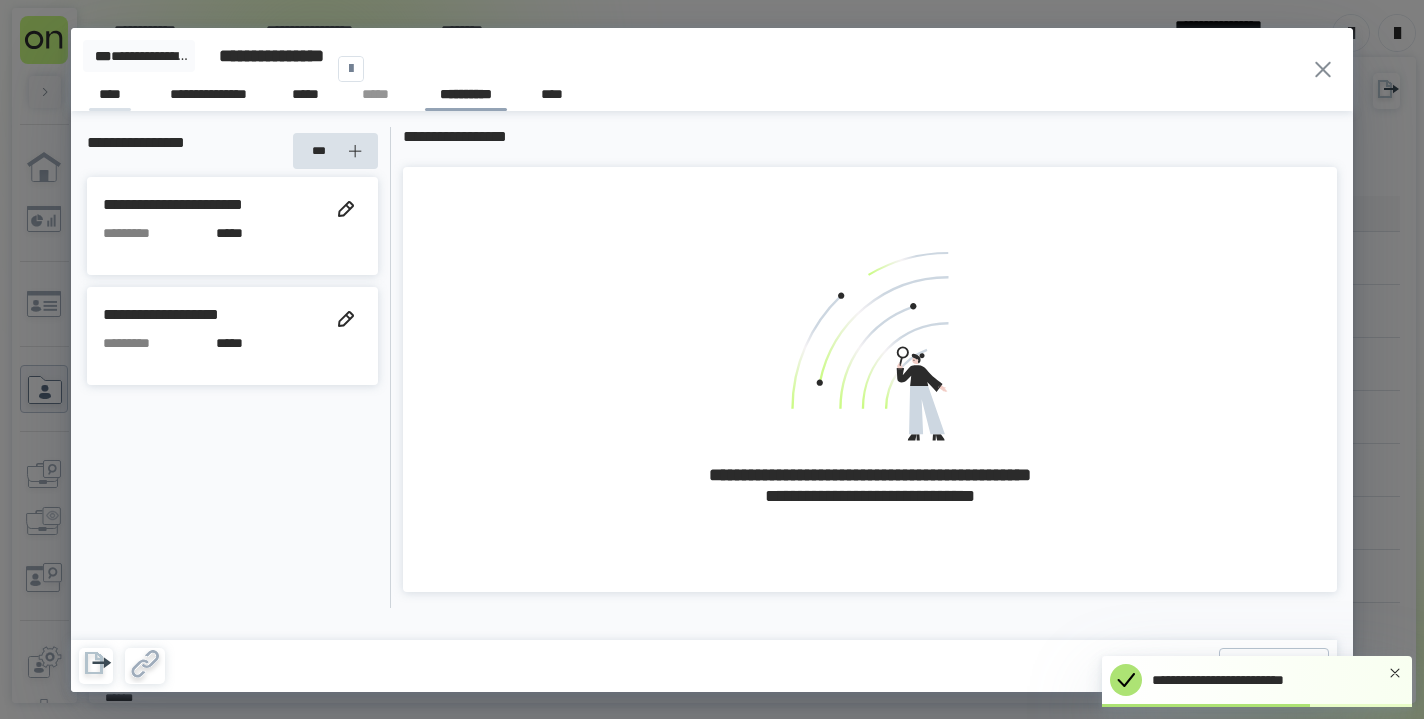 click on "****" at bounding box center (110, 97) 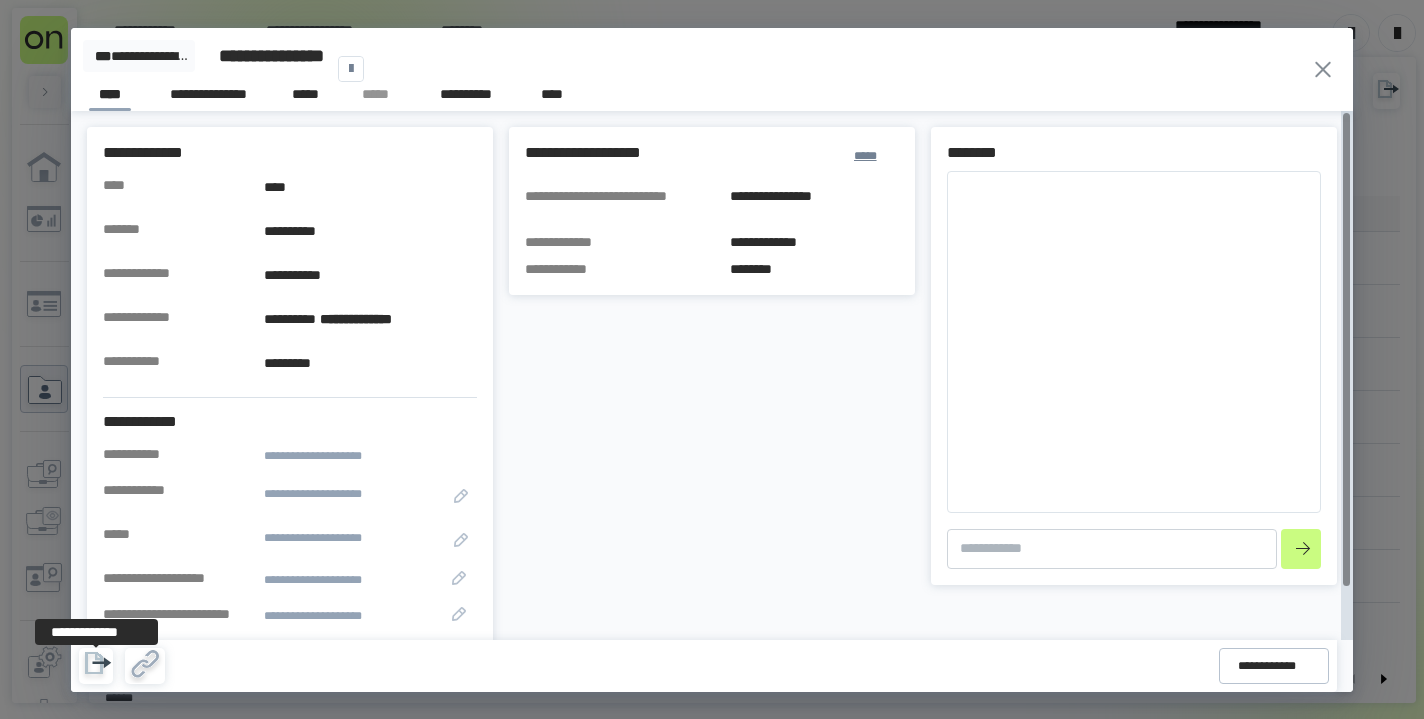 click 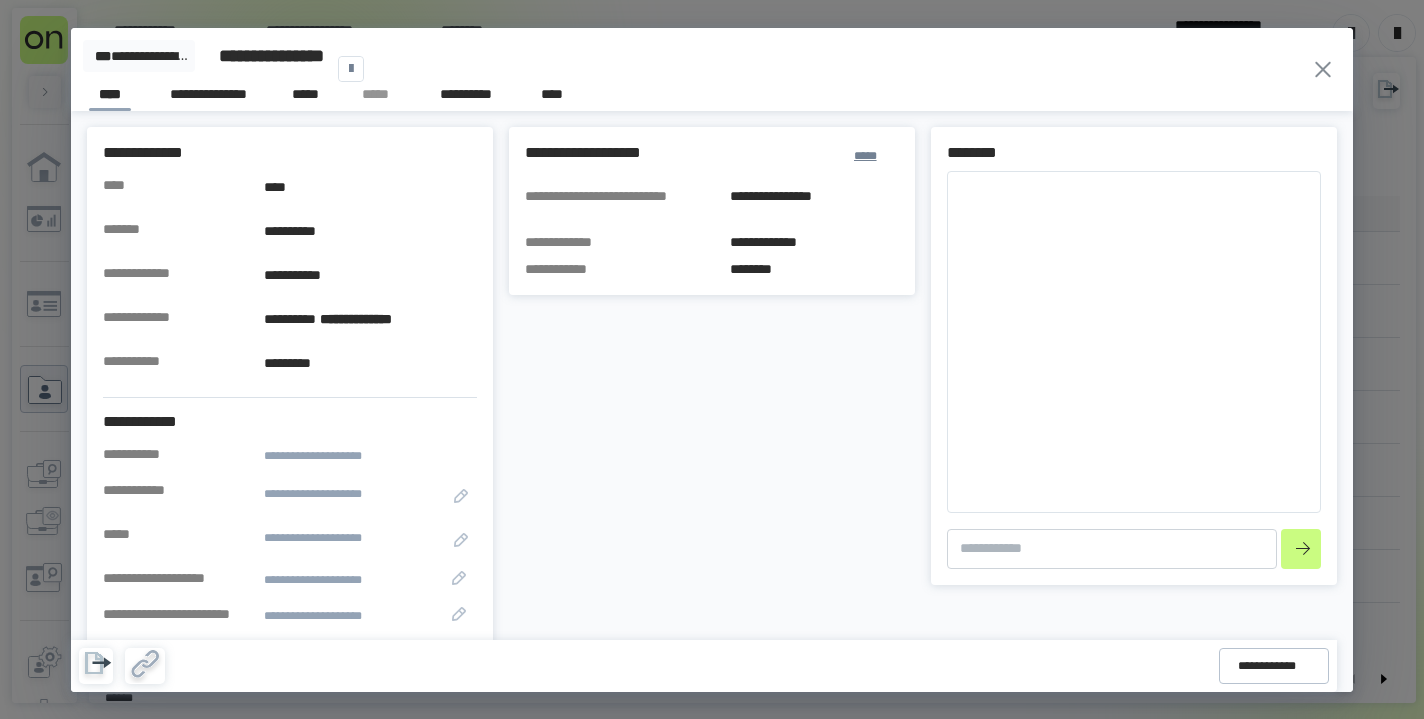 click 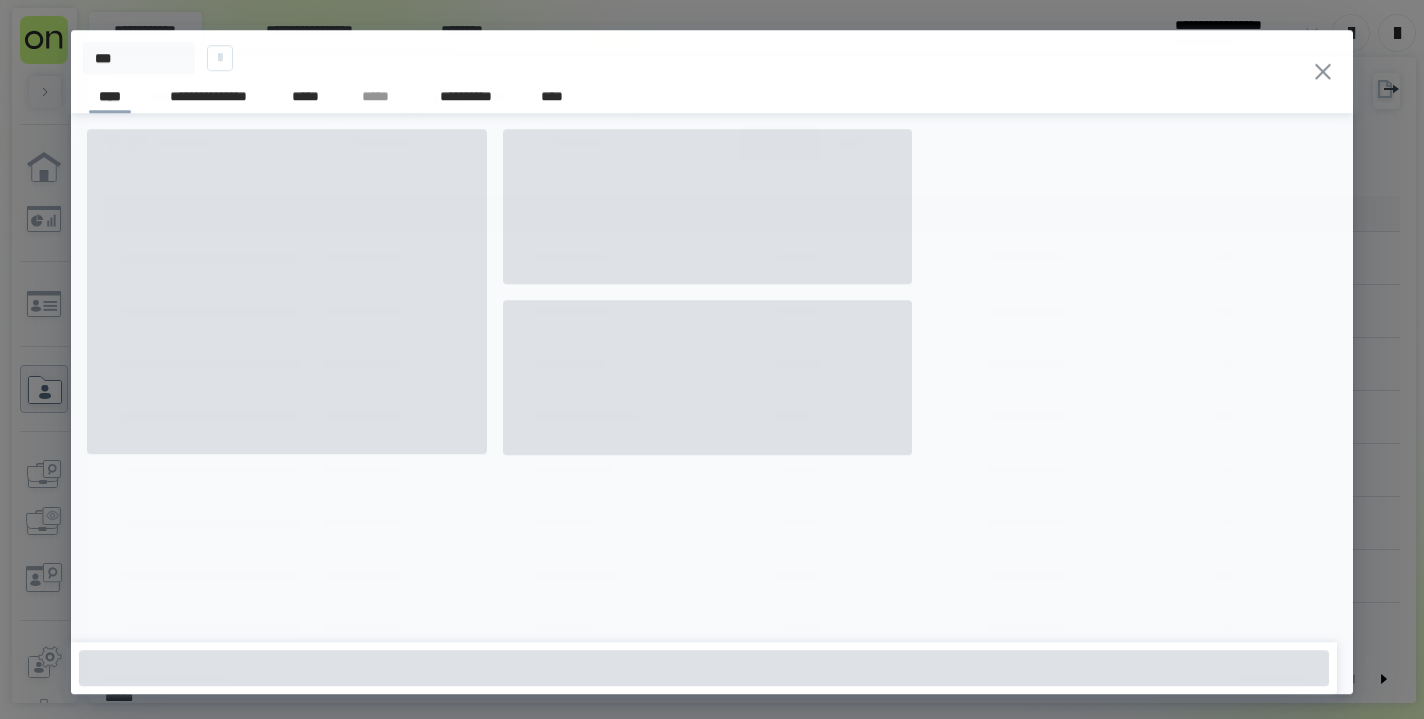 click on "**********" at bounding box center (756, 57) 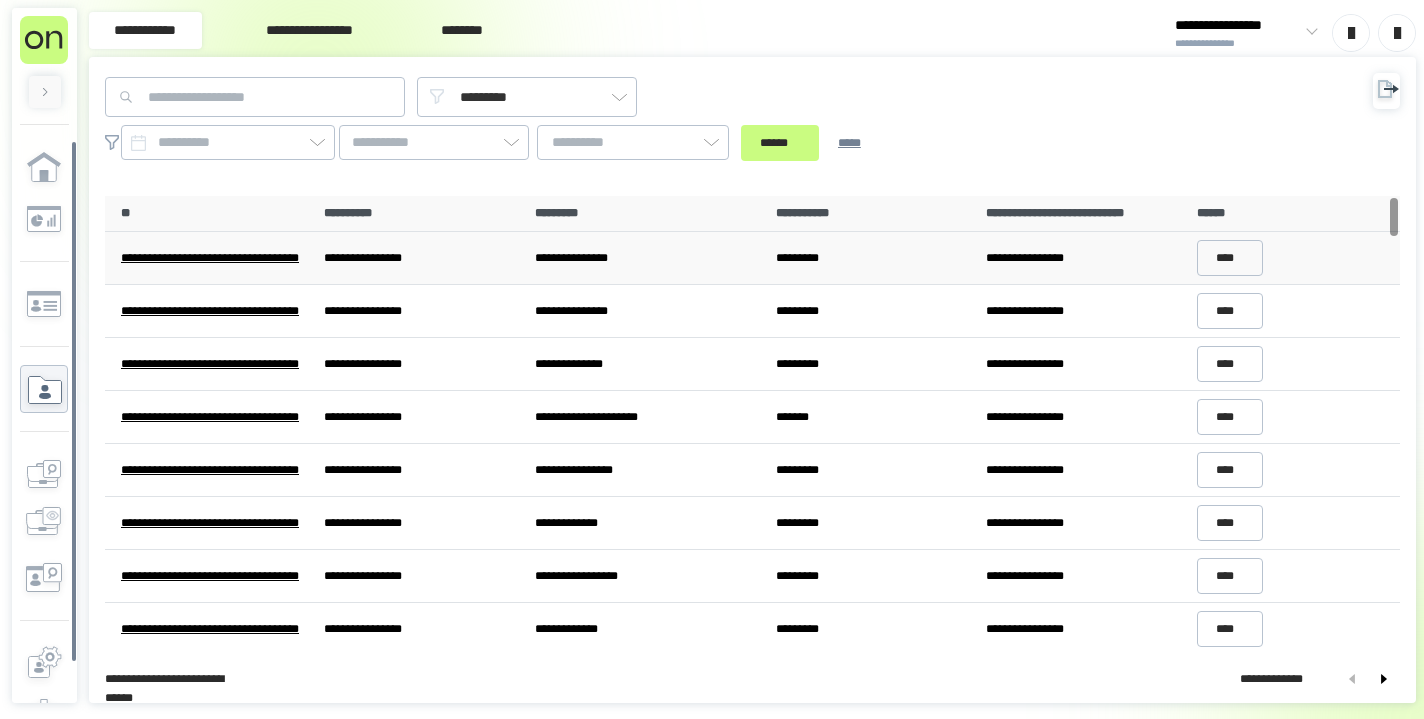 click on "**********" at bounding box center (647, 258) 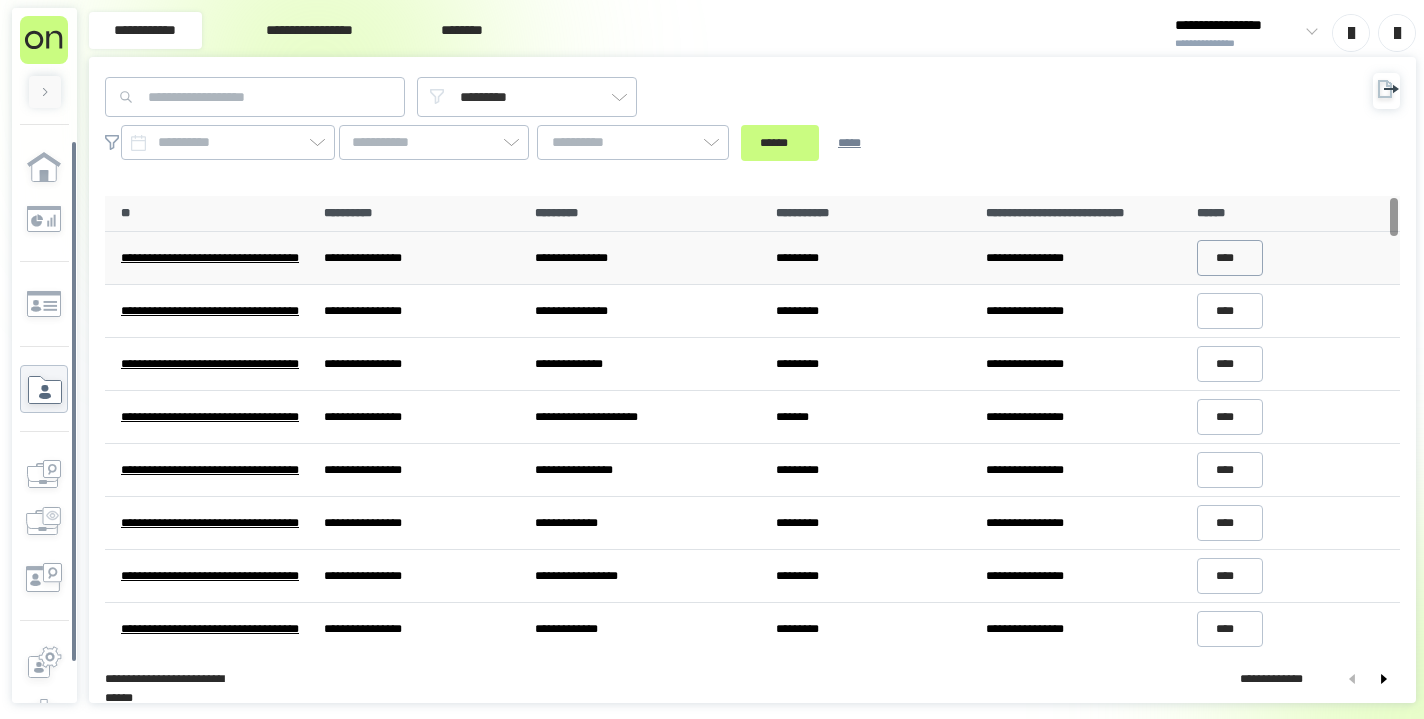 click on "****" at bounding box center (1230, 258) 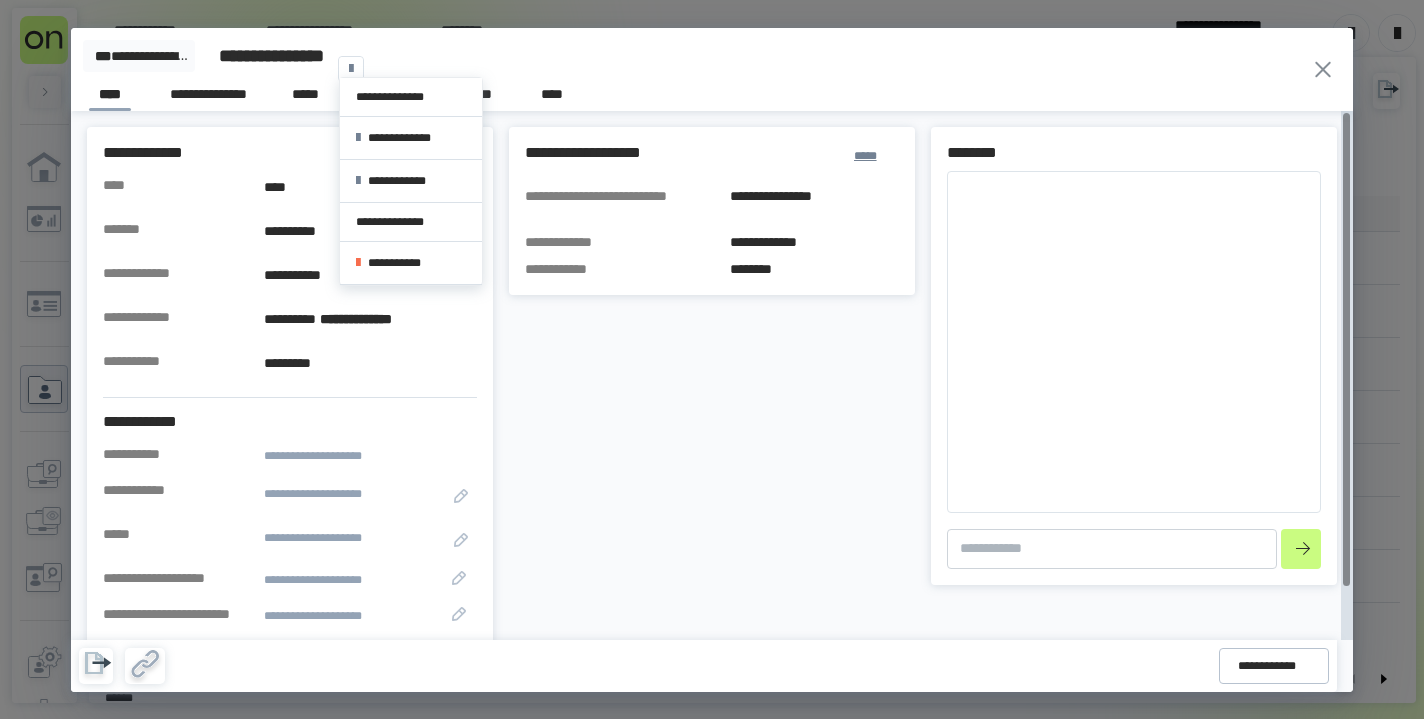 click at bounding box center [351, 69] 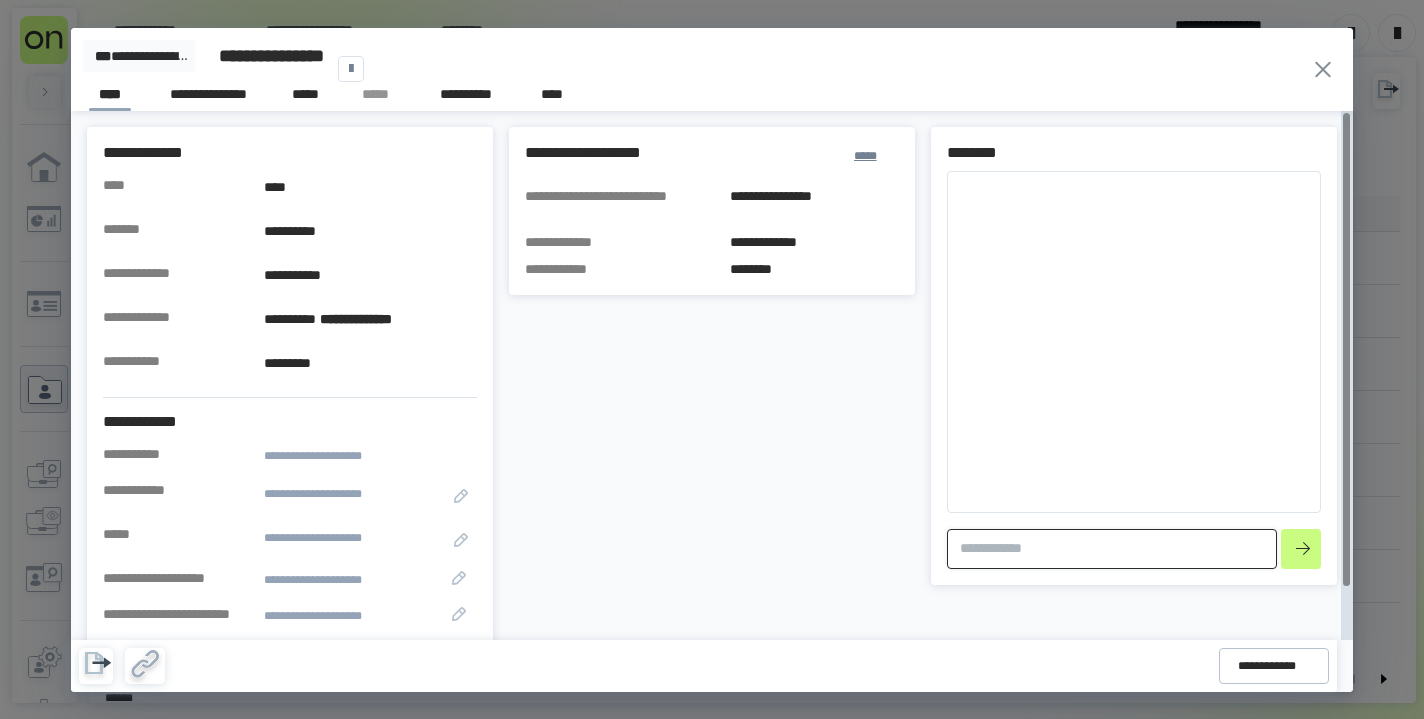 click at bounding box center (1112, 549) 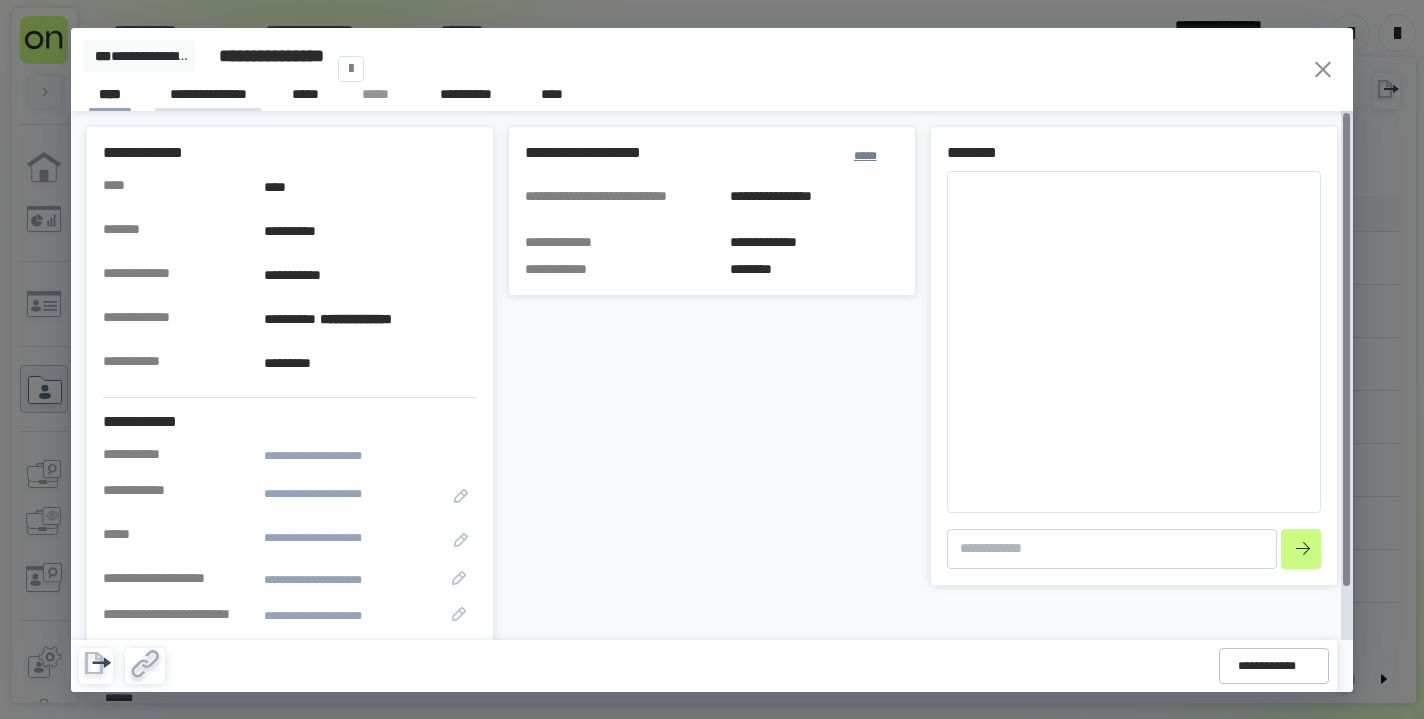 click on "**********" at bounding box center [208, 97] 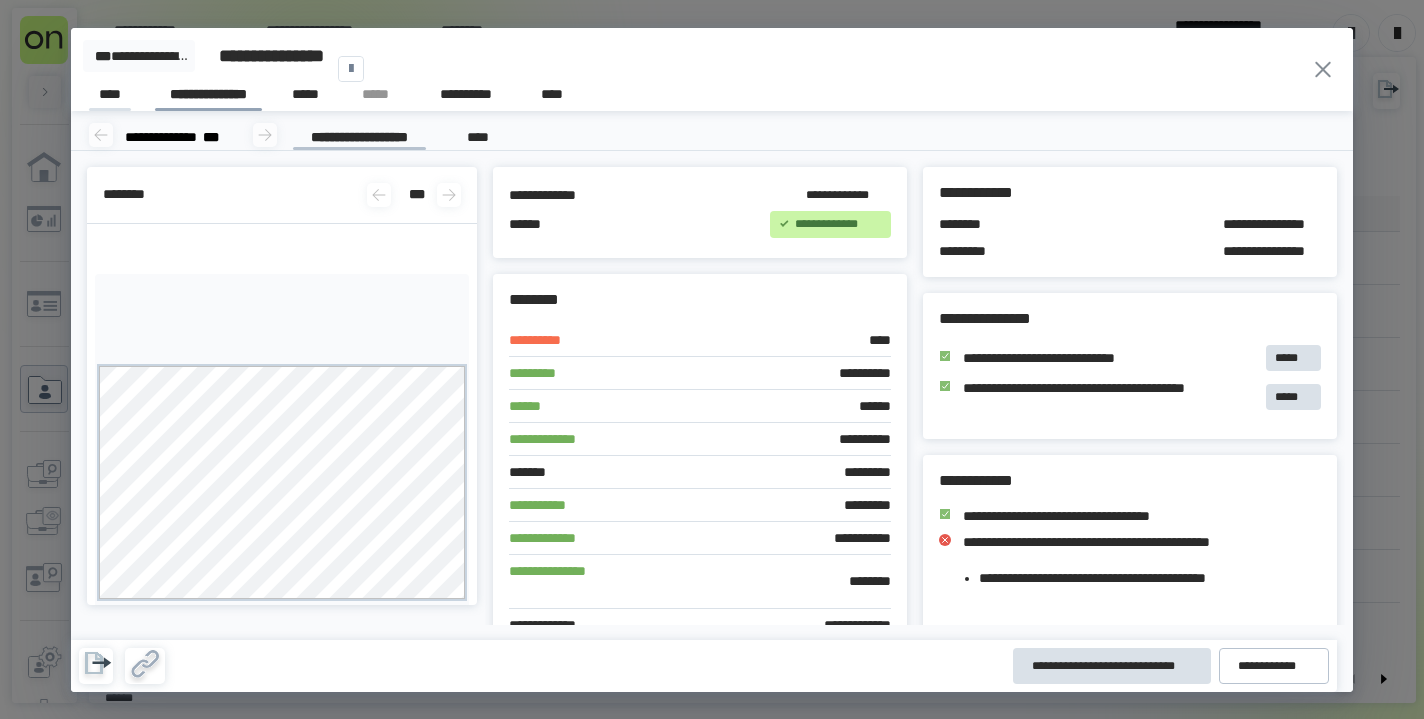 click on "****" at bounding box center (110, 97) 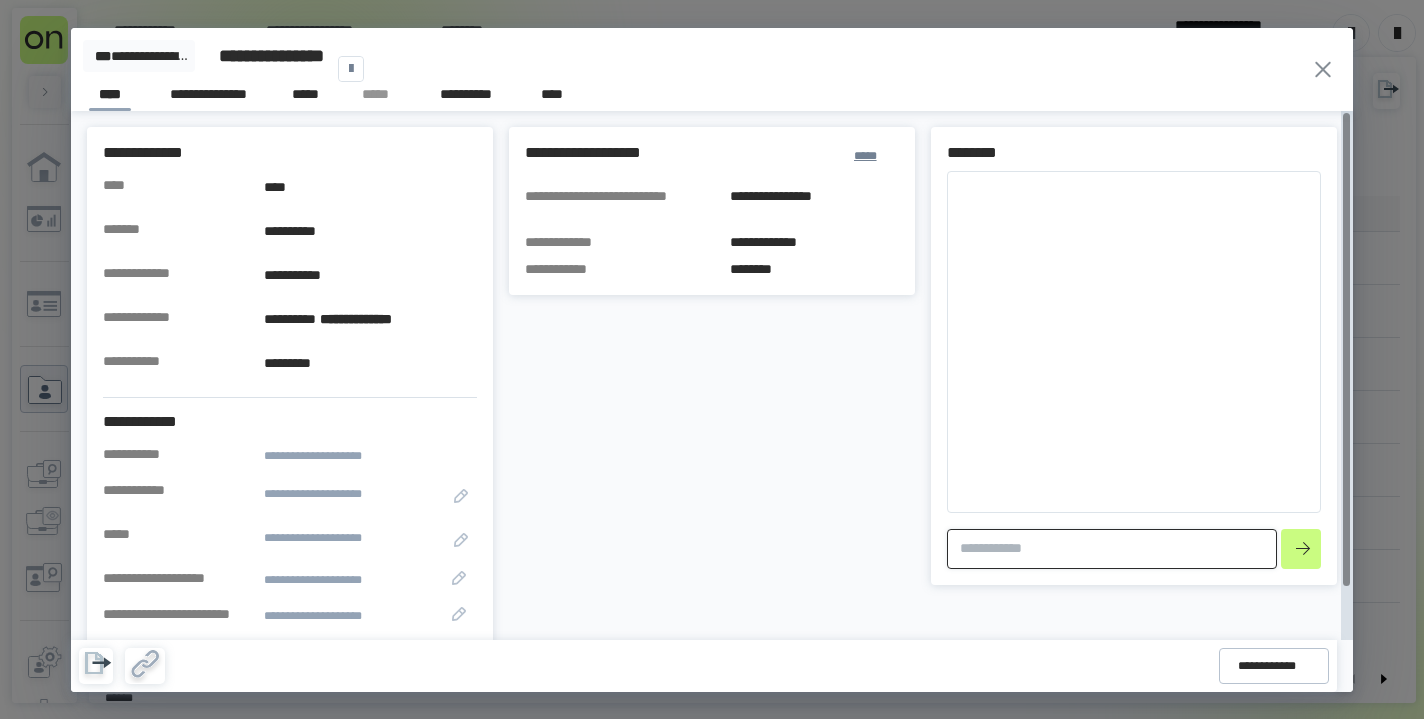 click at bounding box center (1112, 549) 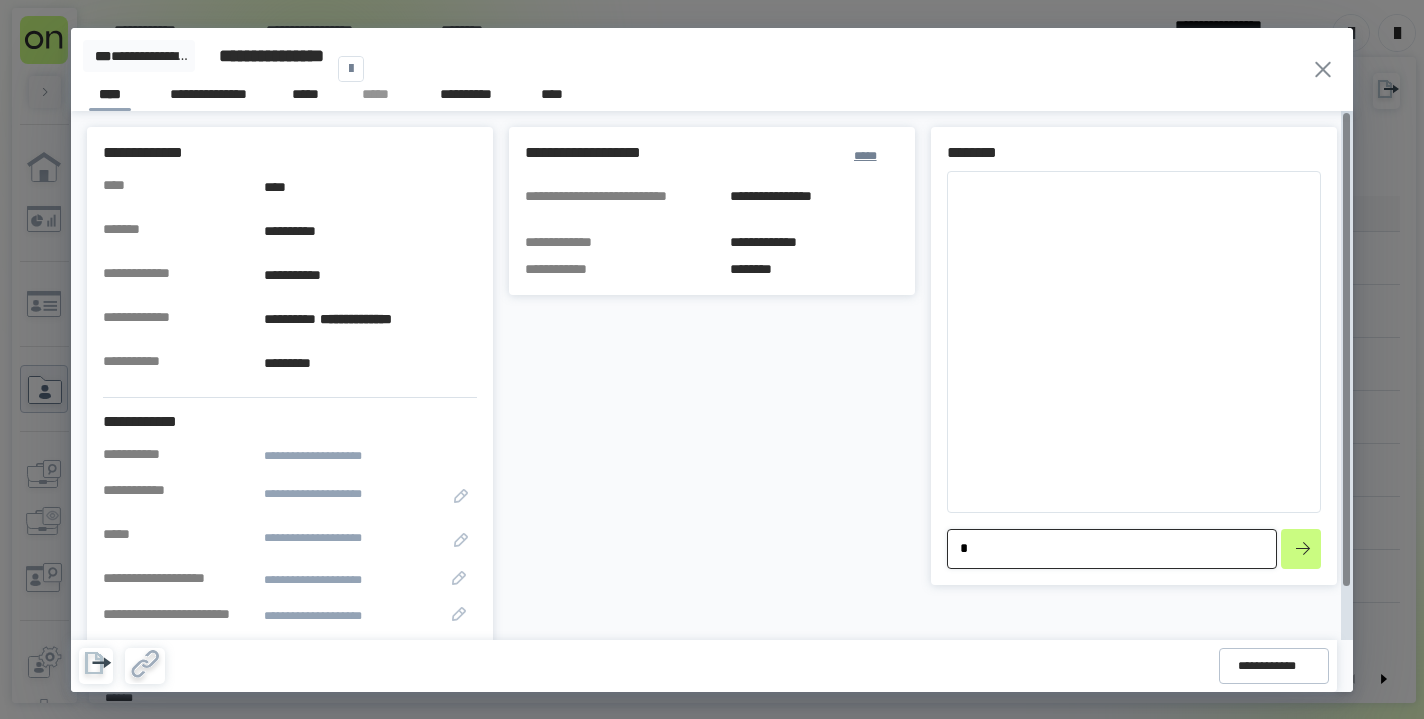 type on "*" 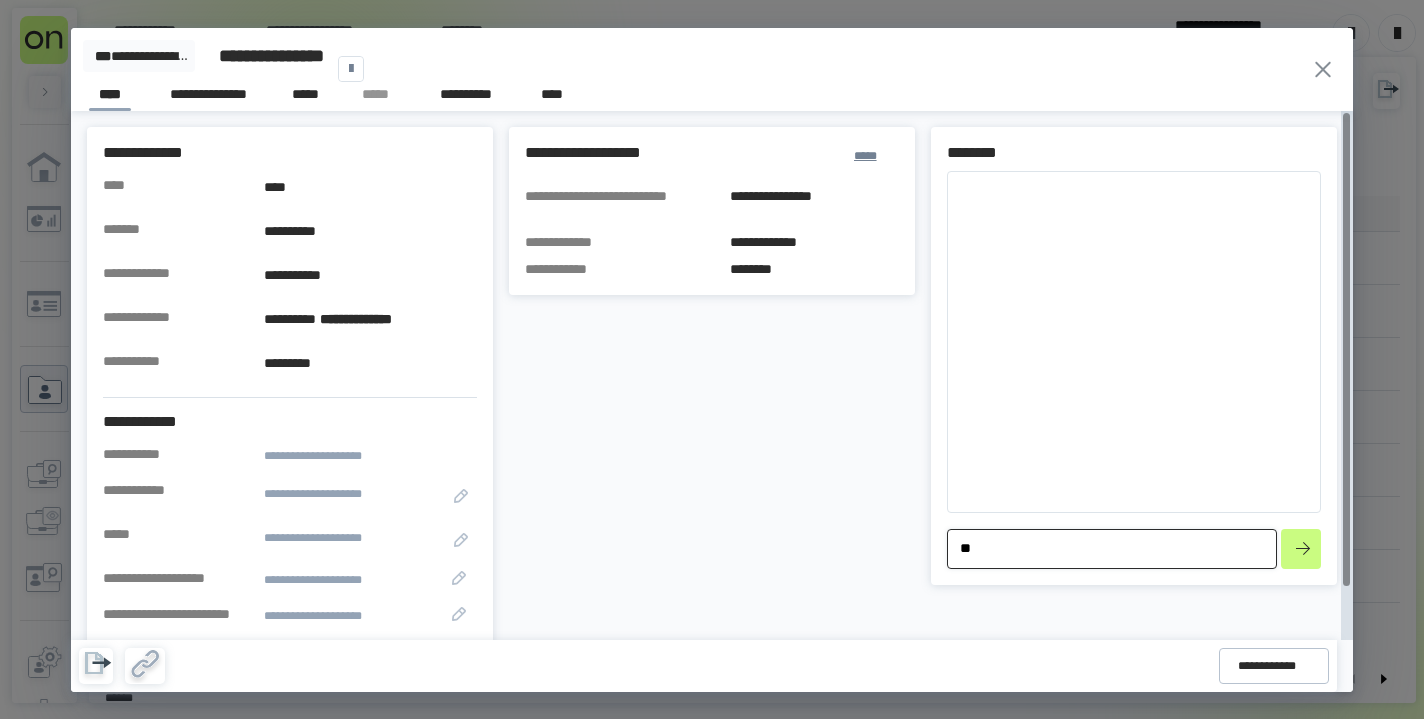 type on "*" 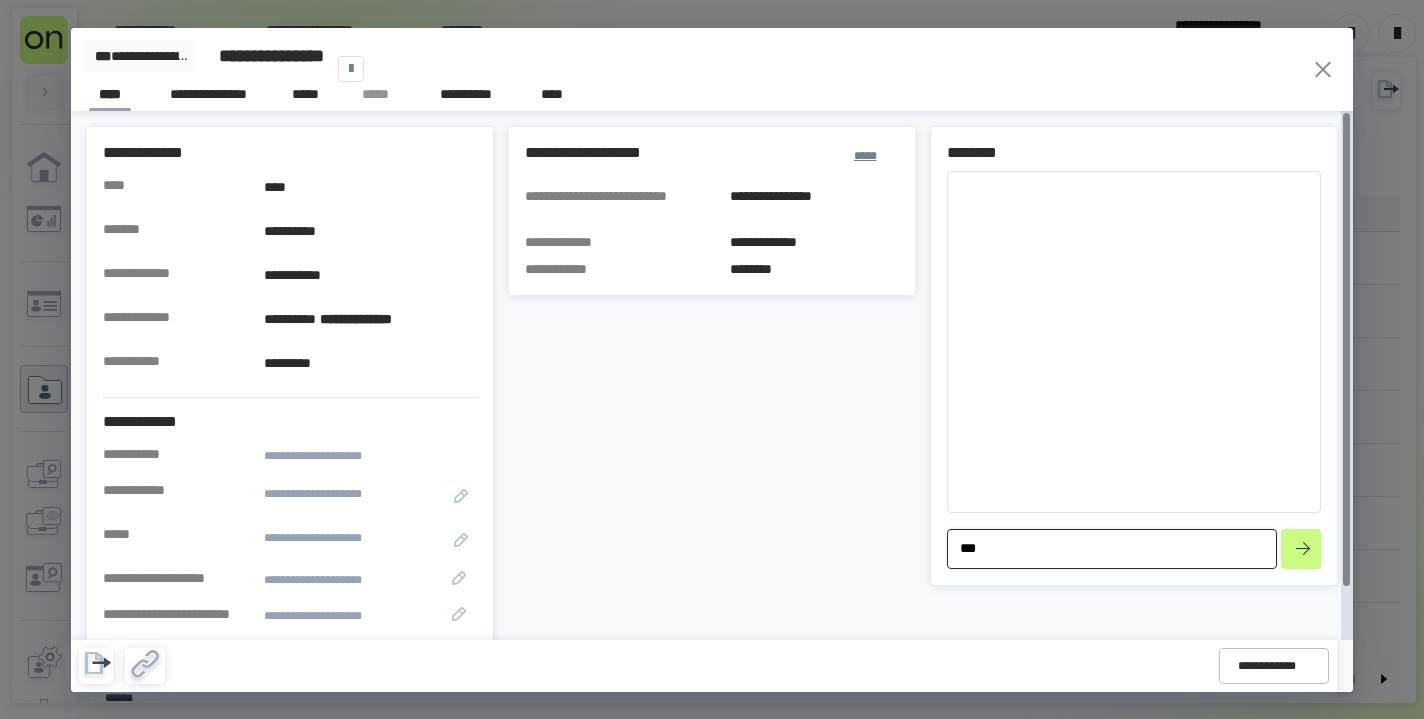 type on "*" 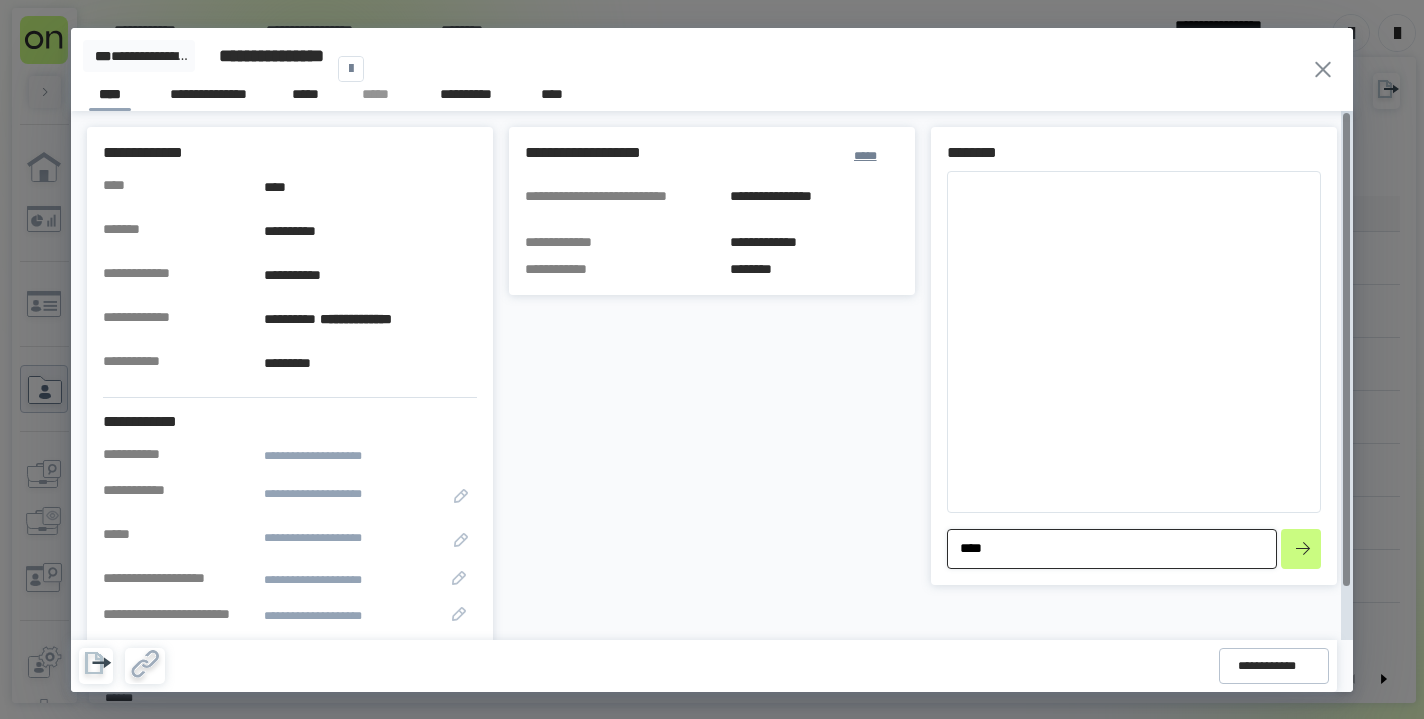 type on "*" 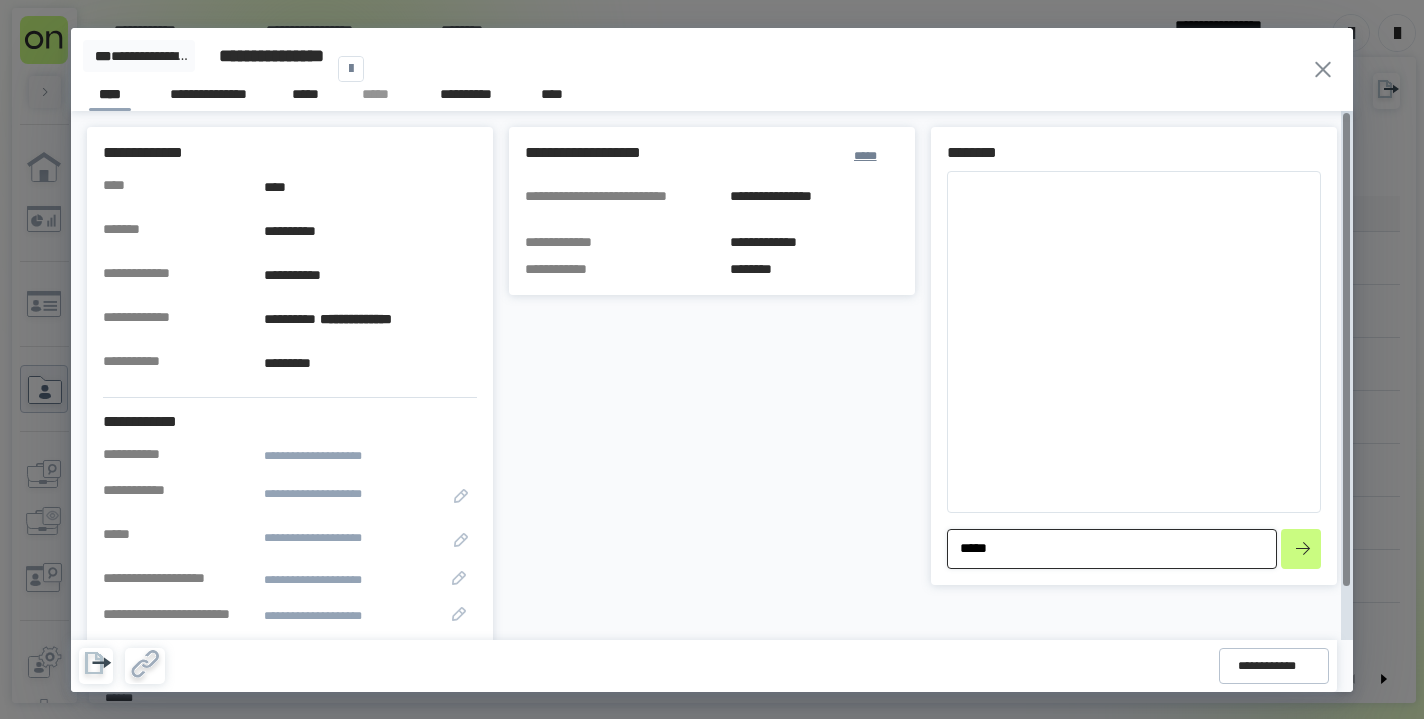type on "*" 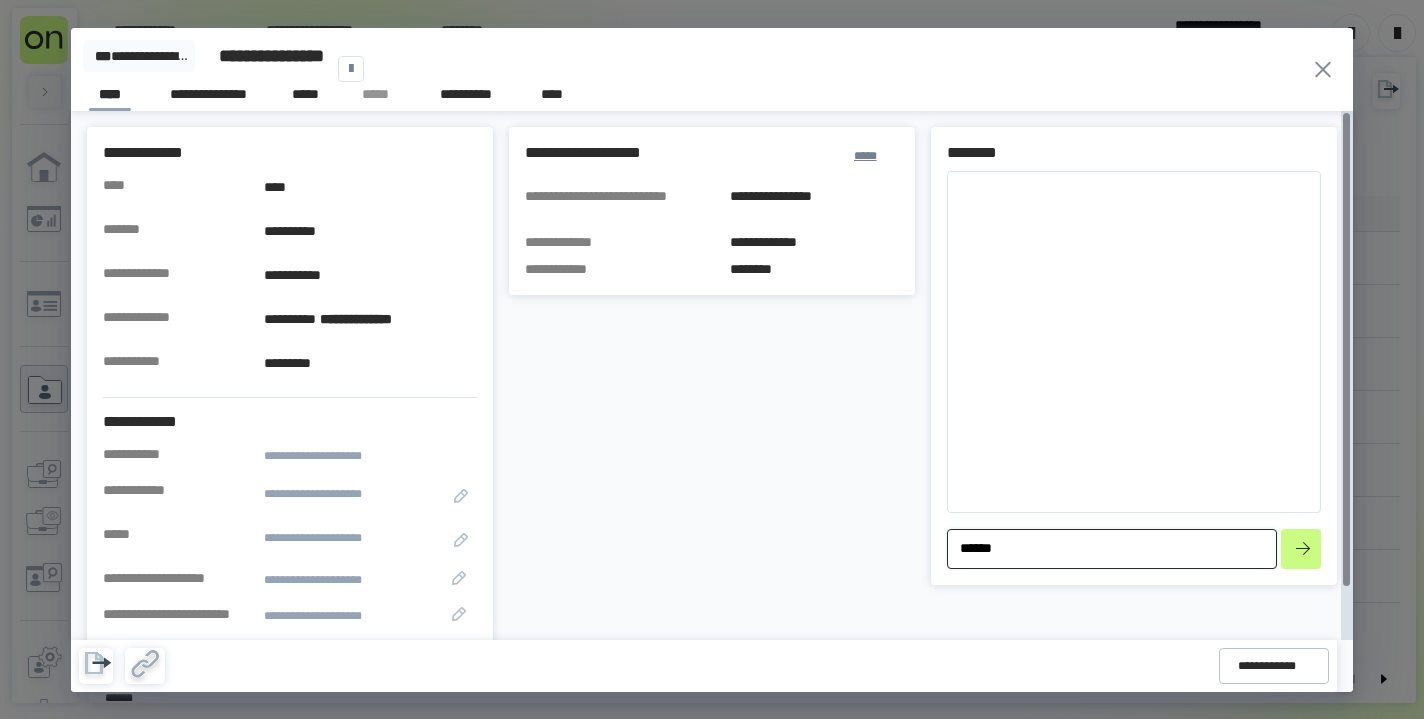 type on "*" 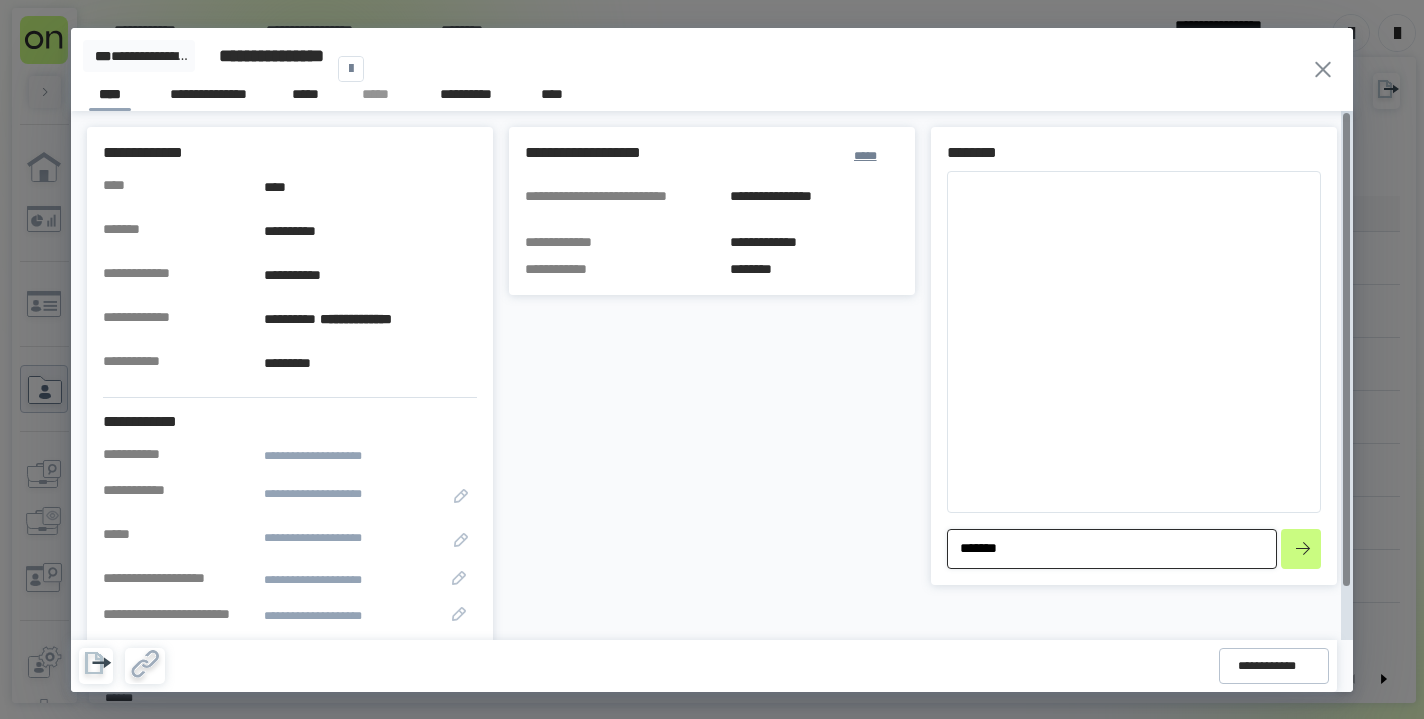 type on "*" 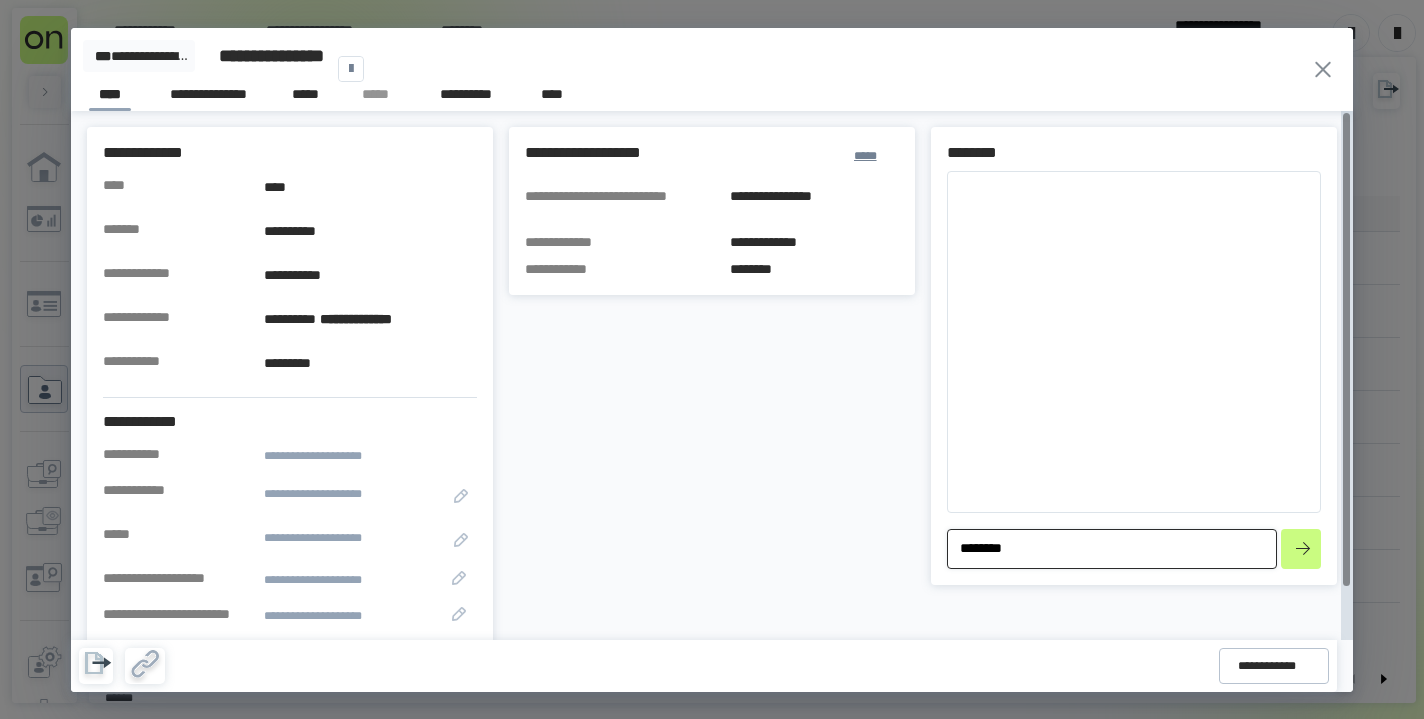type on "*" 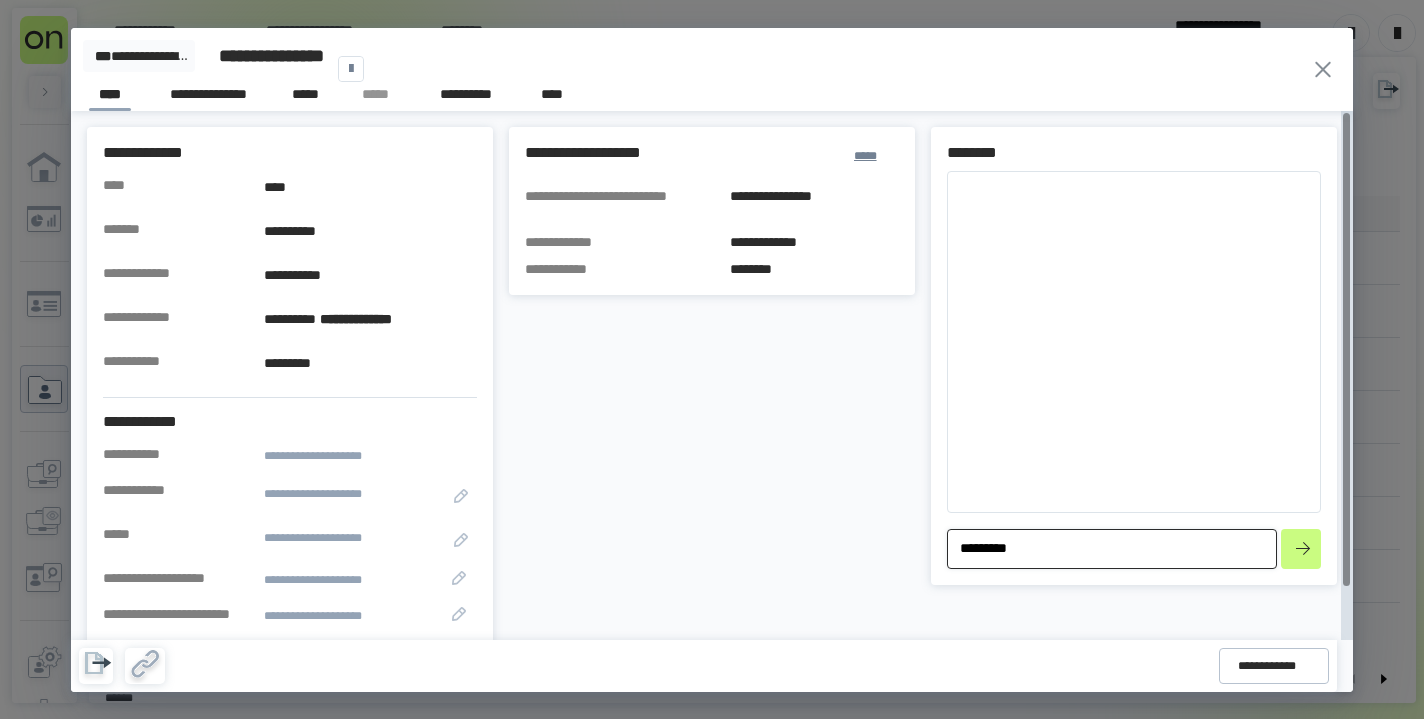 type on "*" 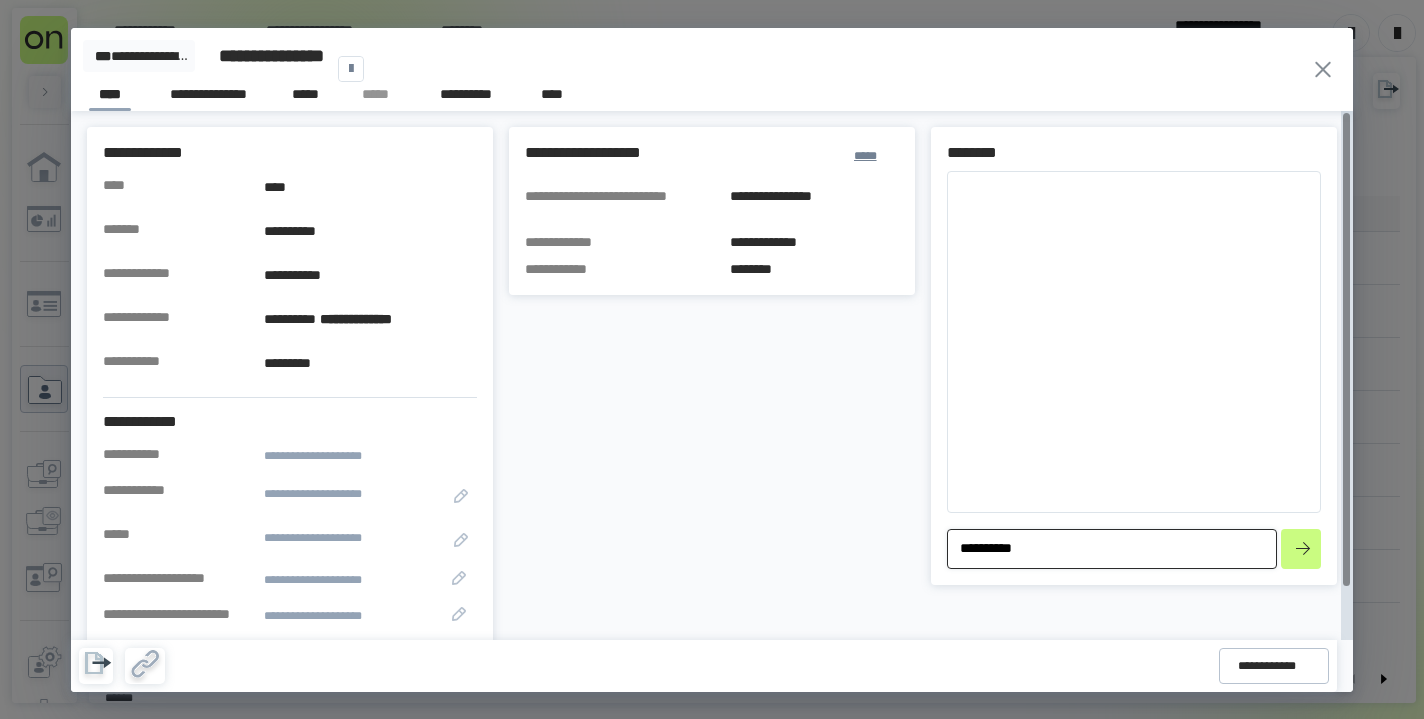 type on "*" 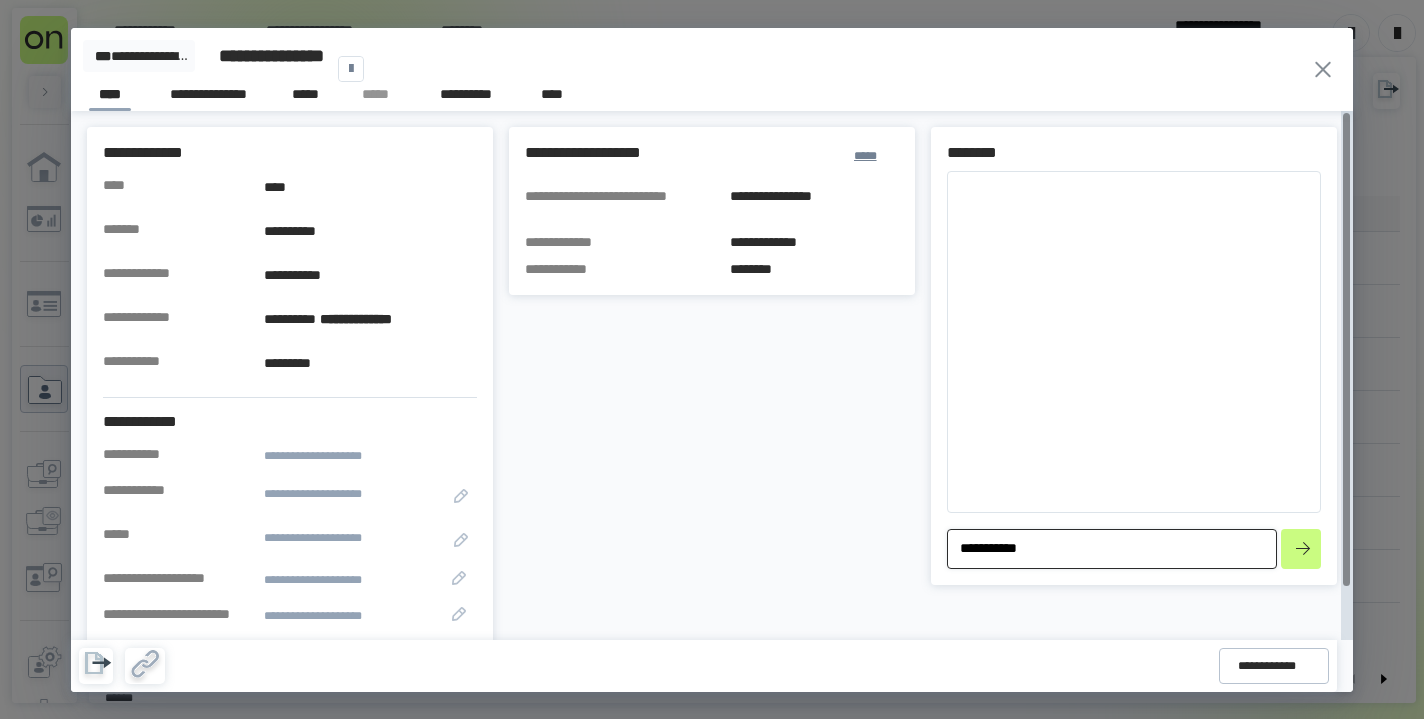 type on "*" 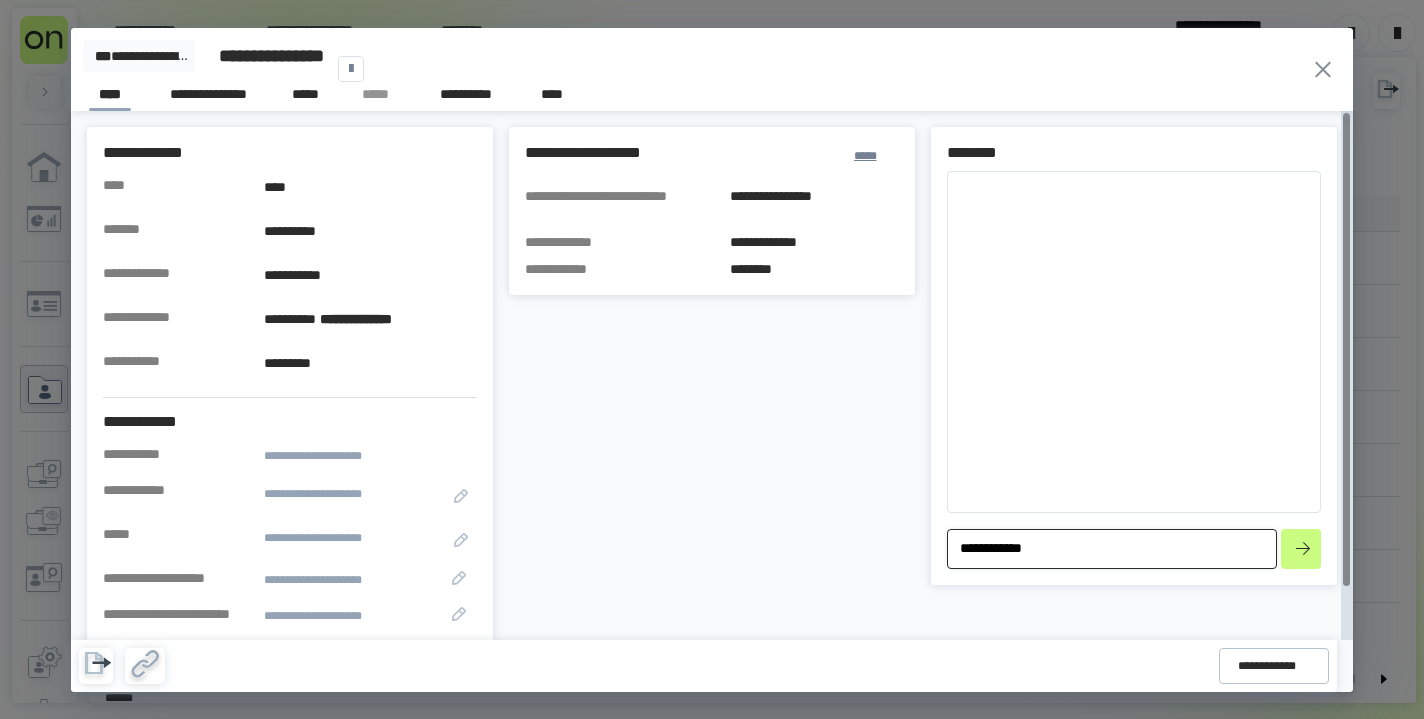 type on "*" 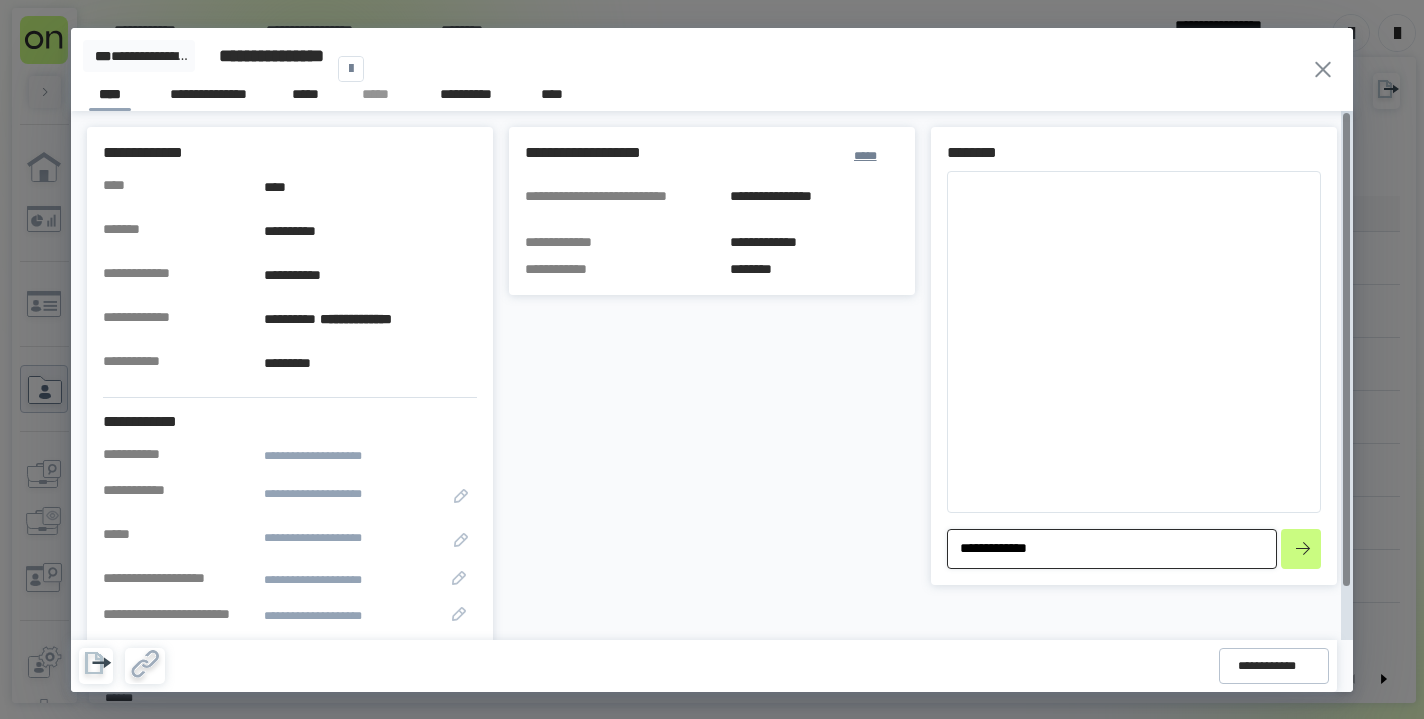 type on "*" 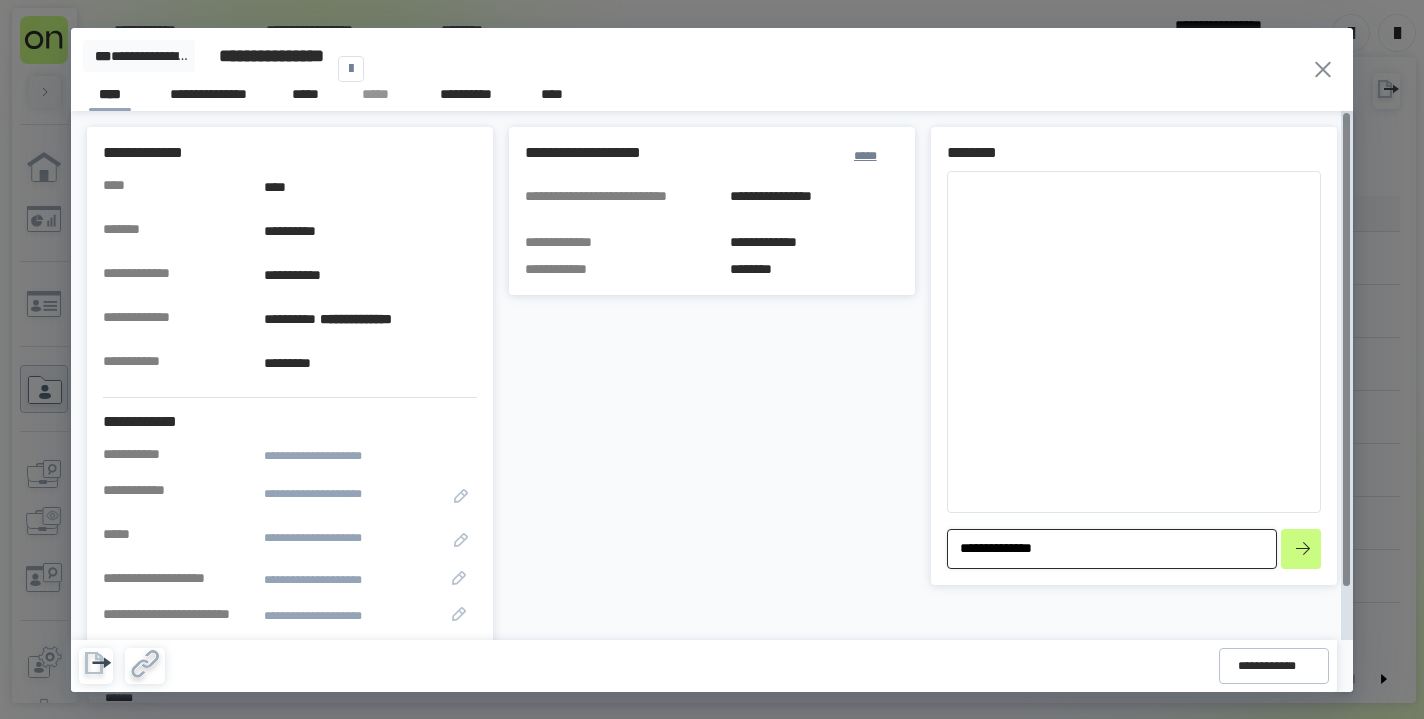 type on "*" 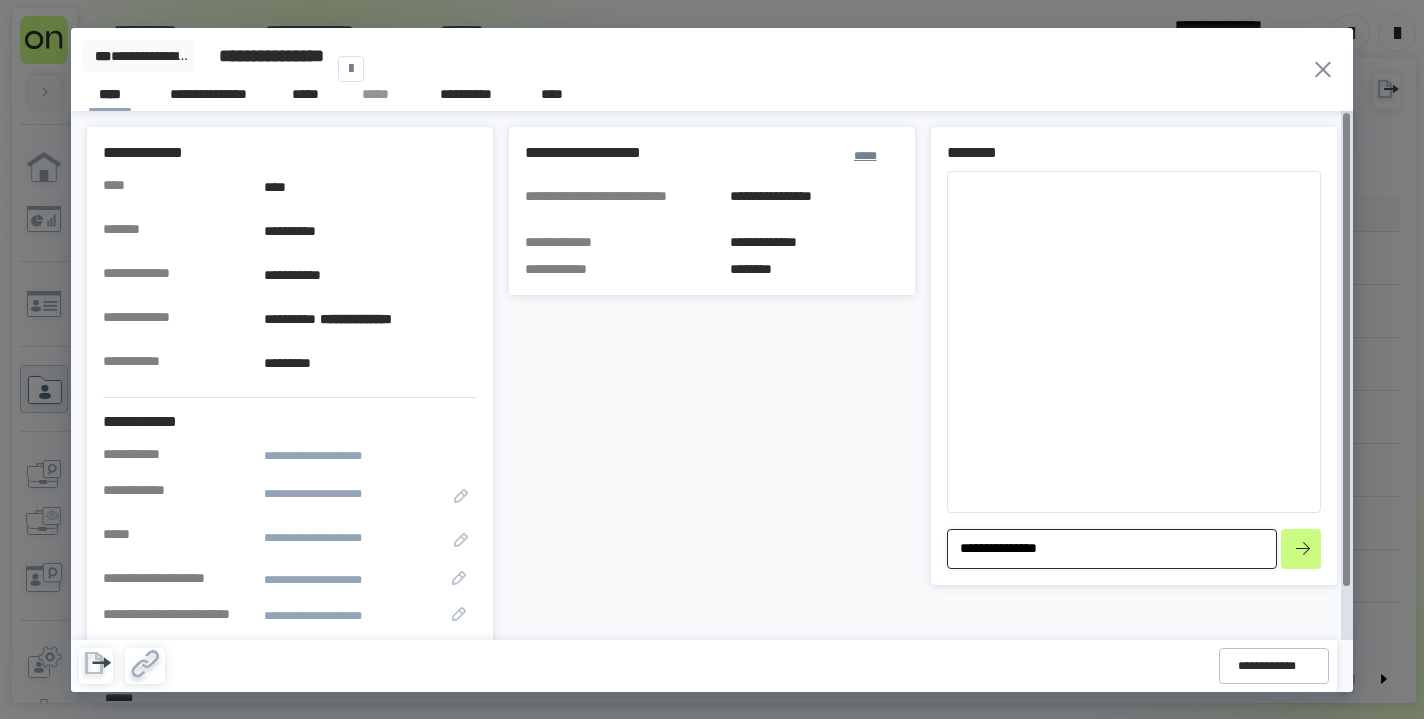 type on "*" 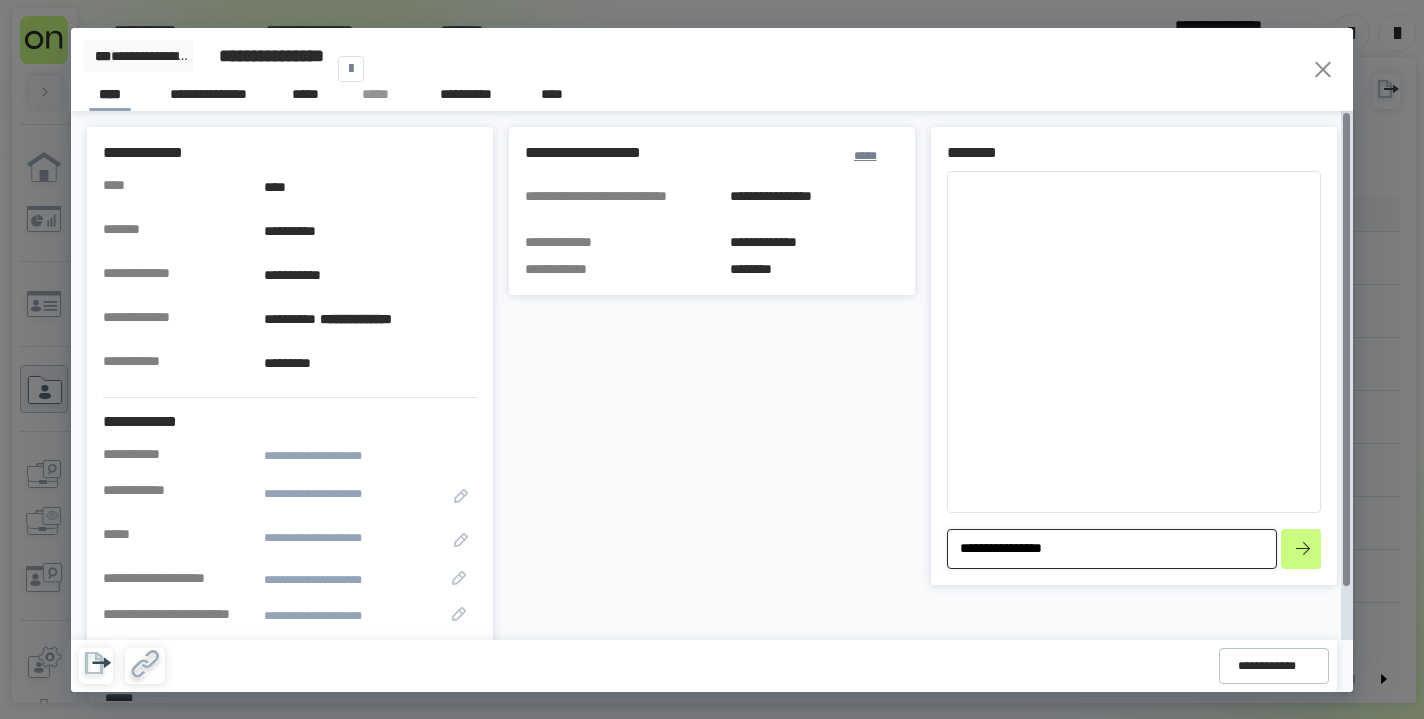 type on "*" 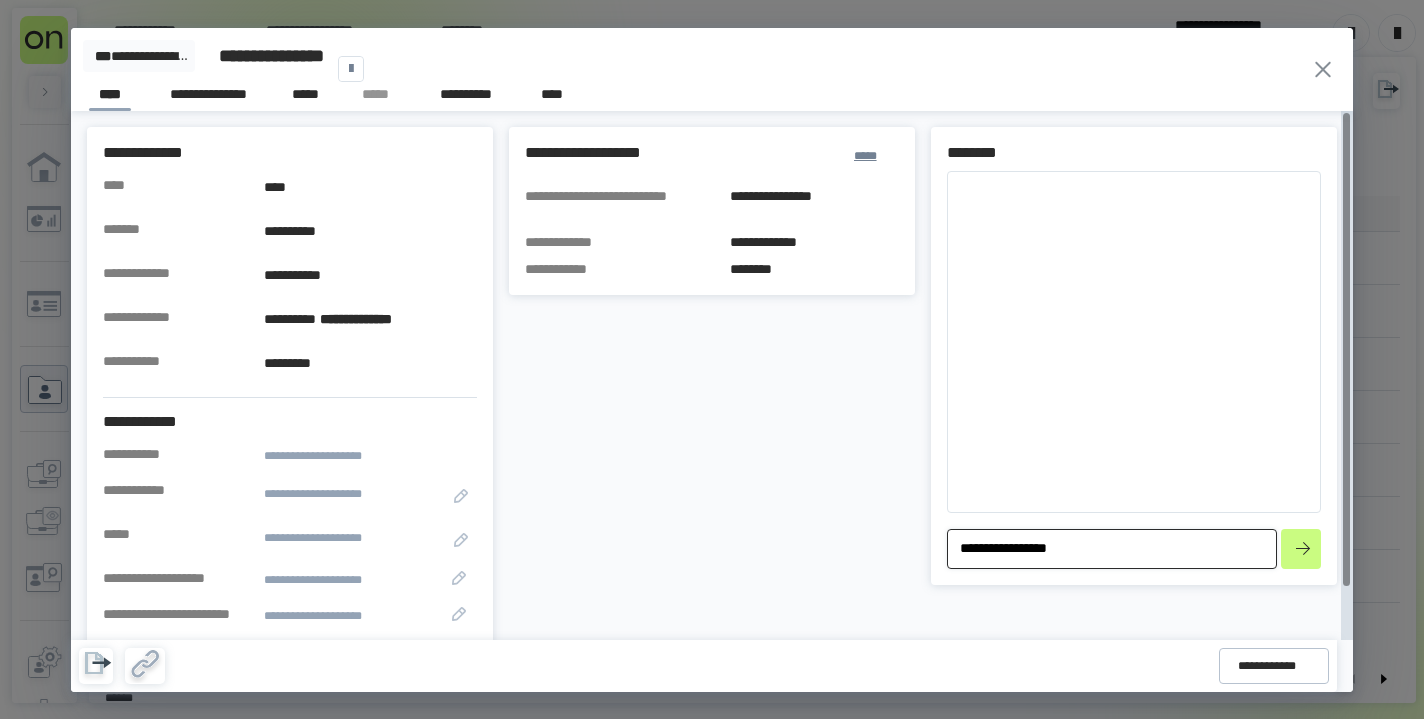 type on "*" 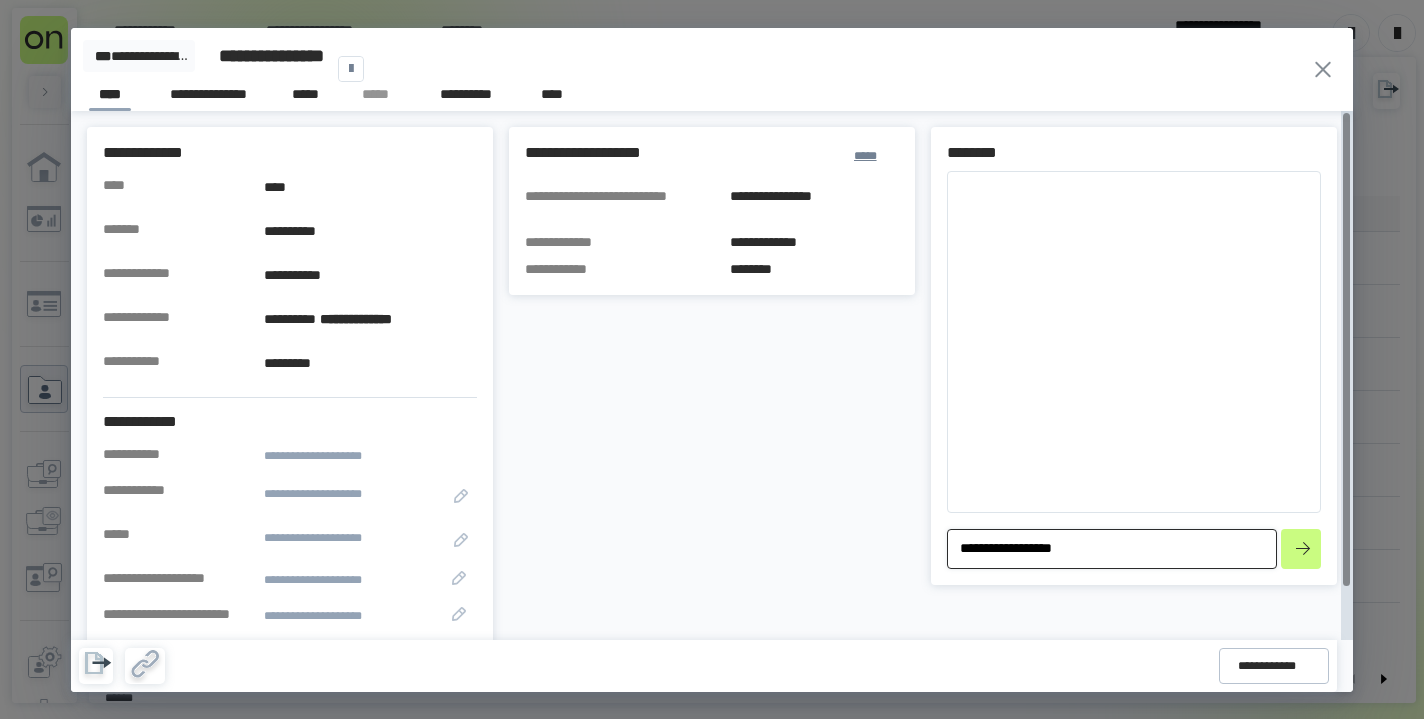 type on "*" 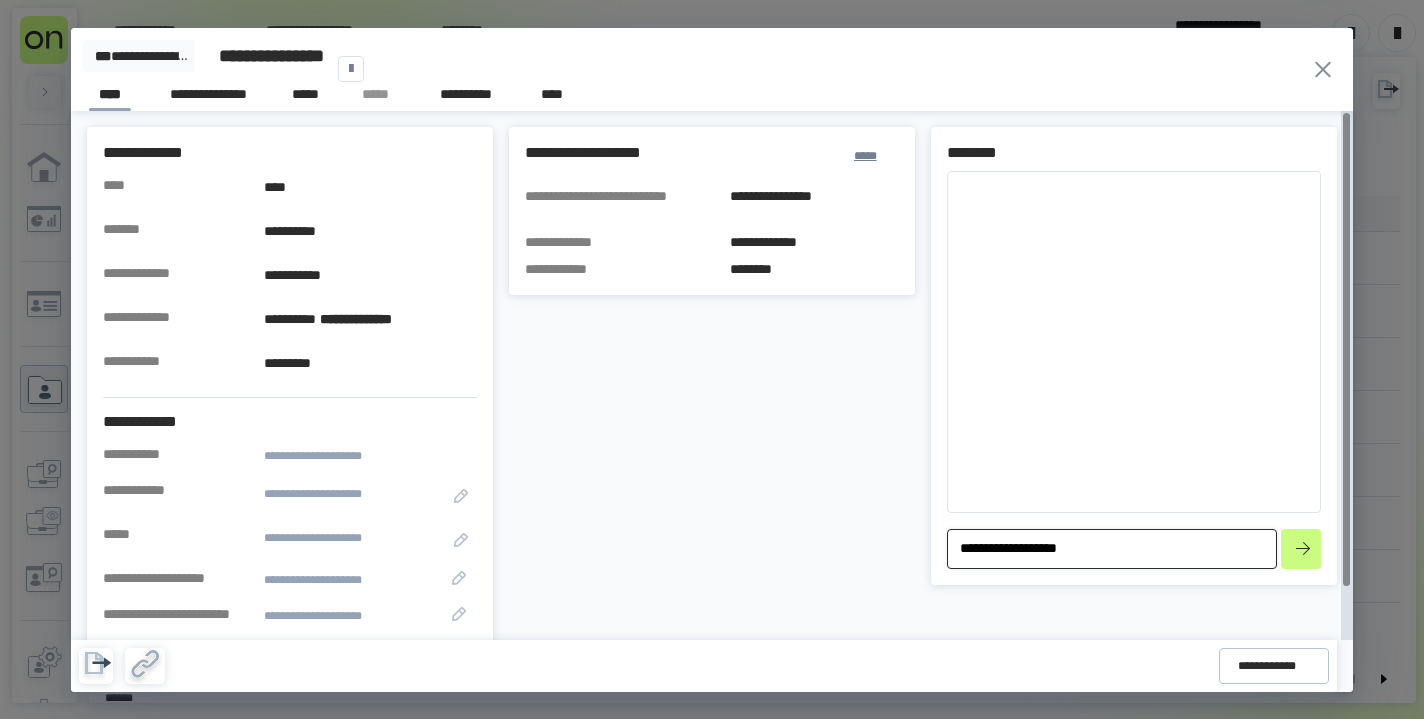 type on "*" 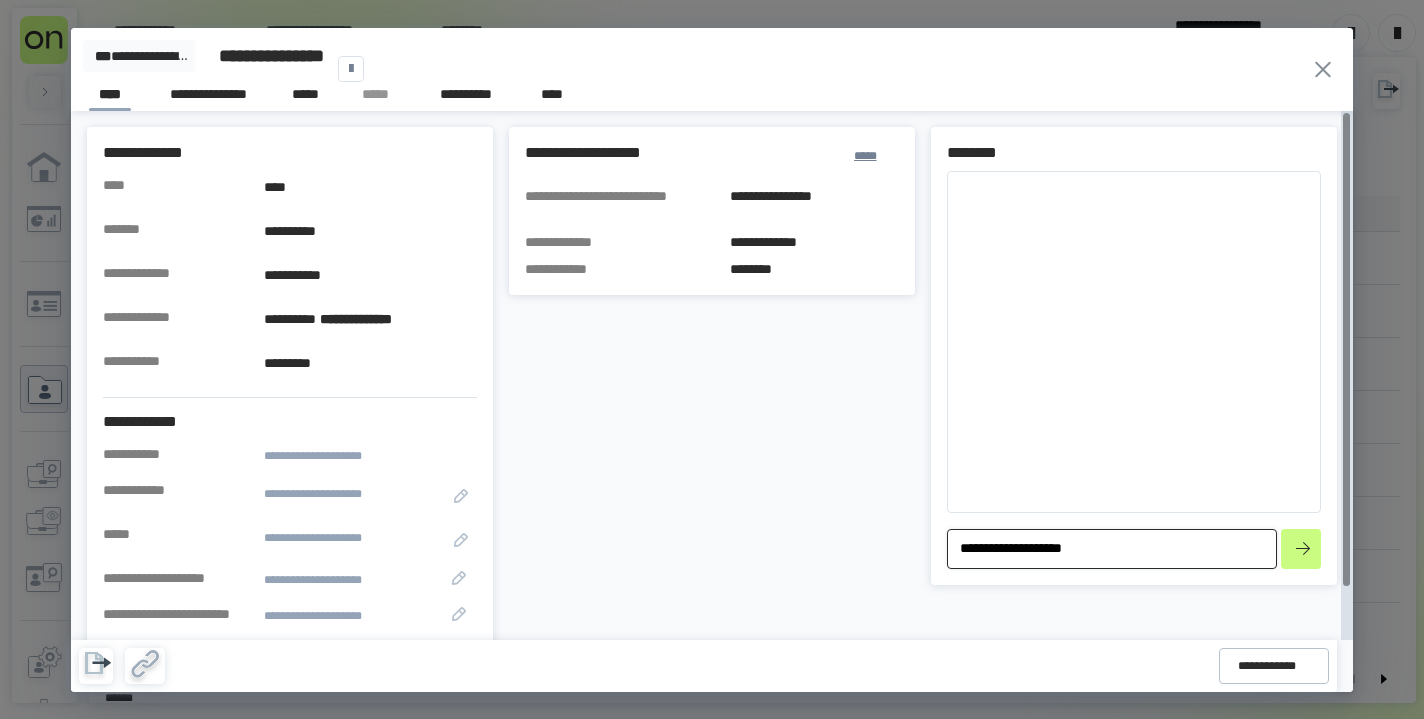 type on "*" 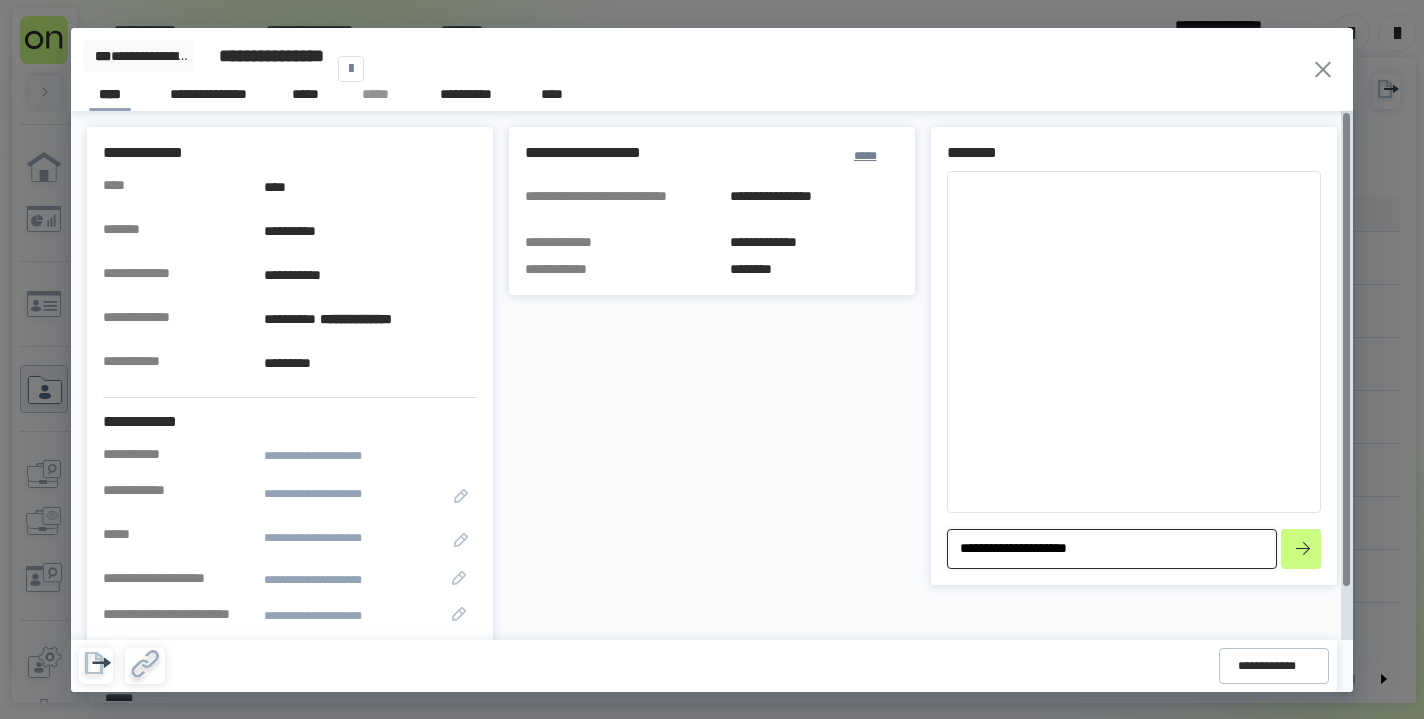 type on "*" 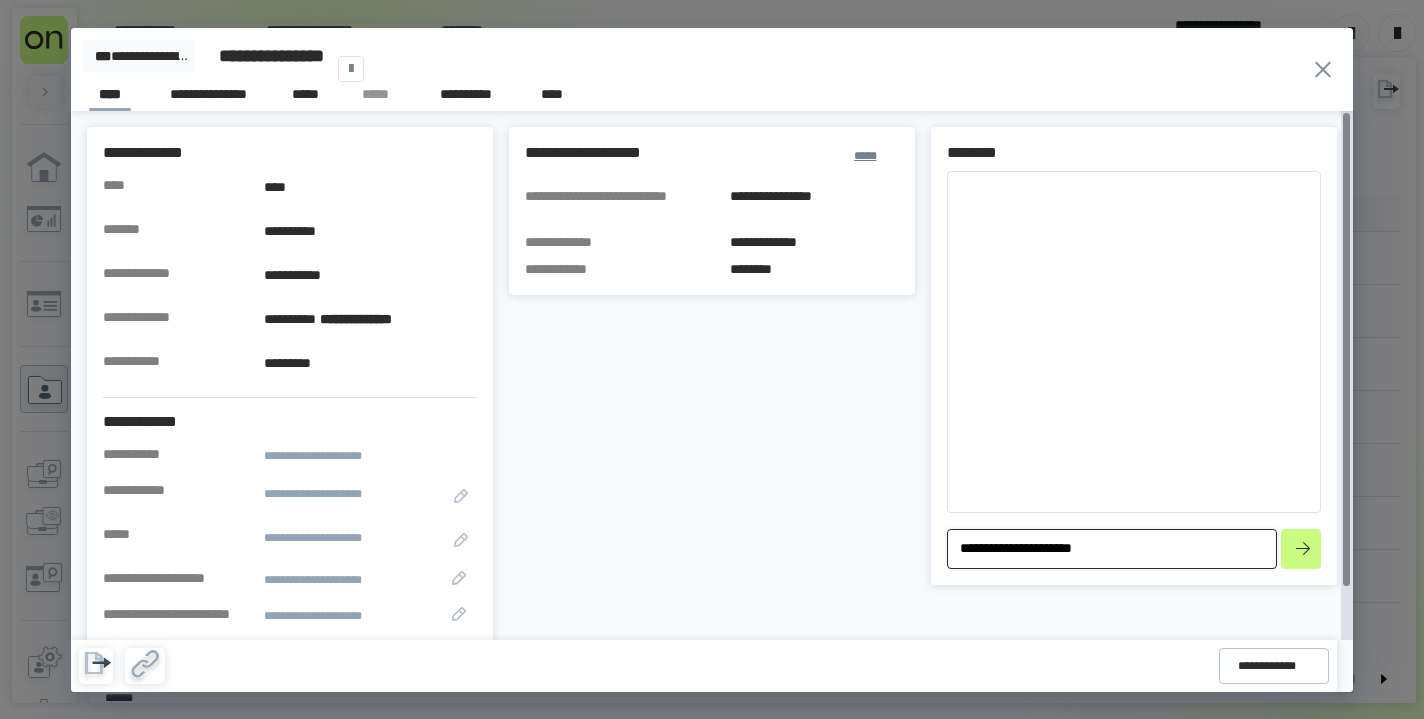 type on "*" 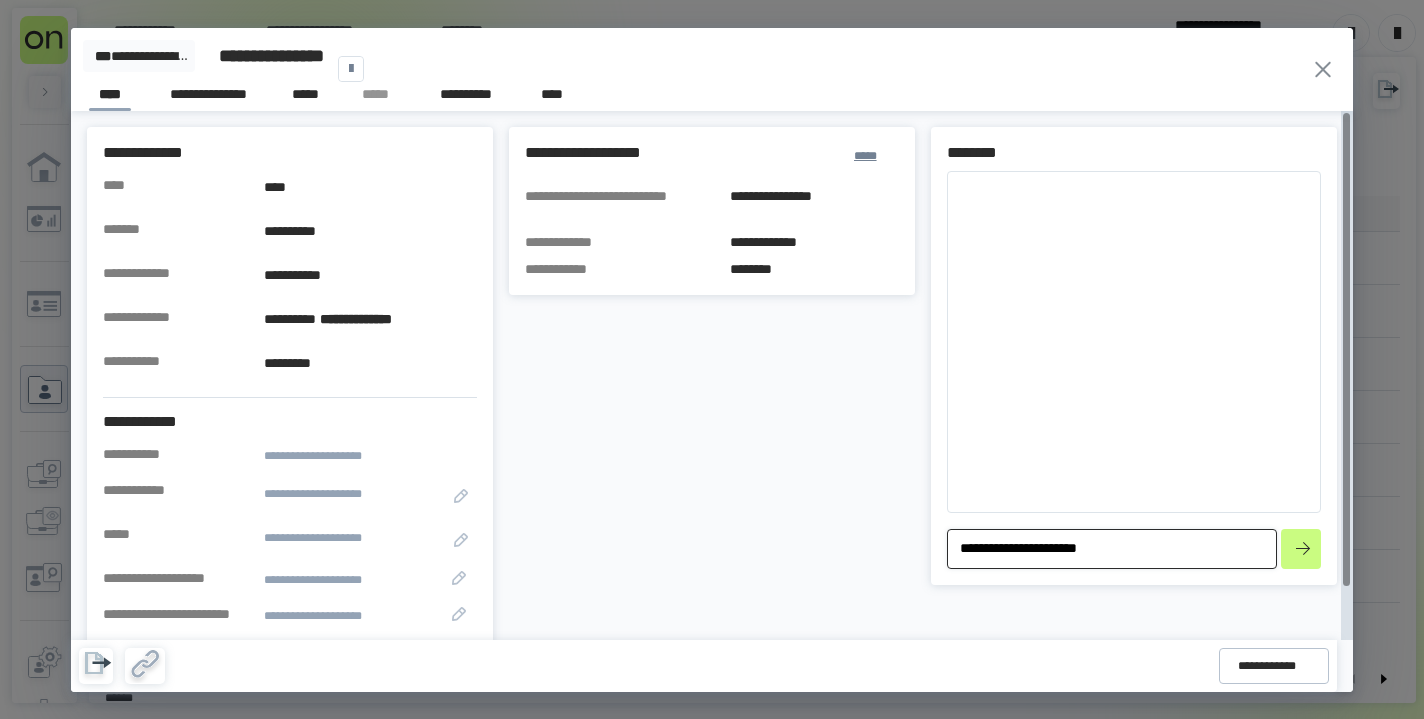 type on "*" 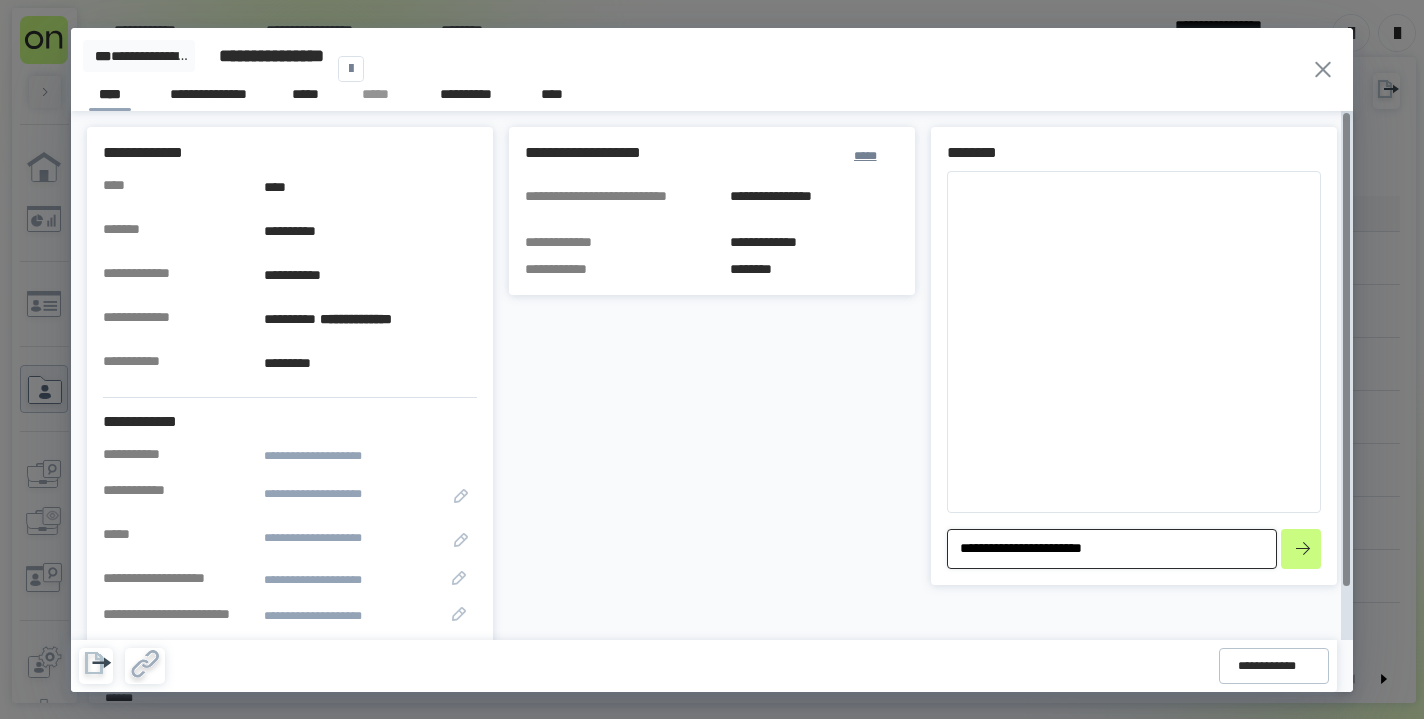 type on "*" 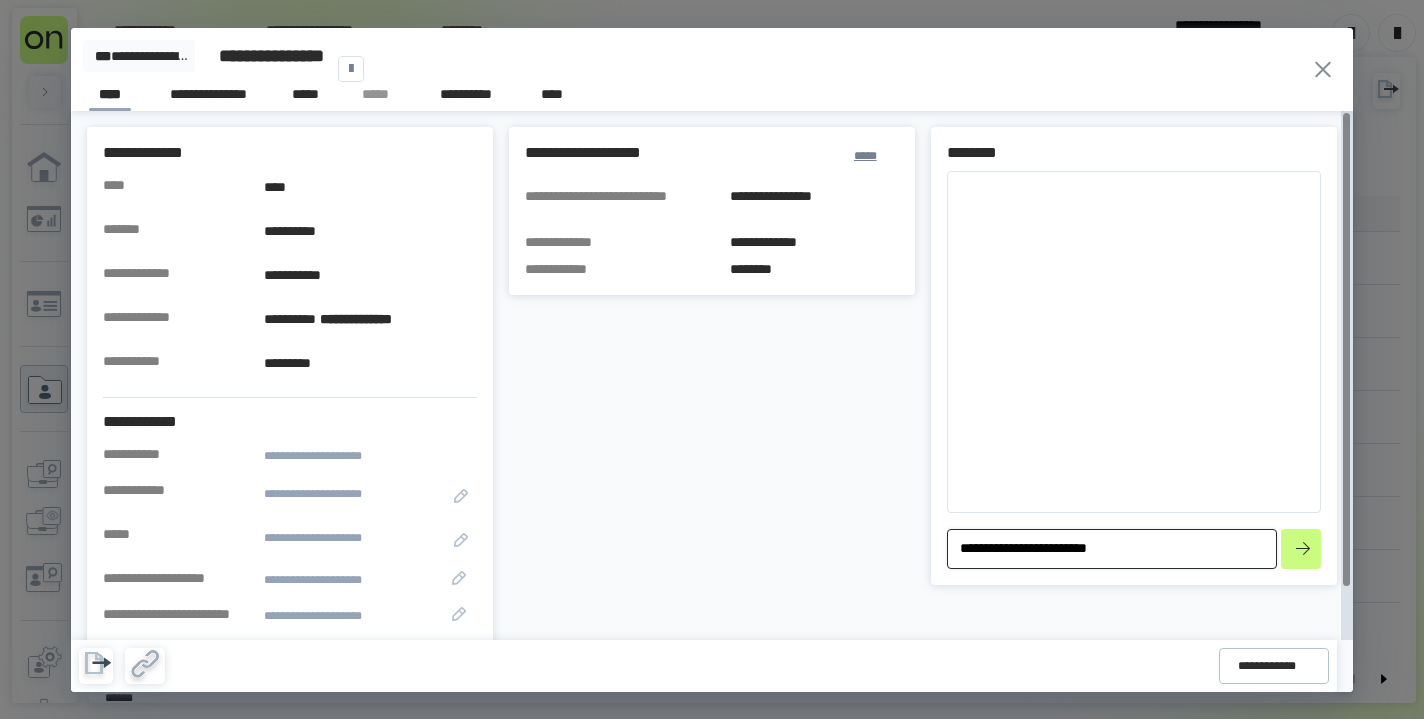 type on "*" 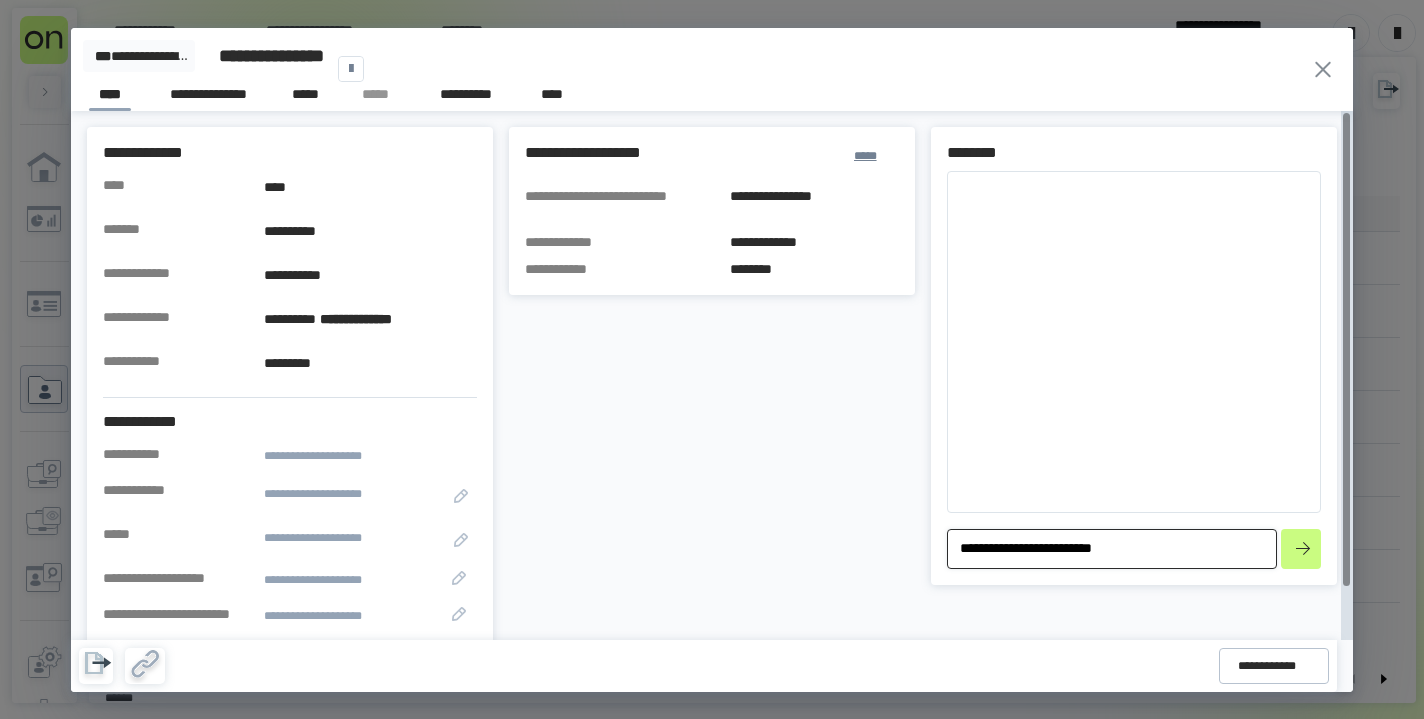 type on "*" 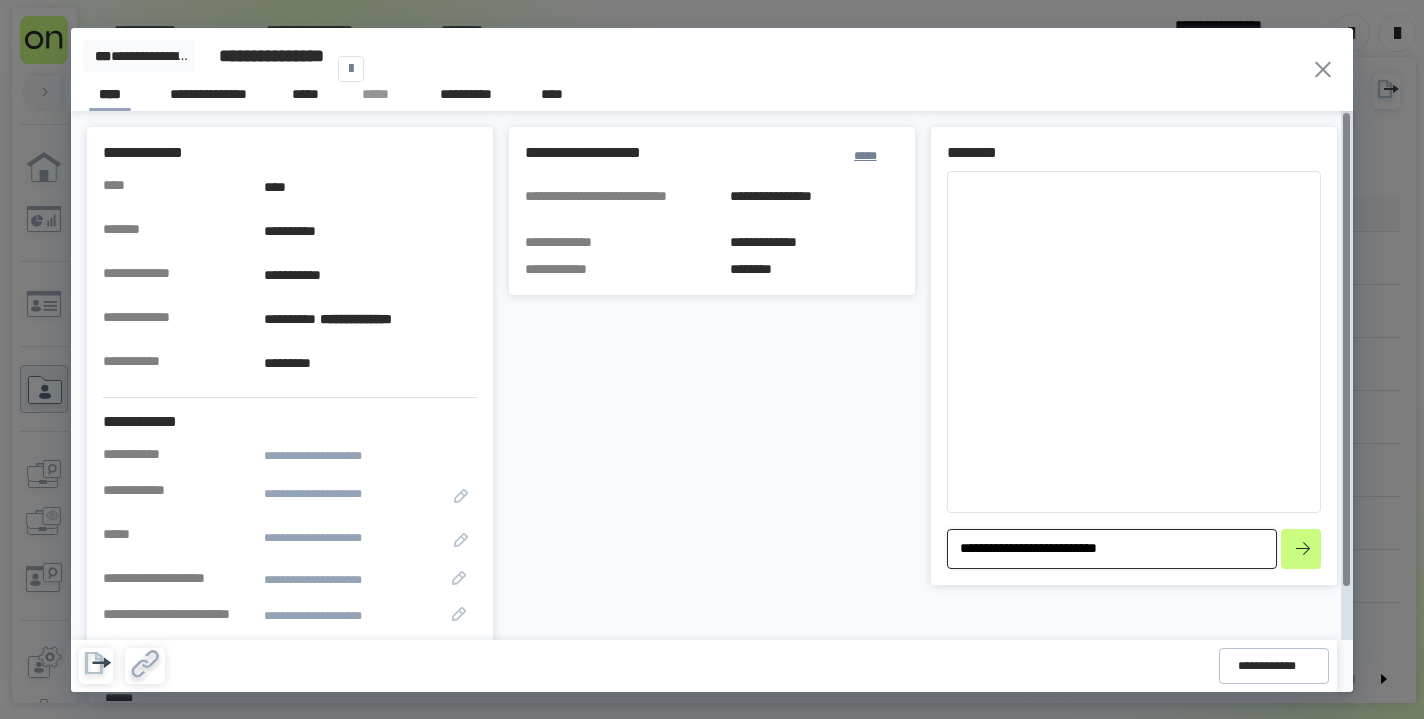 type on "*" 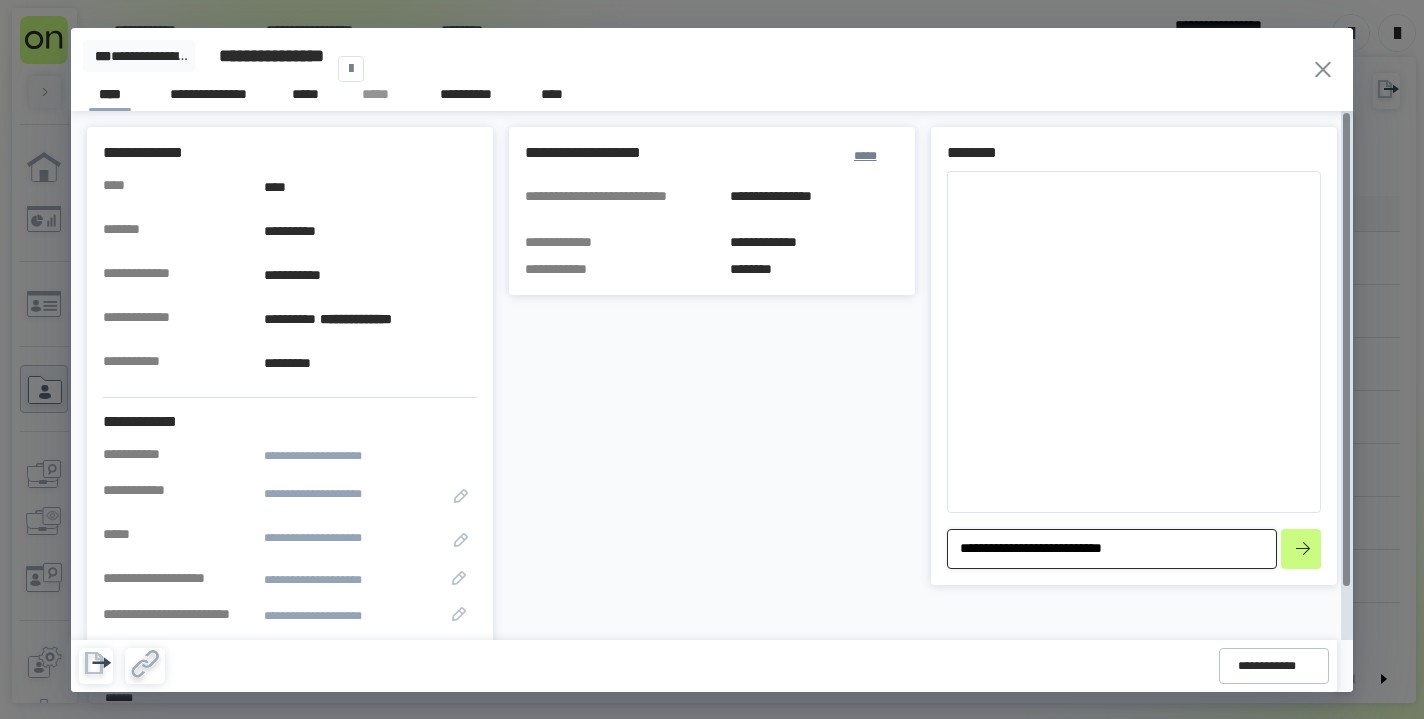 type on "*" 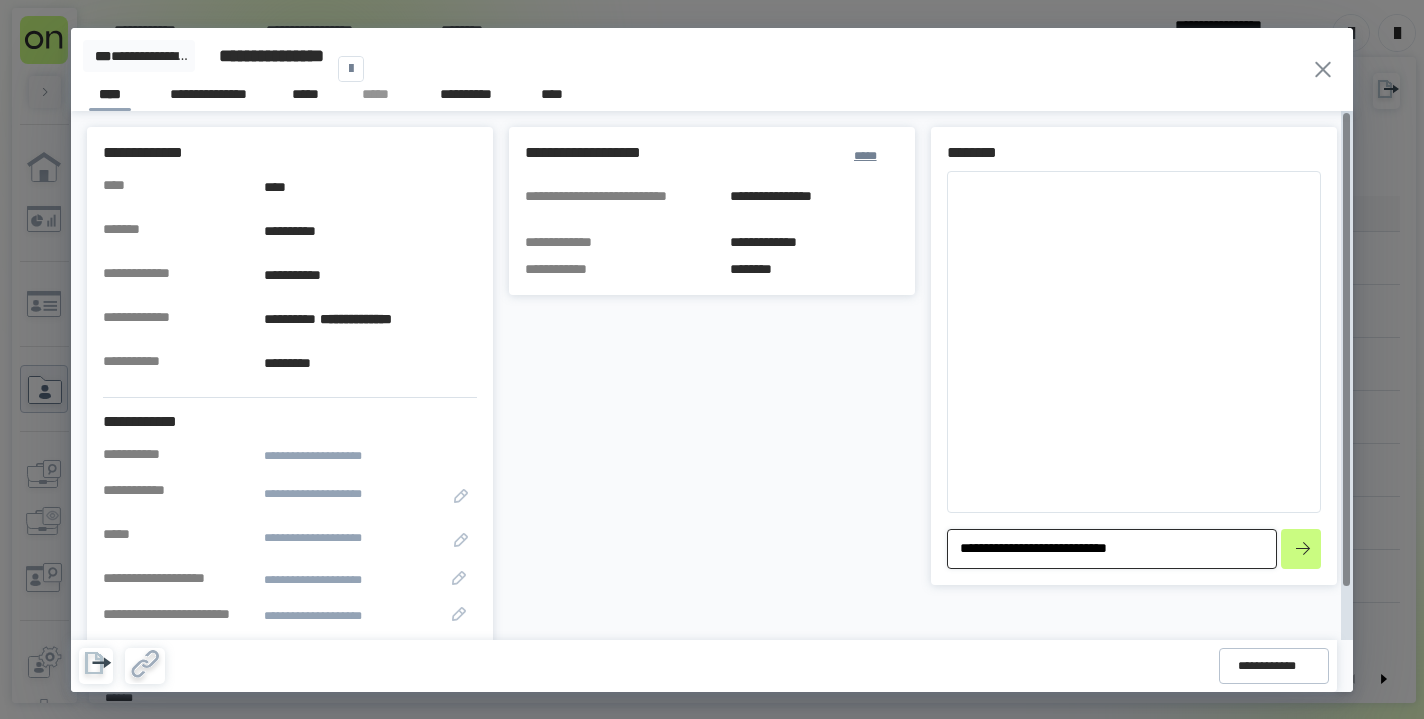 type on "*" 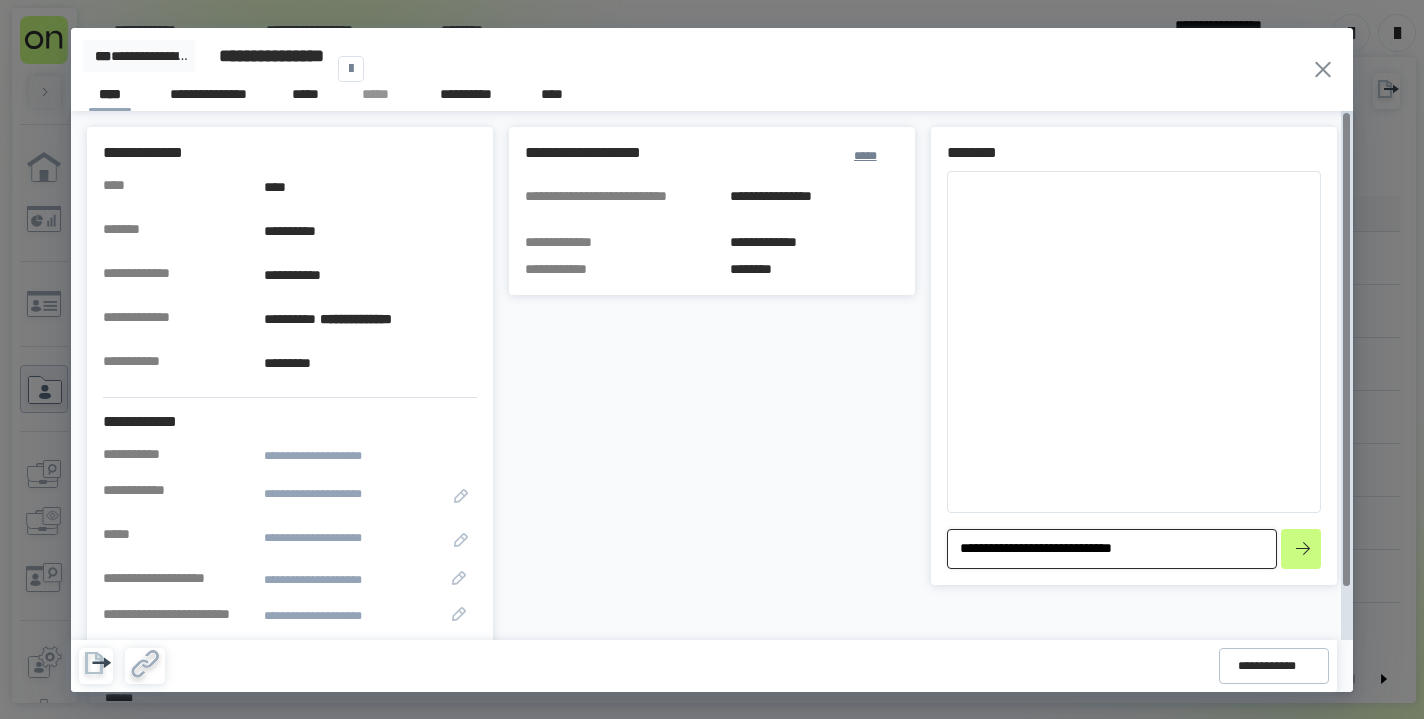 type on "*" 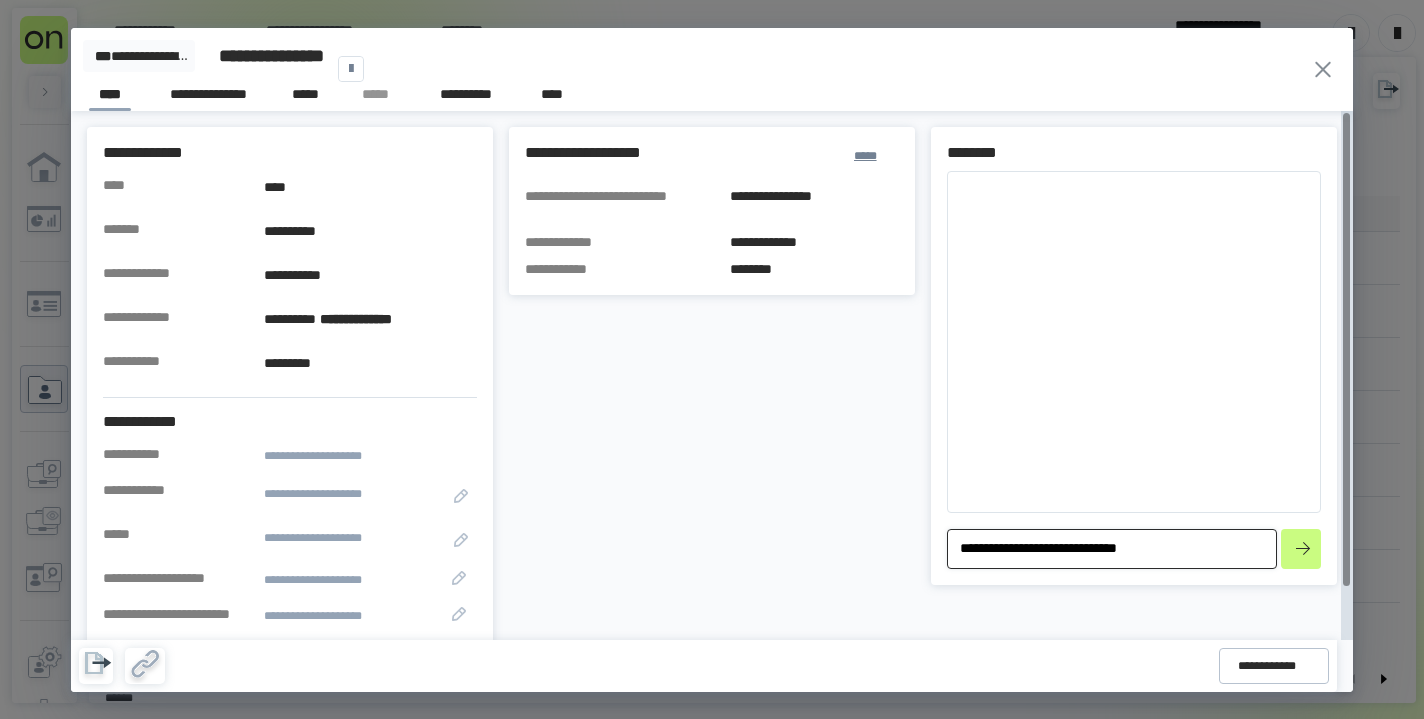type on "*" 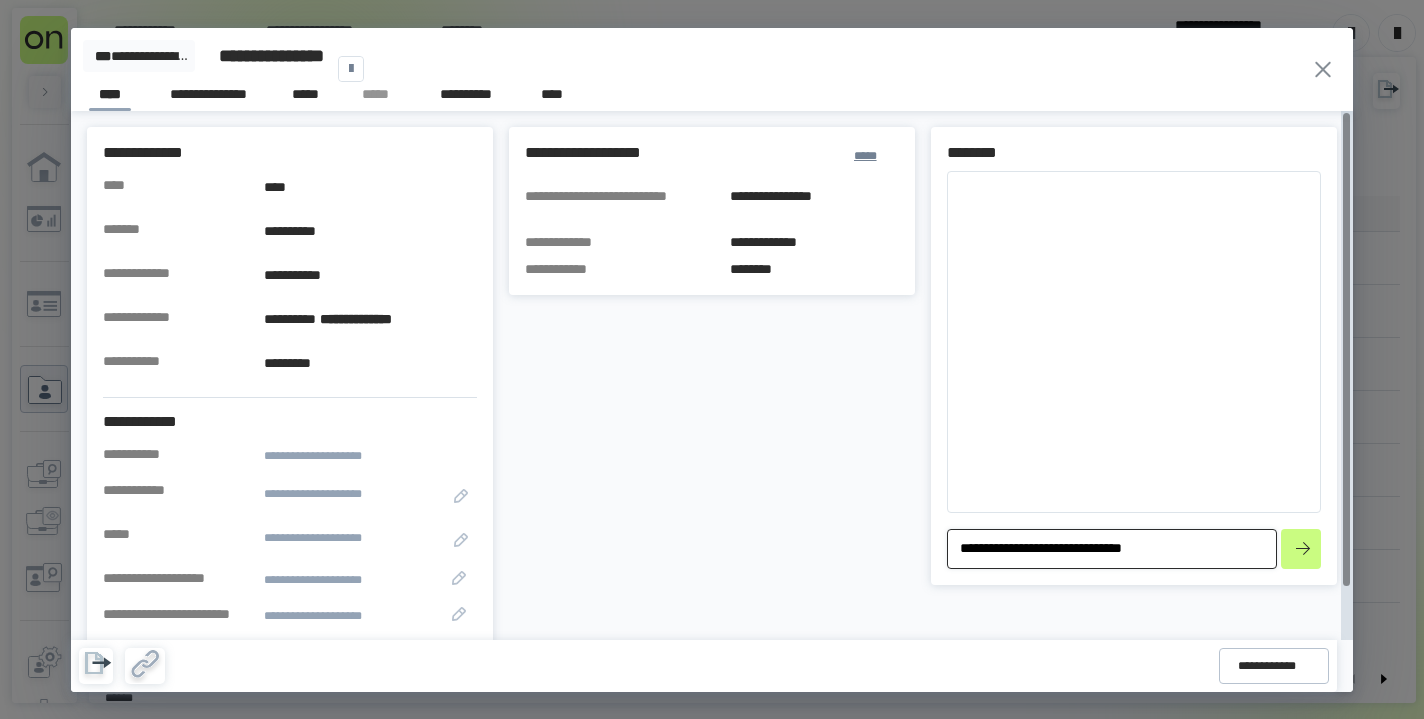 type on "*" 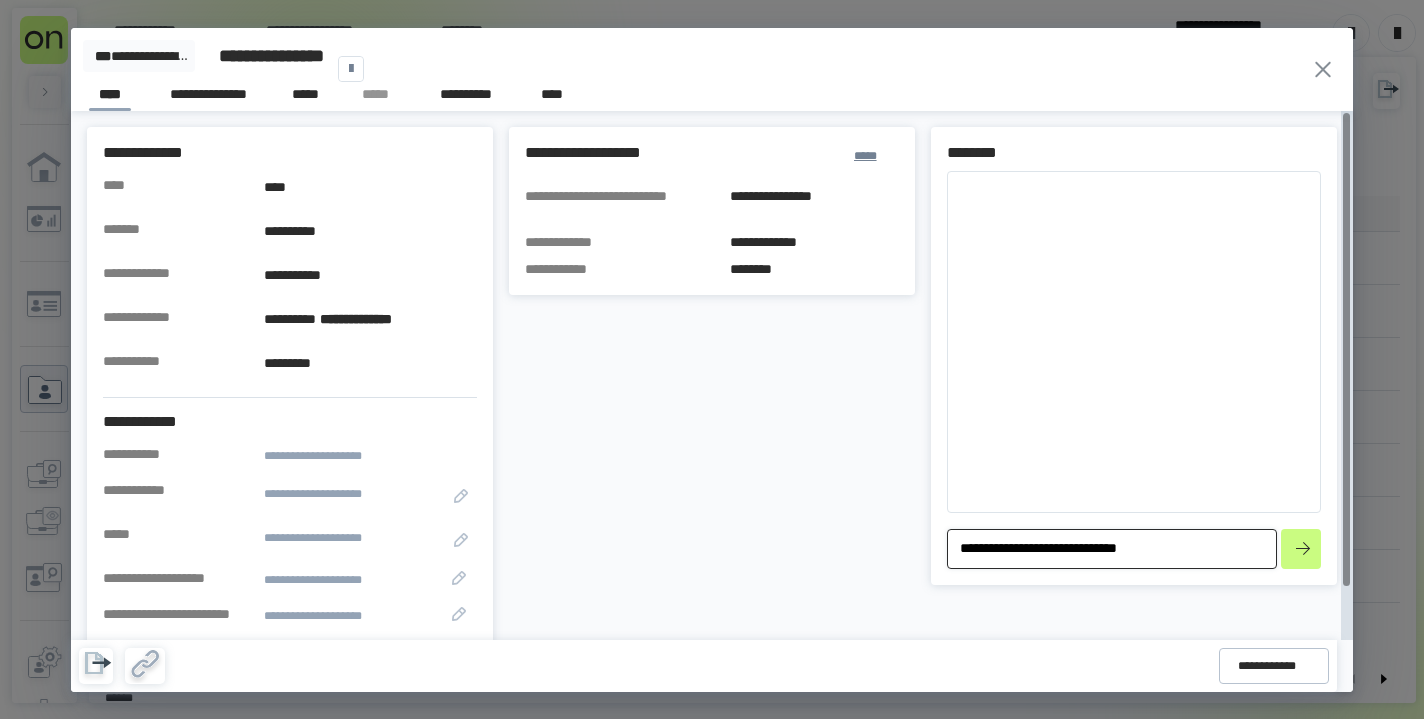 type on "*" 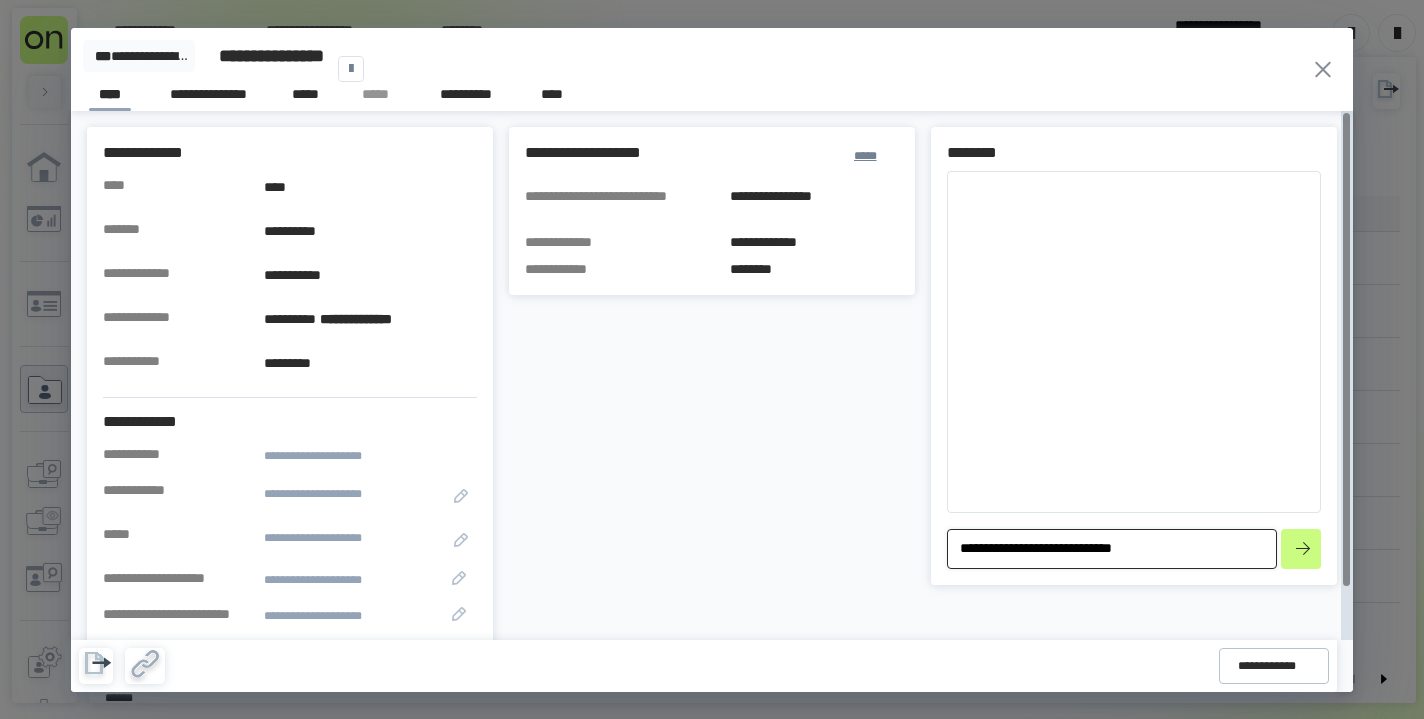 type on "*" 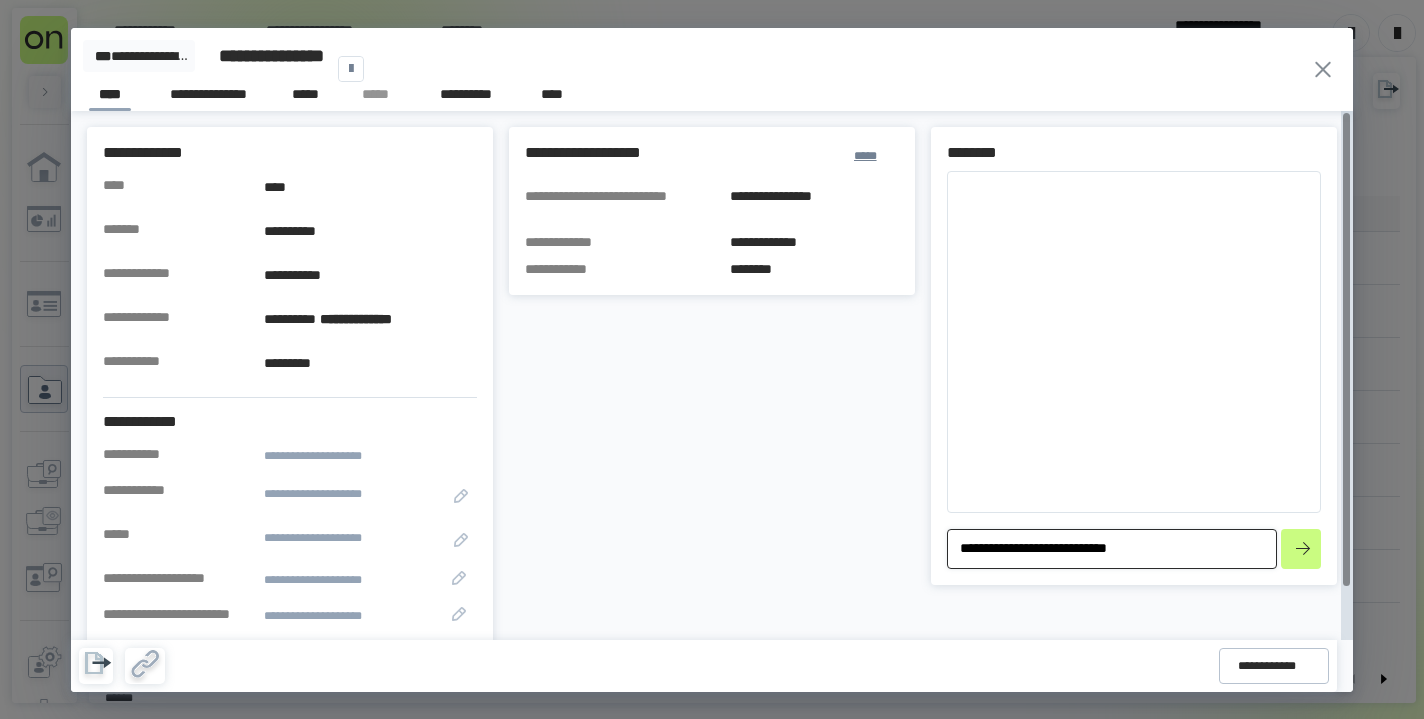 type on "*" 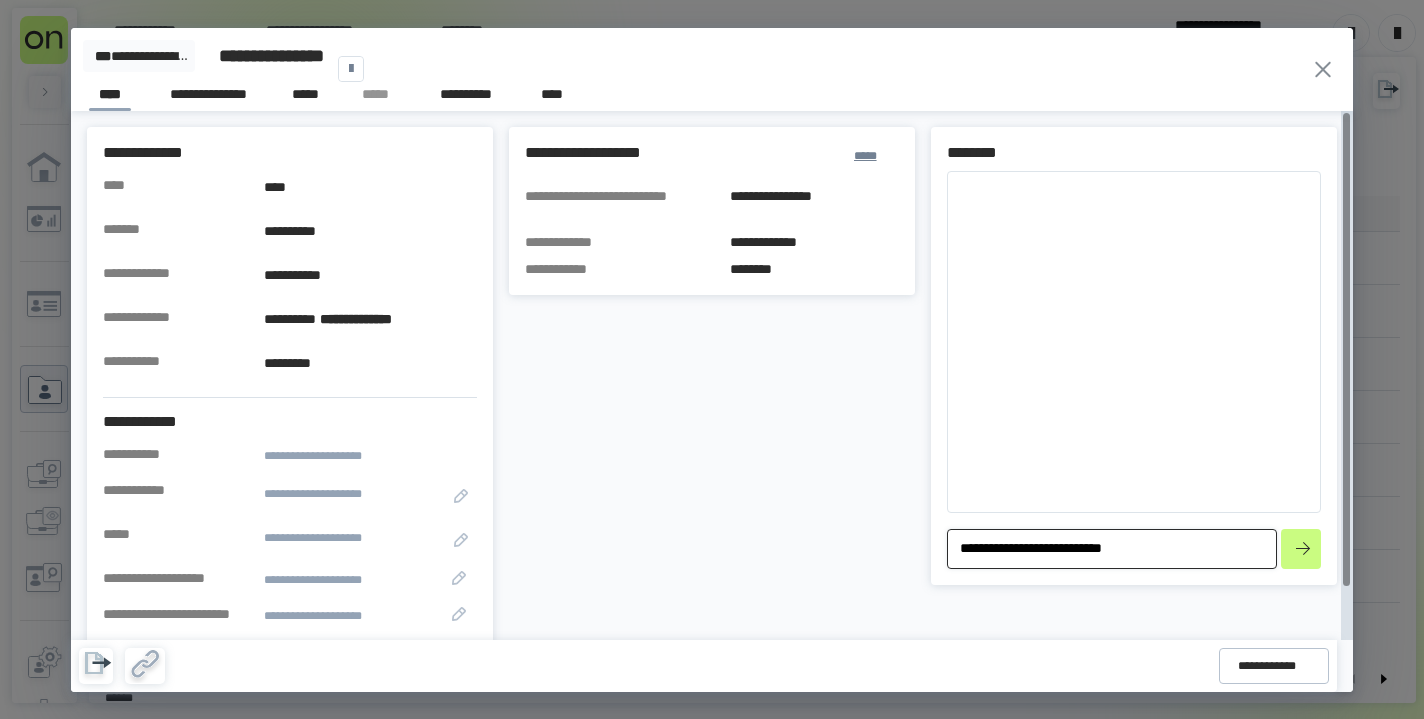 type on "*" 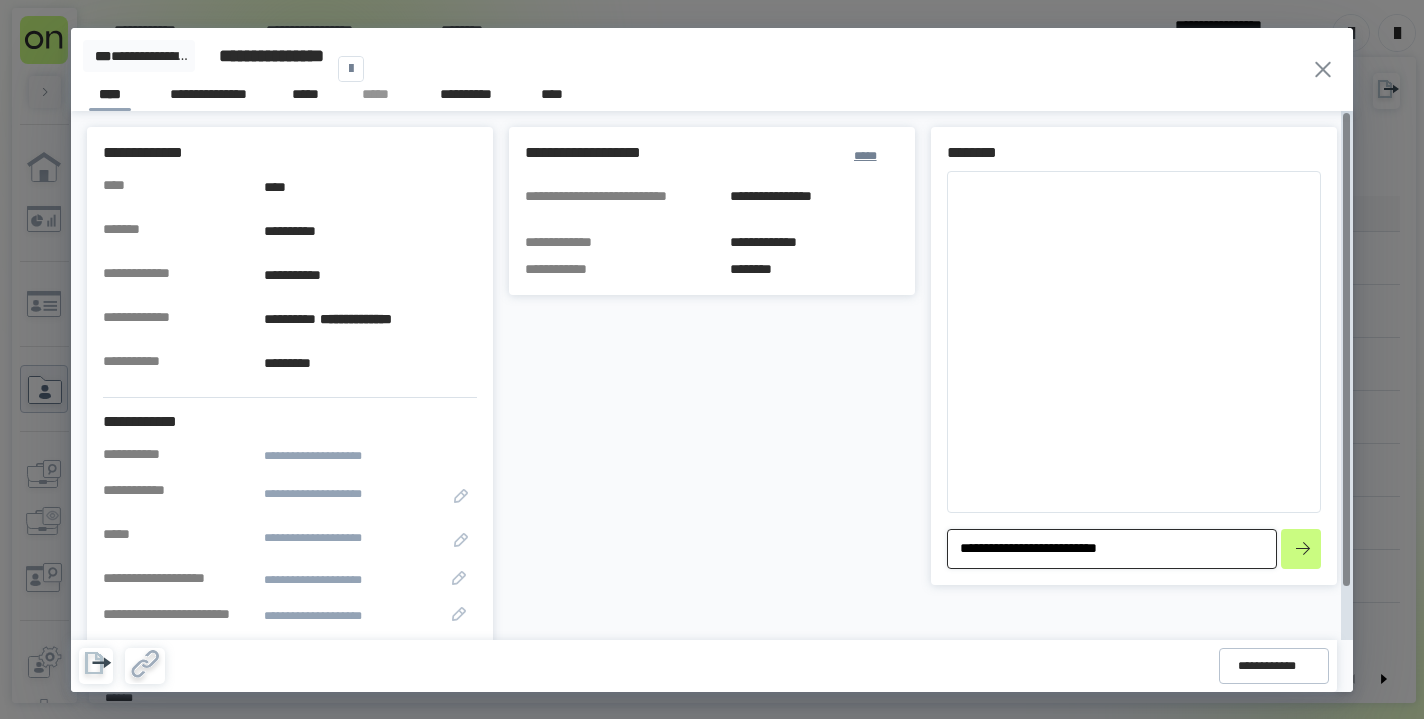 type on "*" 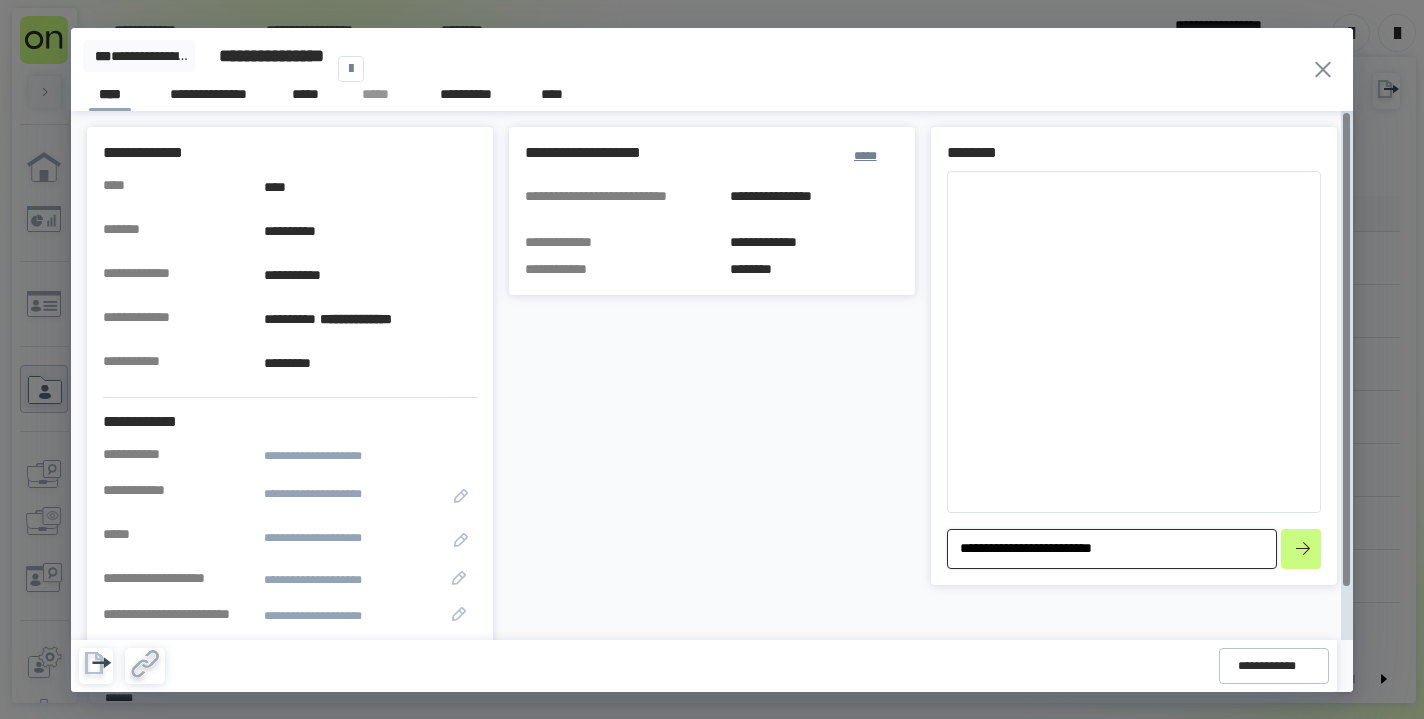 type on "*" 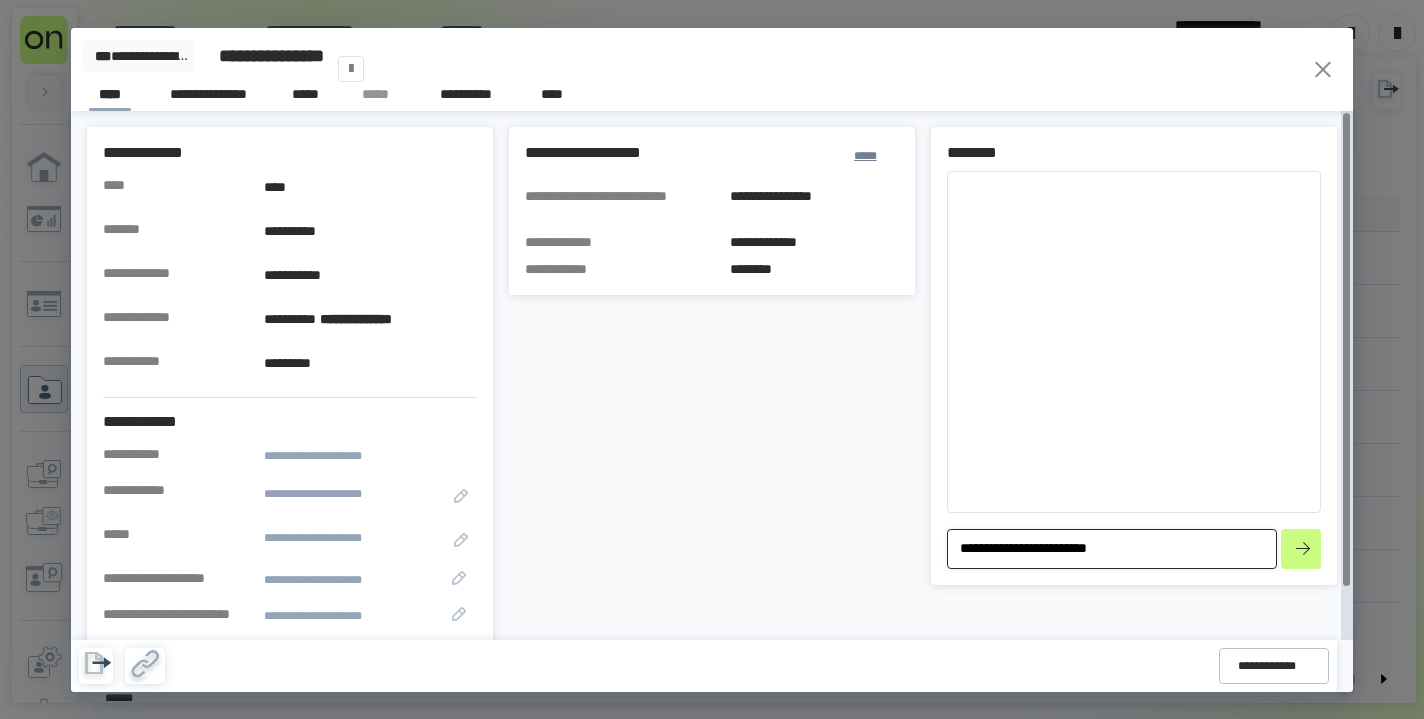 type on "*" 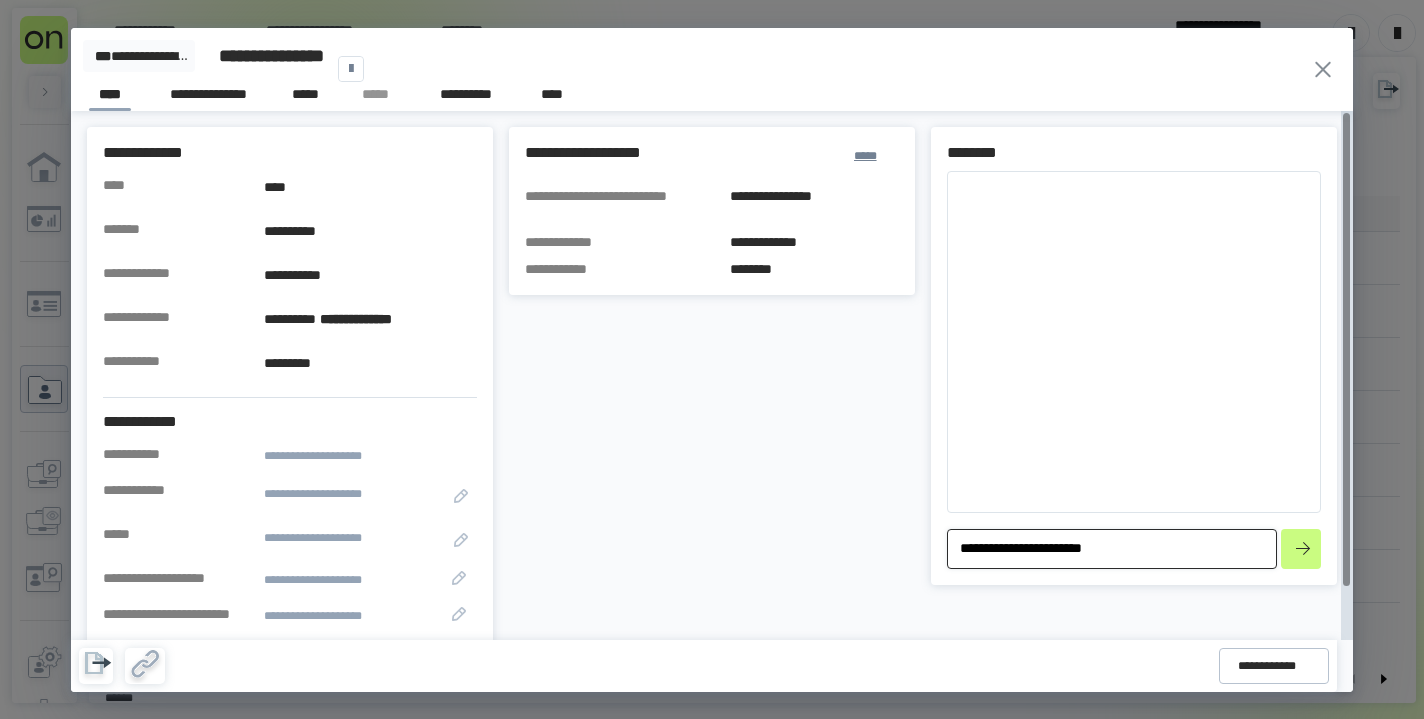 type on "*" 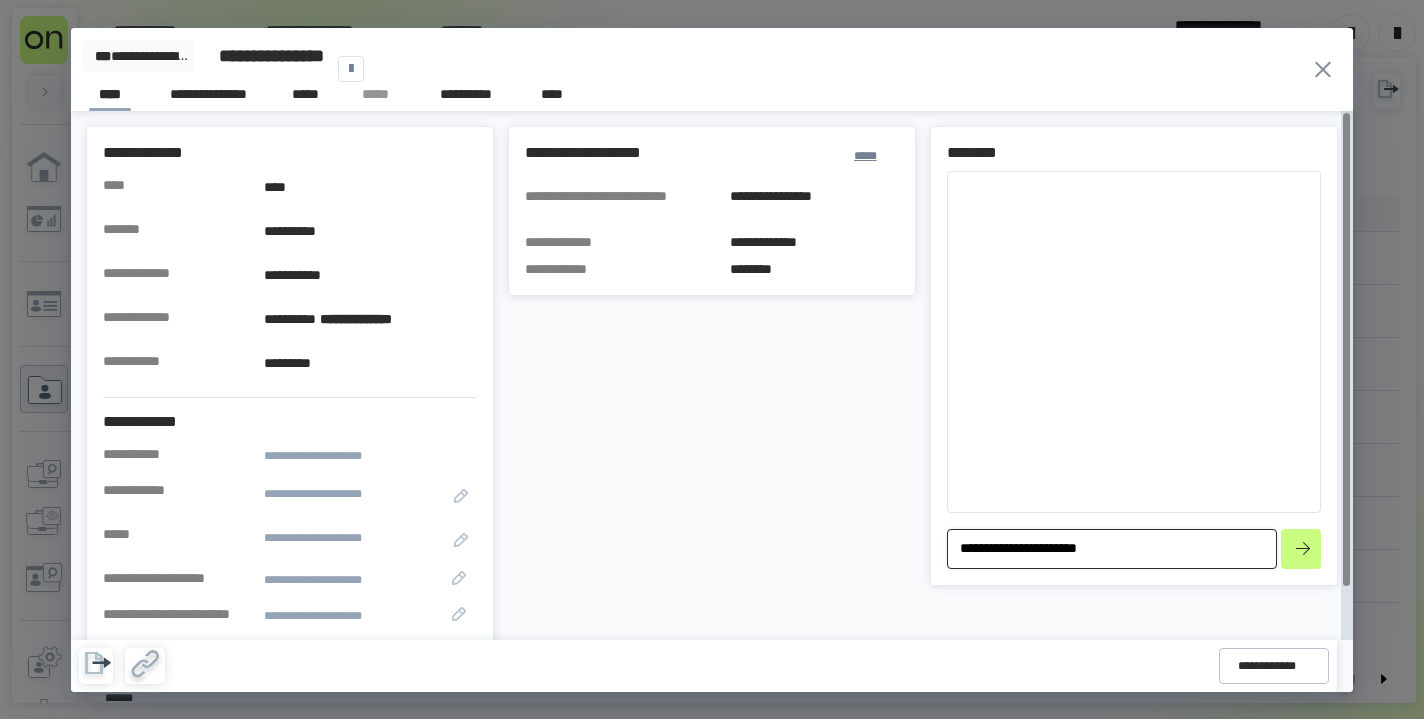 type on "*" 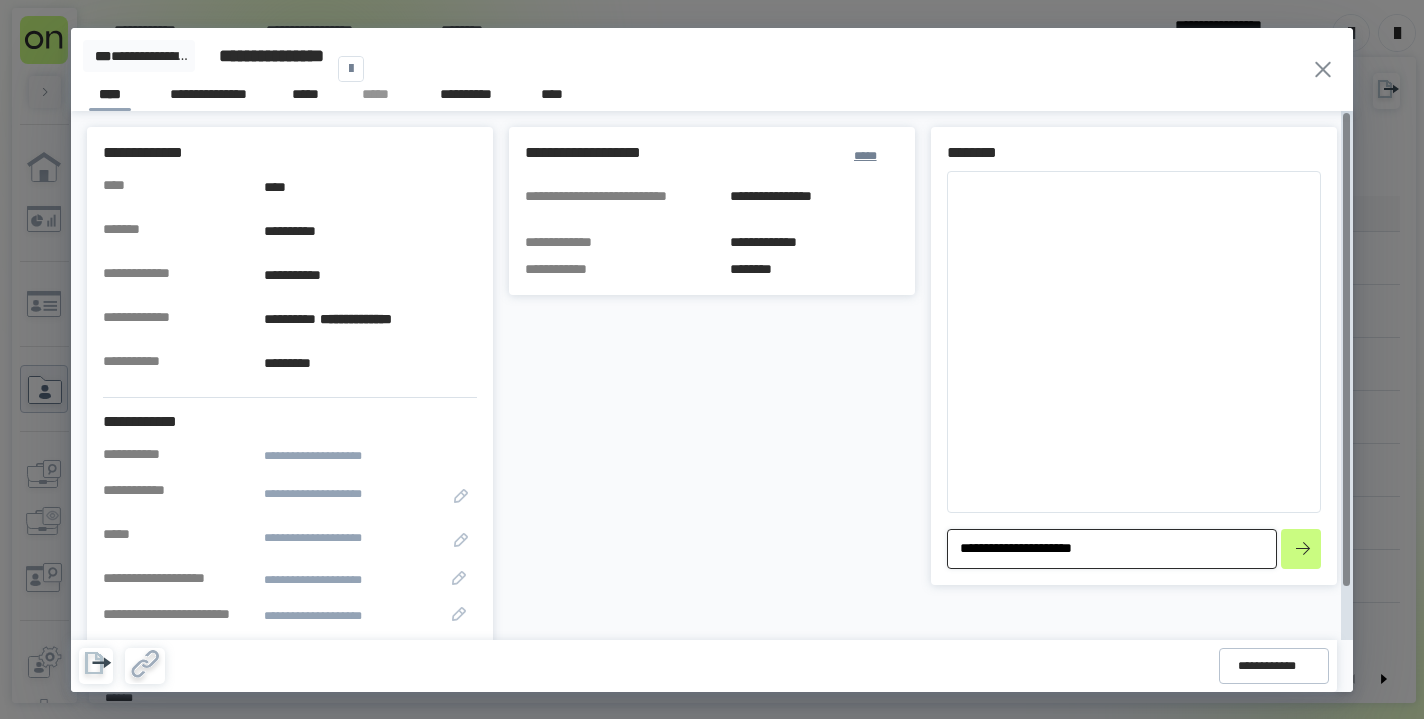 type on "*" 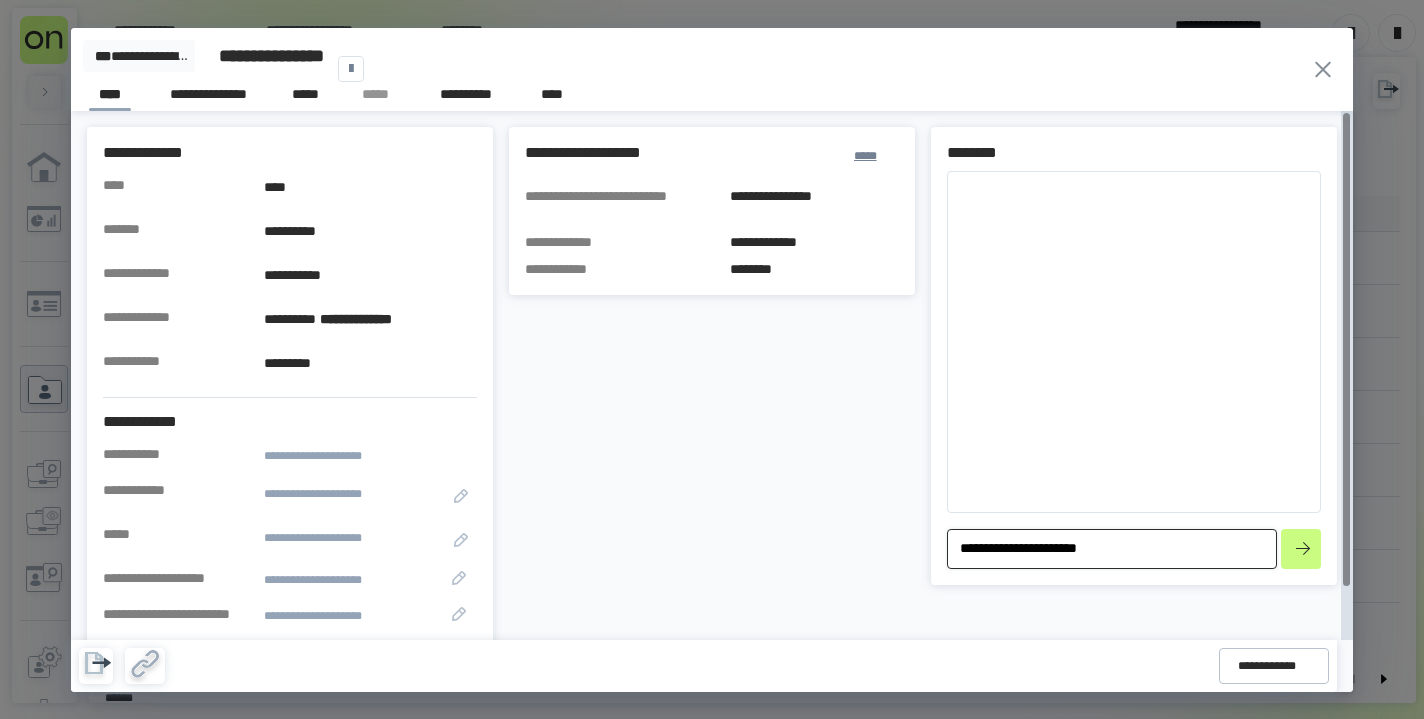 type on "*" 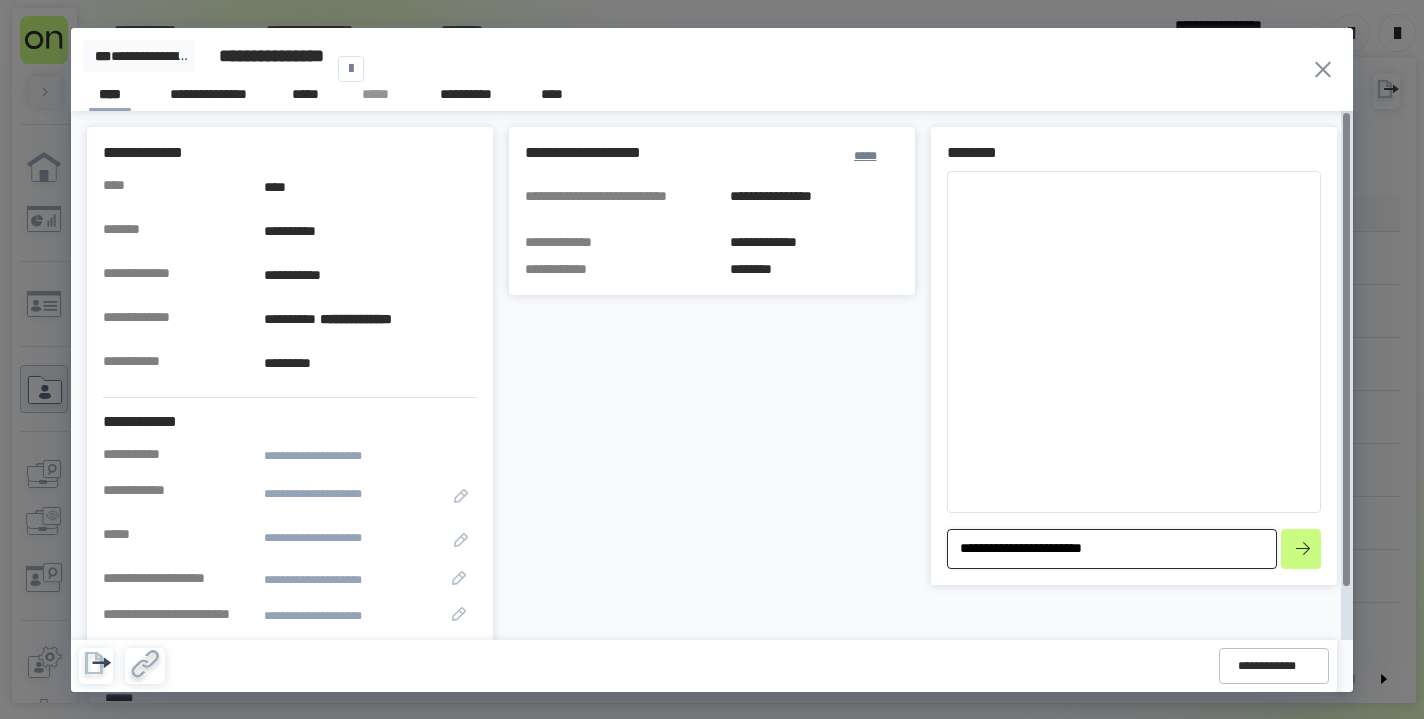 type on "*" 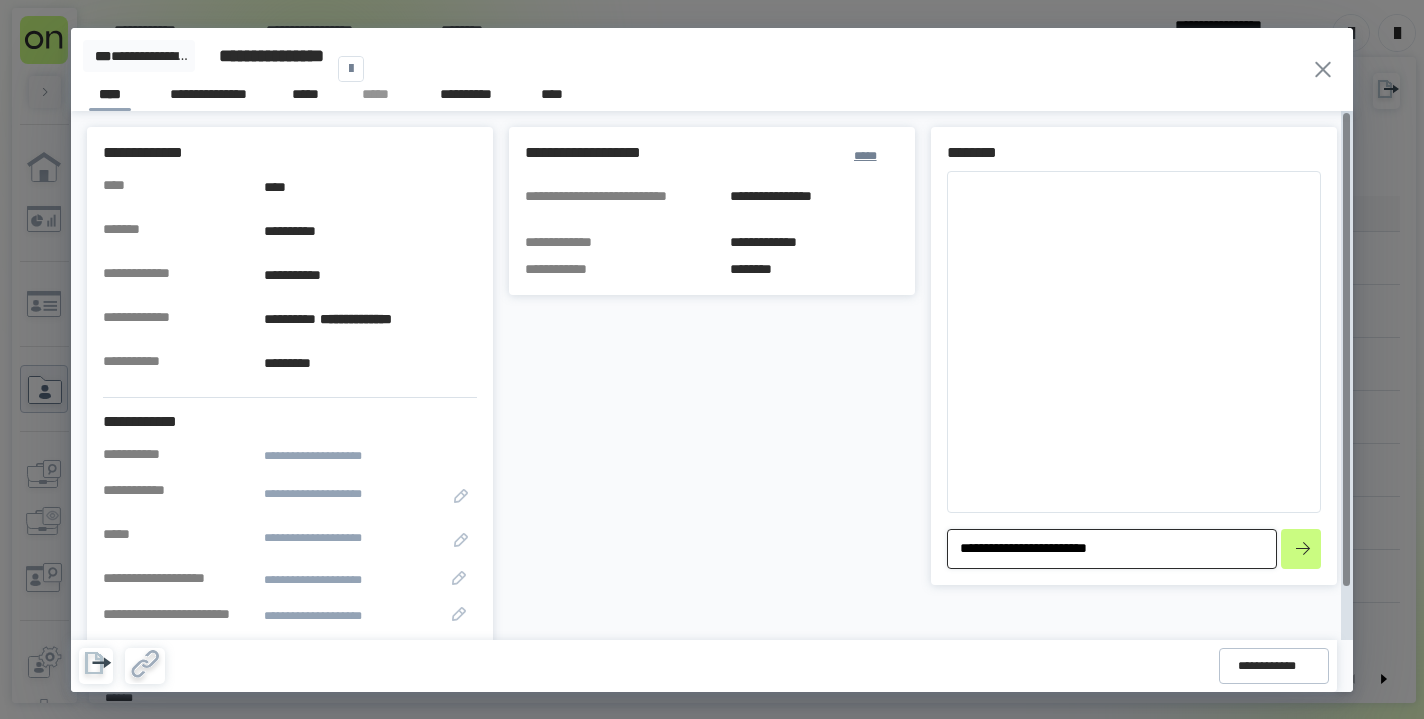 type on "*" 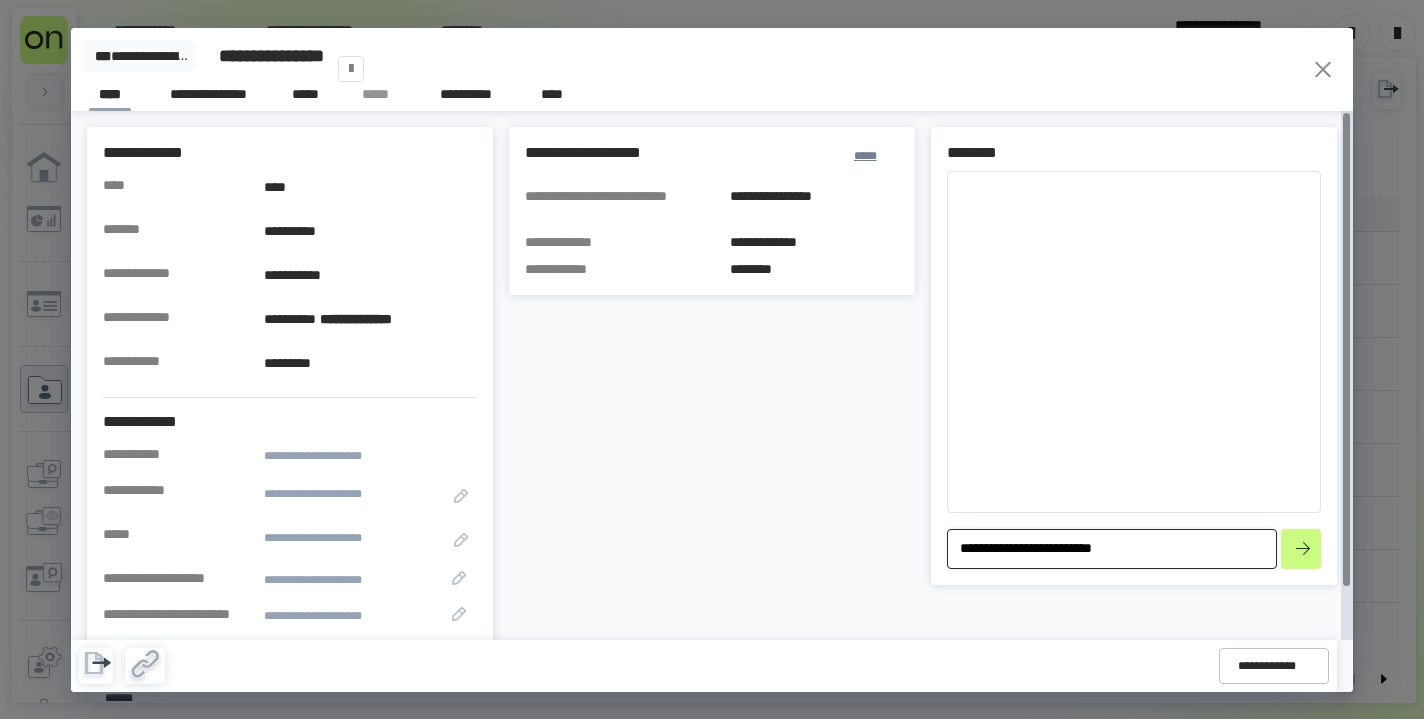 type on "*" 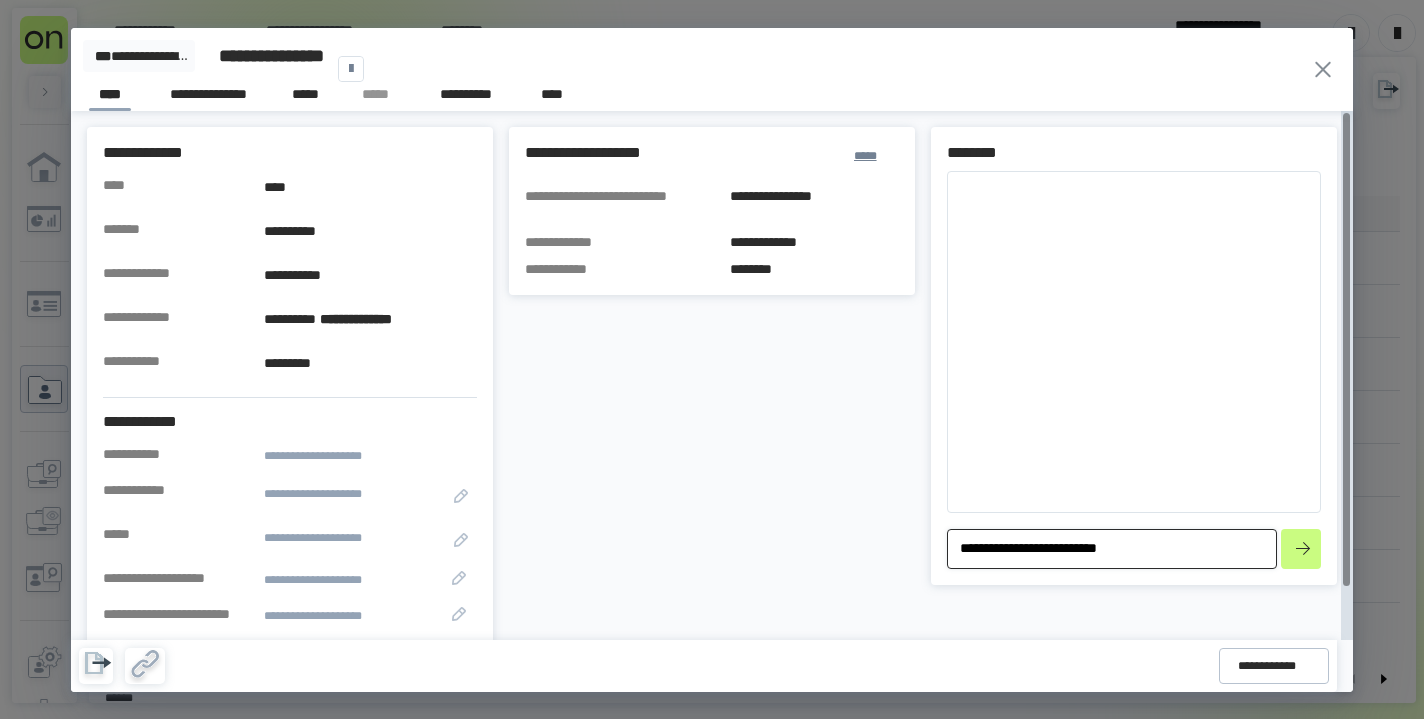 type on "*" 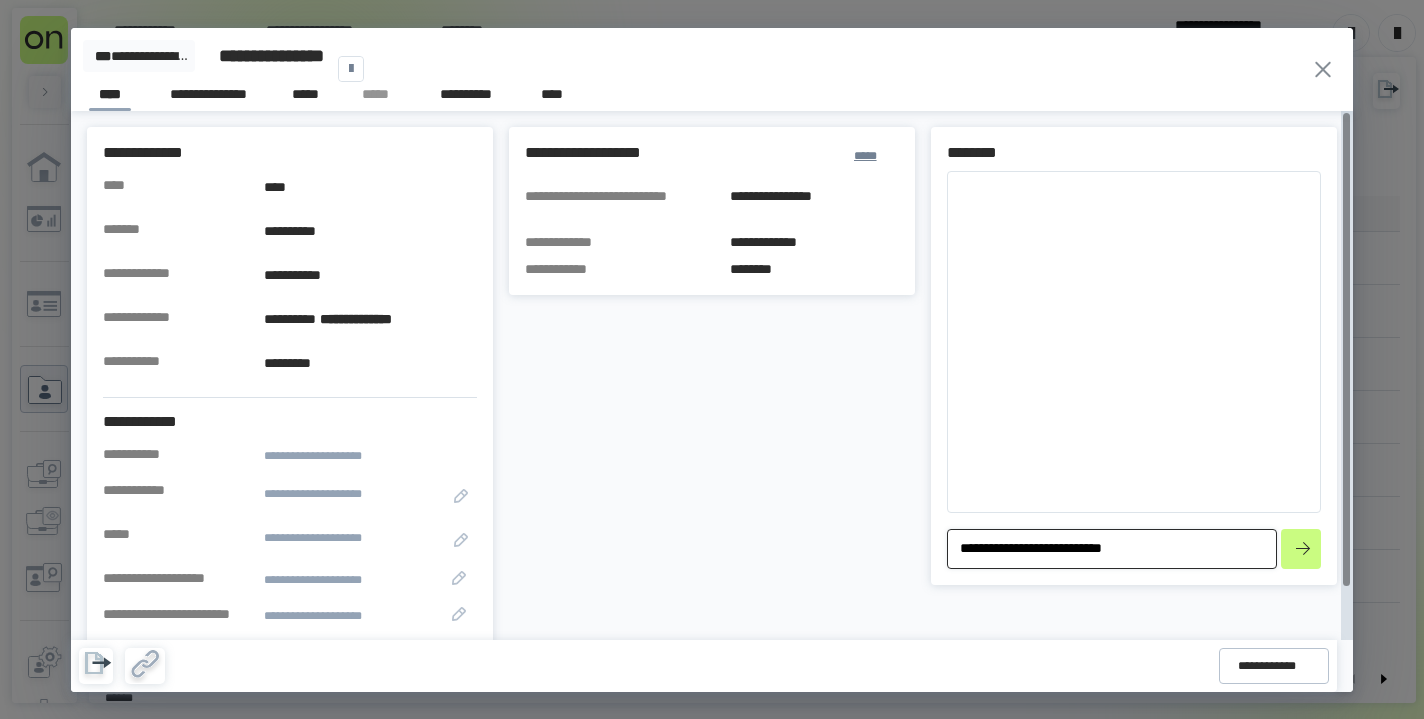 type on "*" 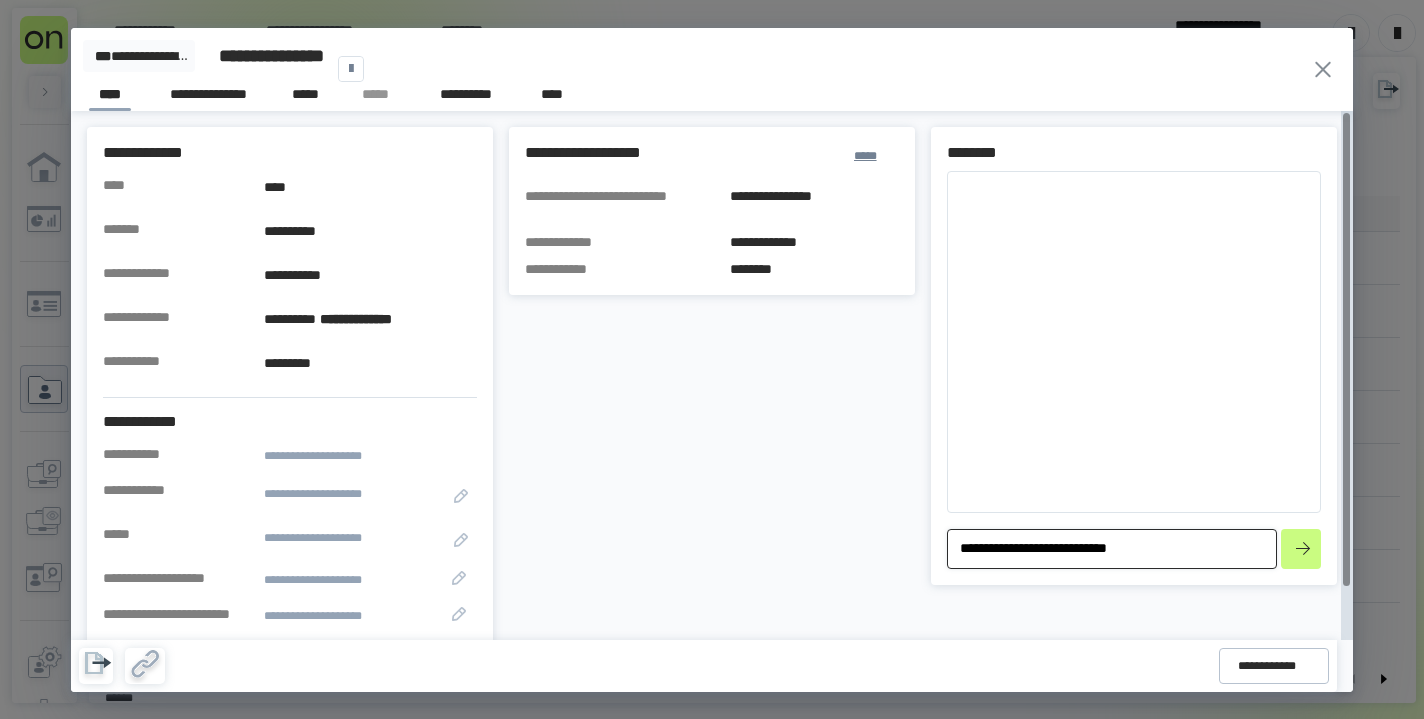 type on "*" 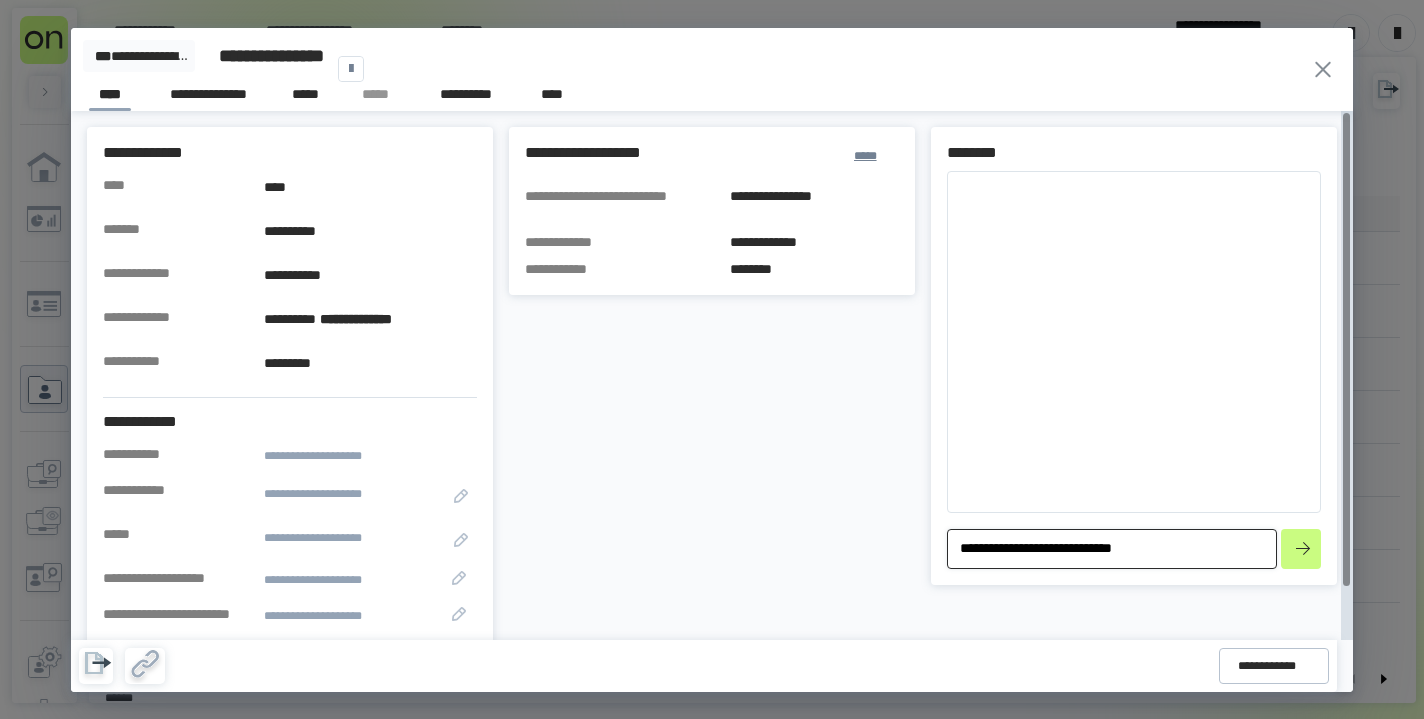 type on "*" 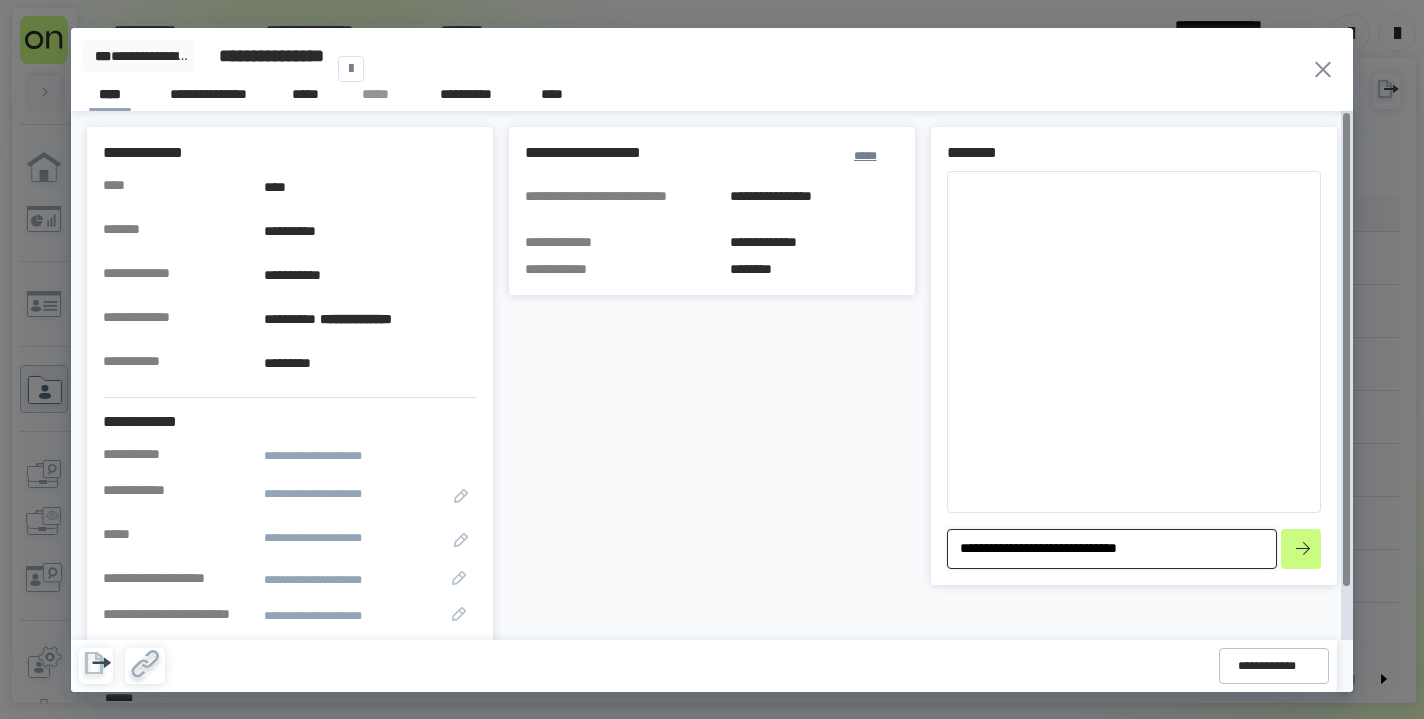 type on "*" 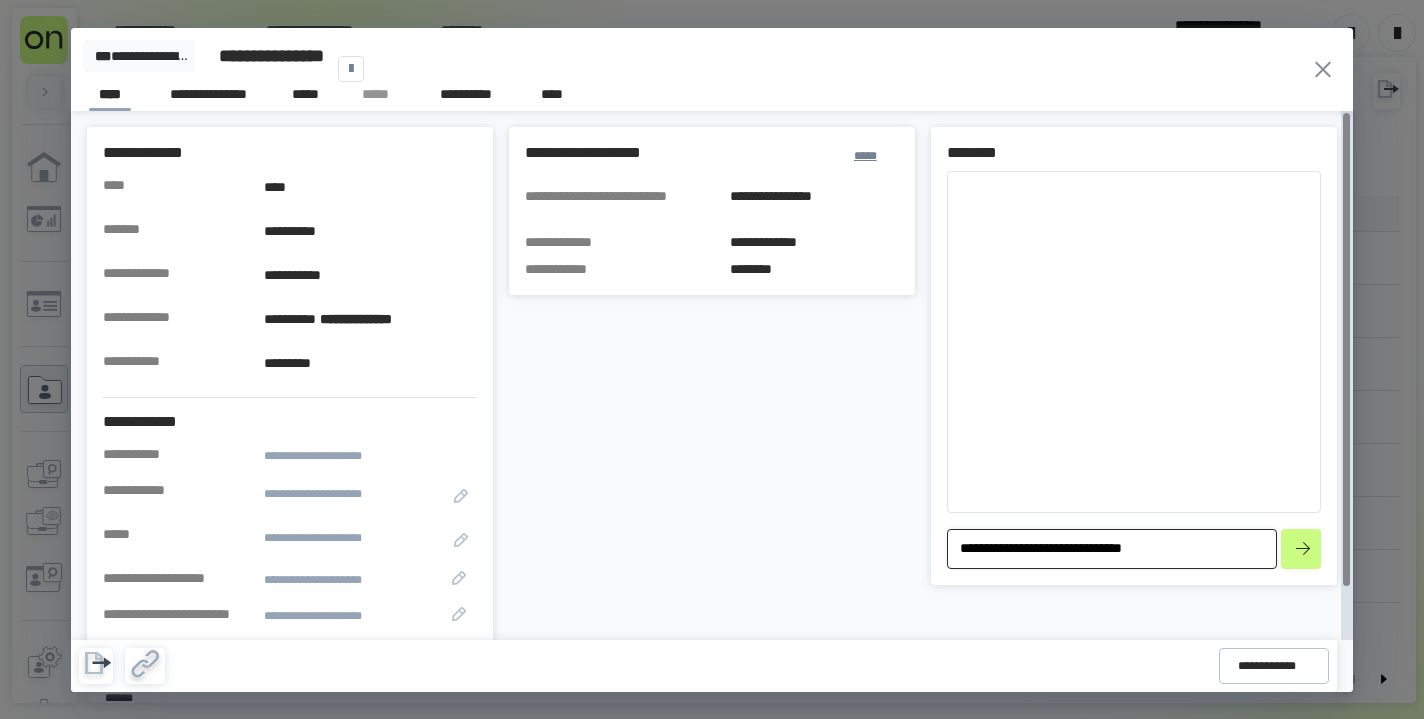 type on "*" 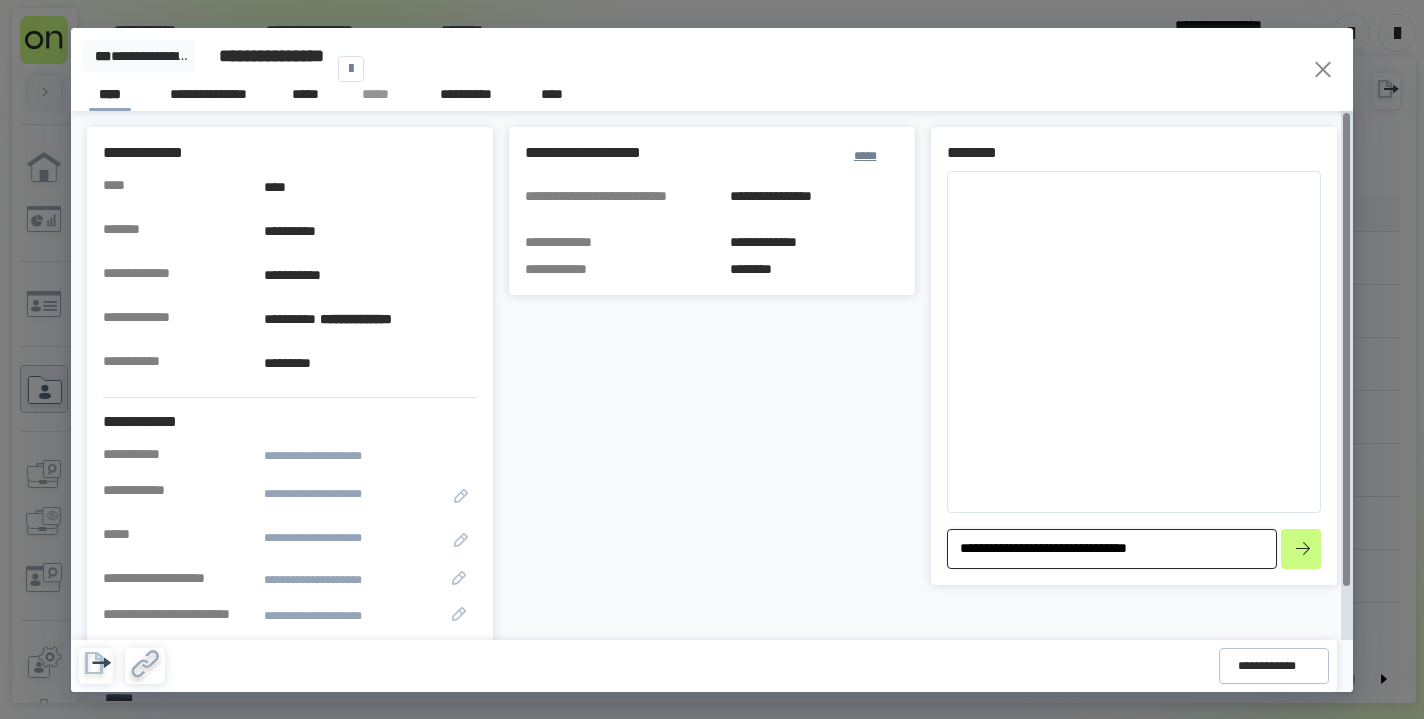 type on "*" 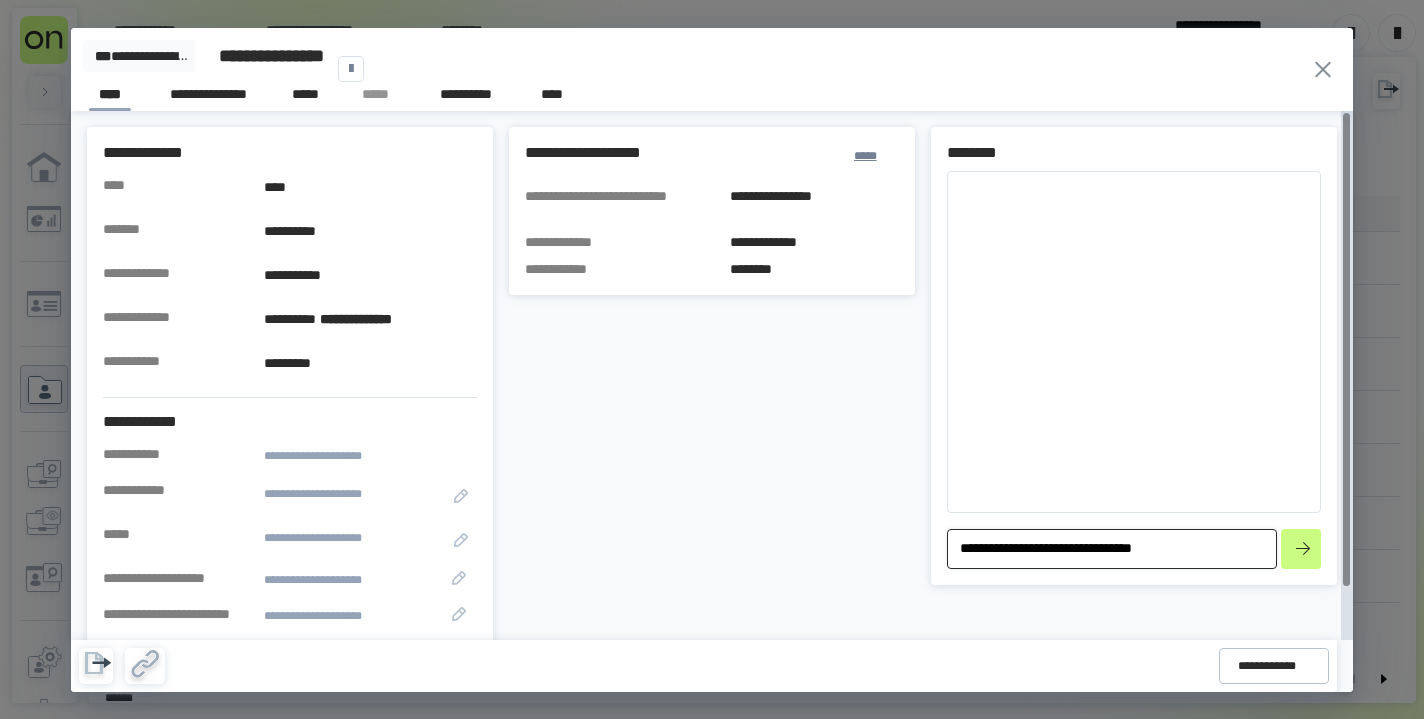 type on "*" 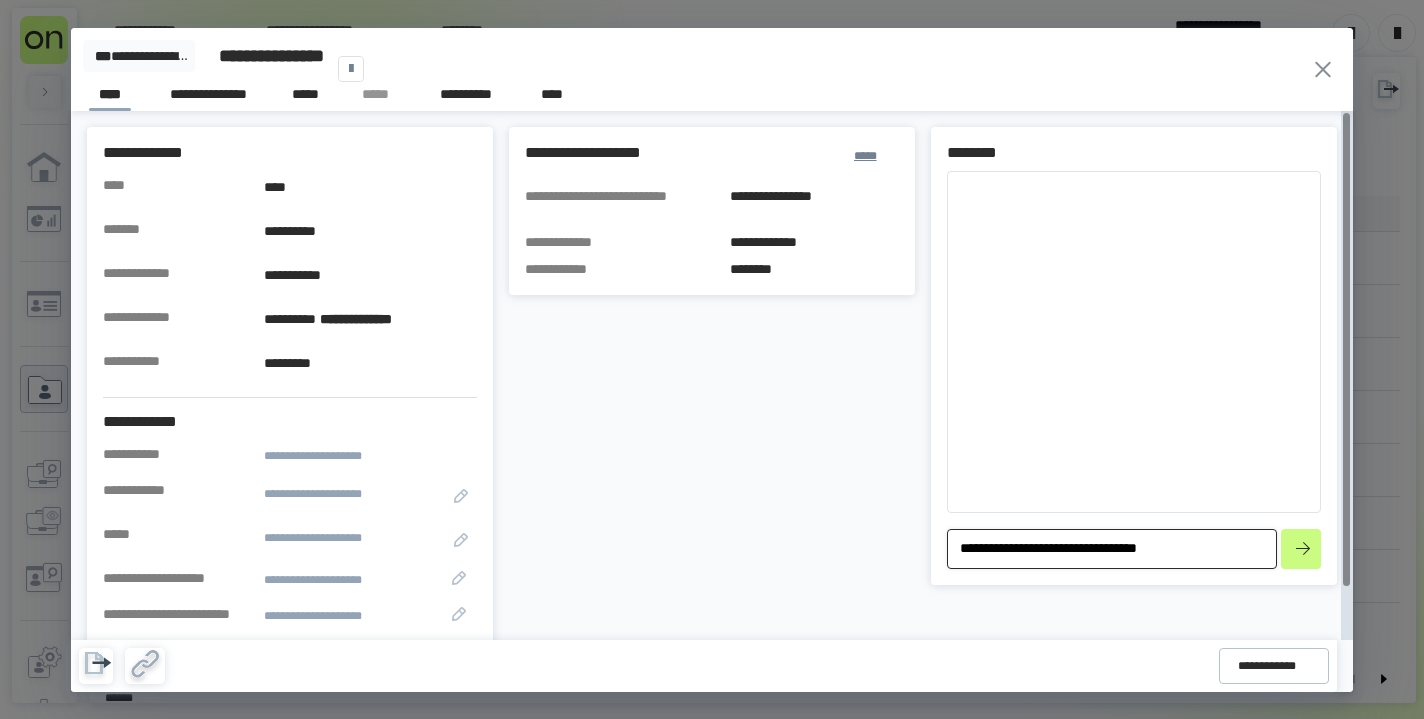 type on "*" 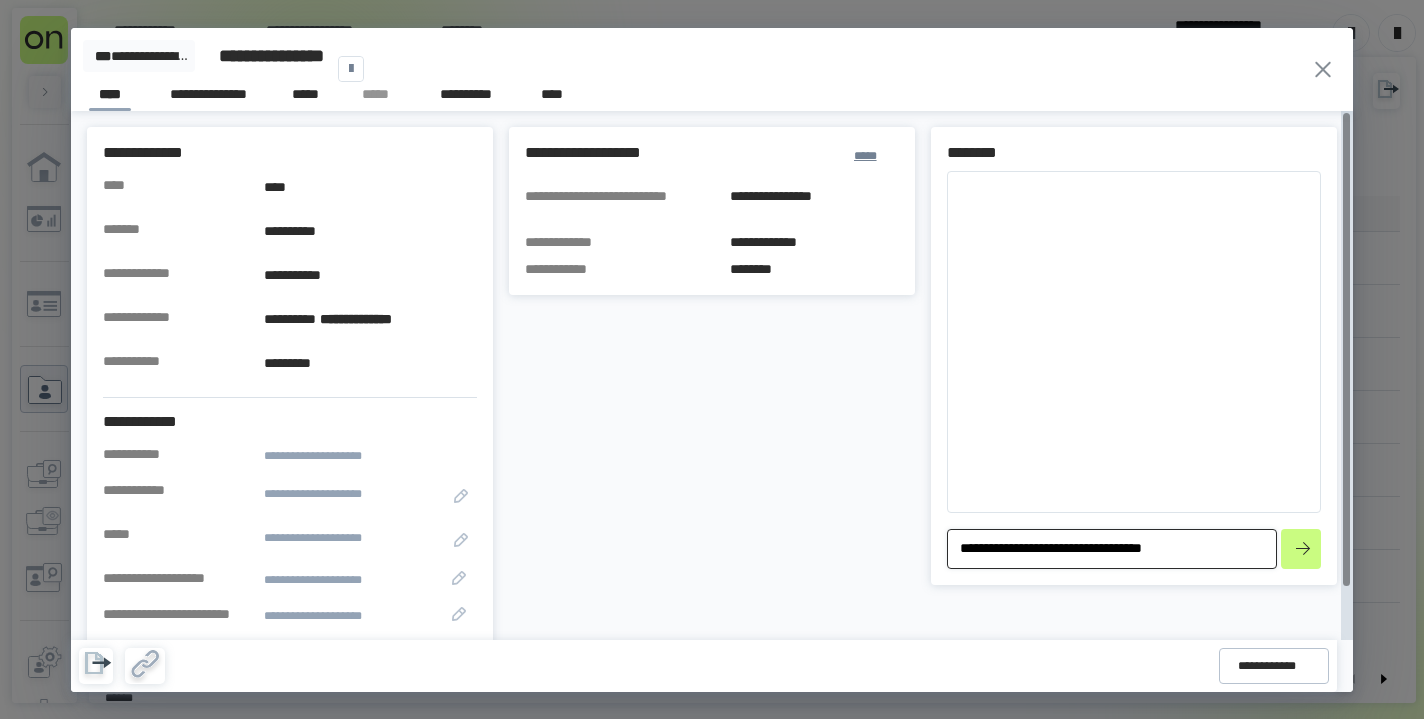 type on "*" 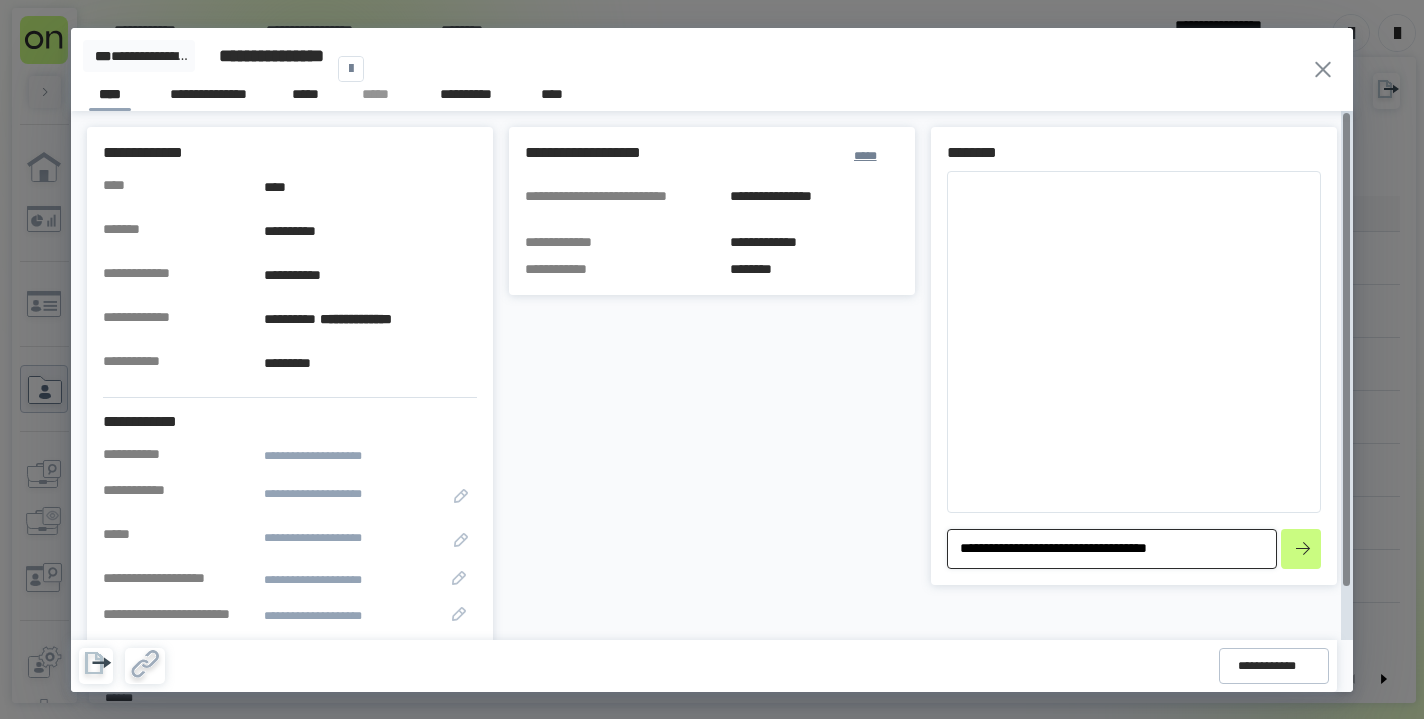 type on "*" 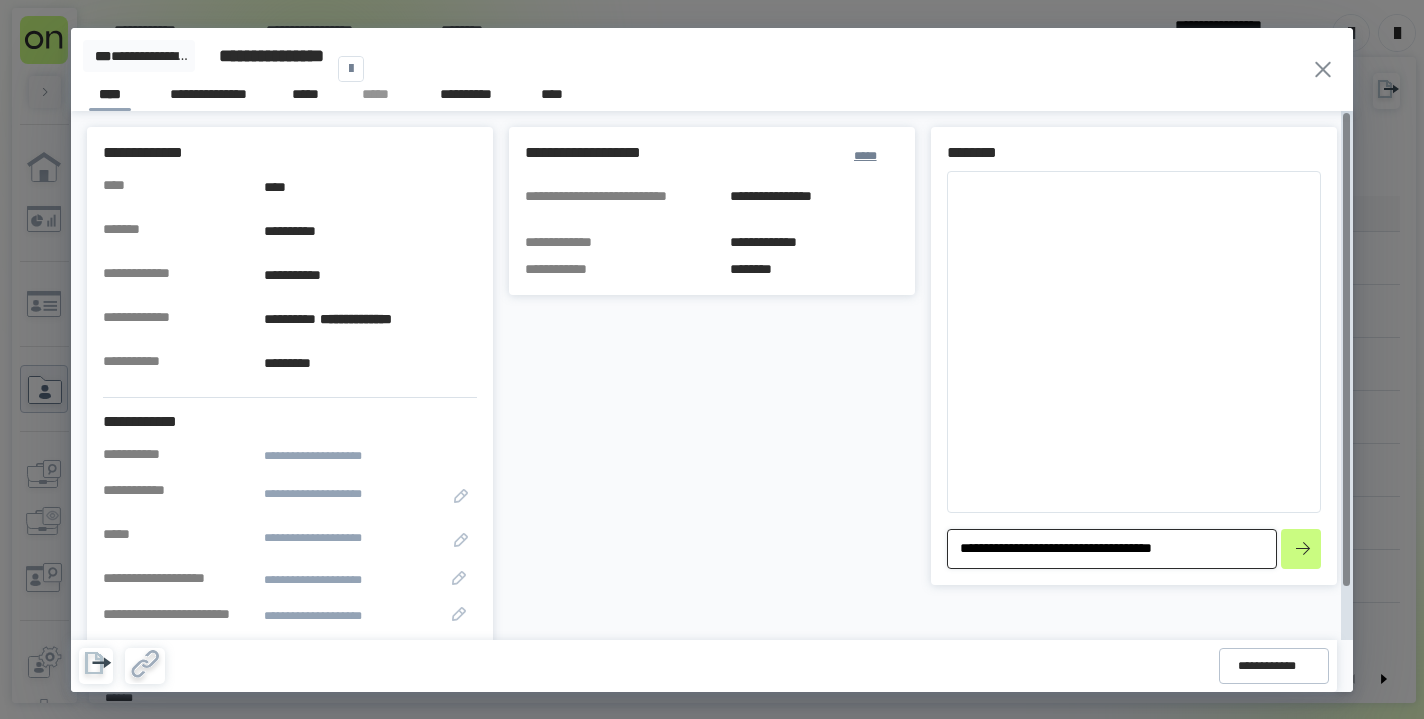 type on "*" 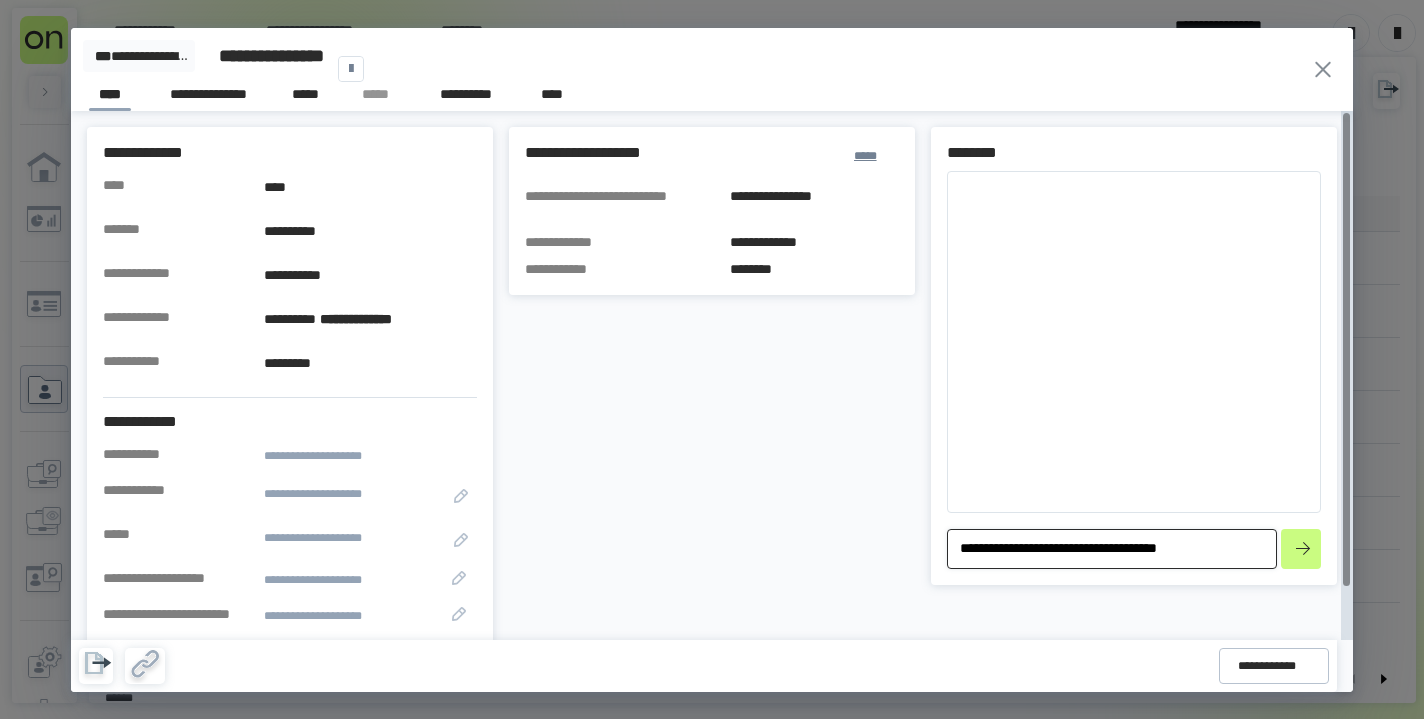 type on "*" 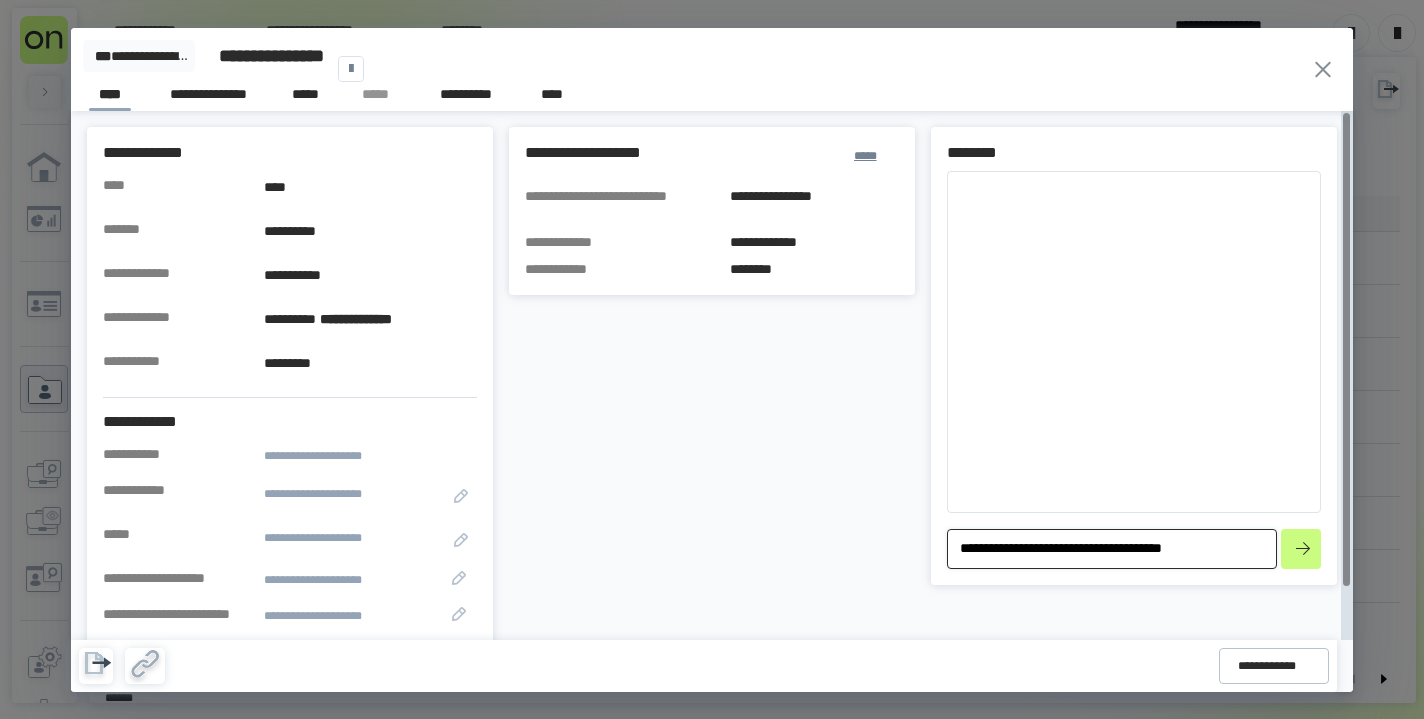 type on "*" 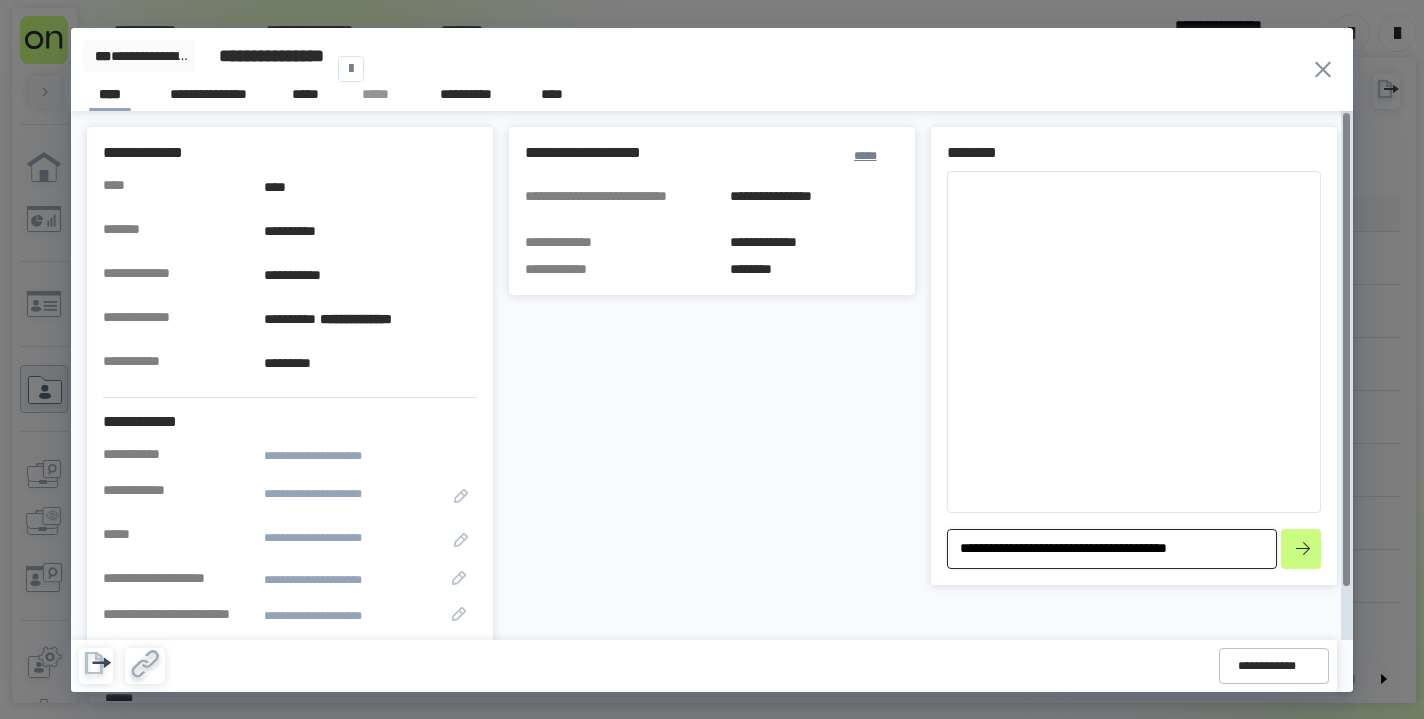 type on "*" 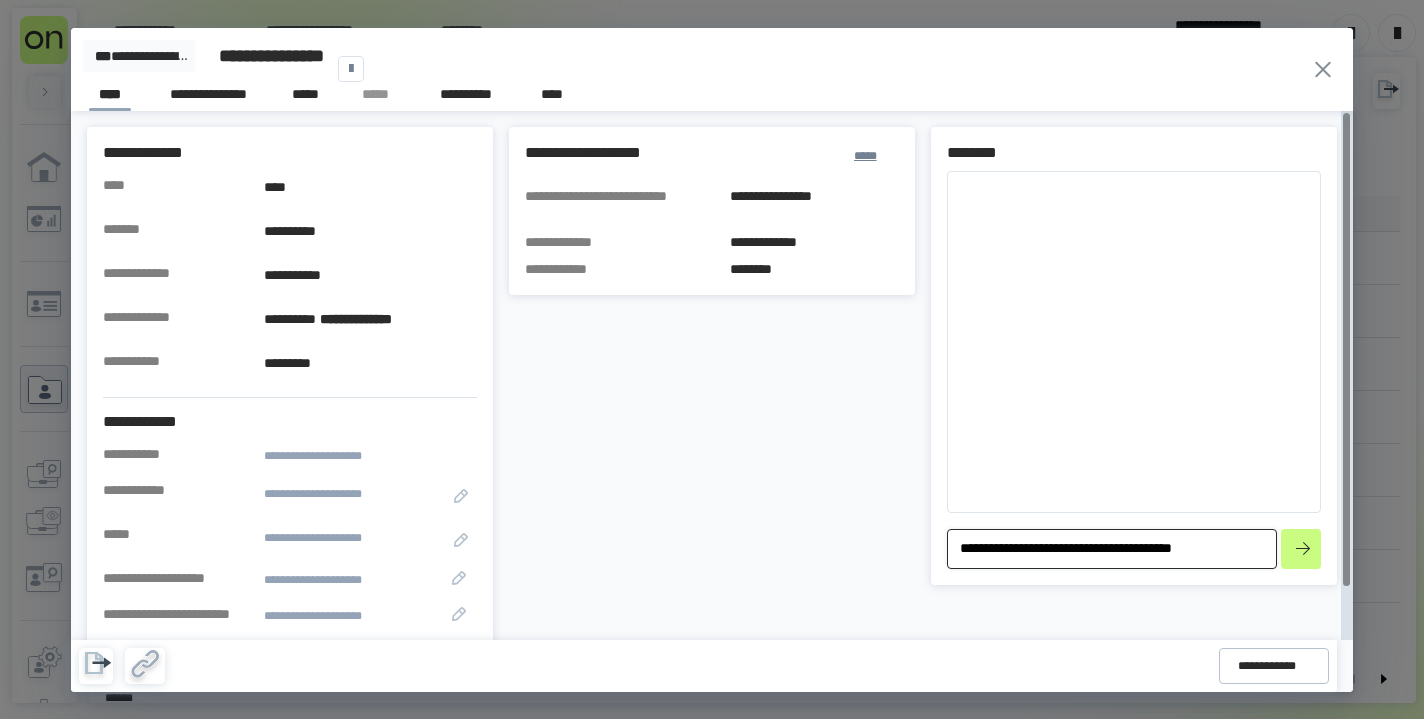type on "*" 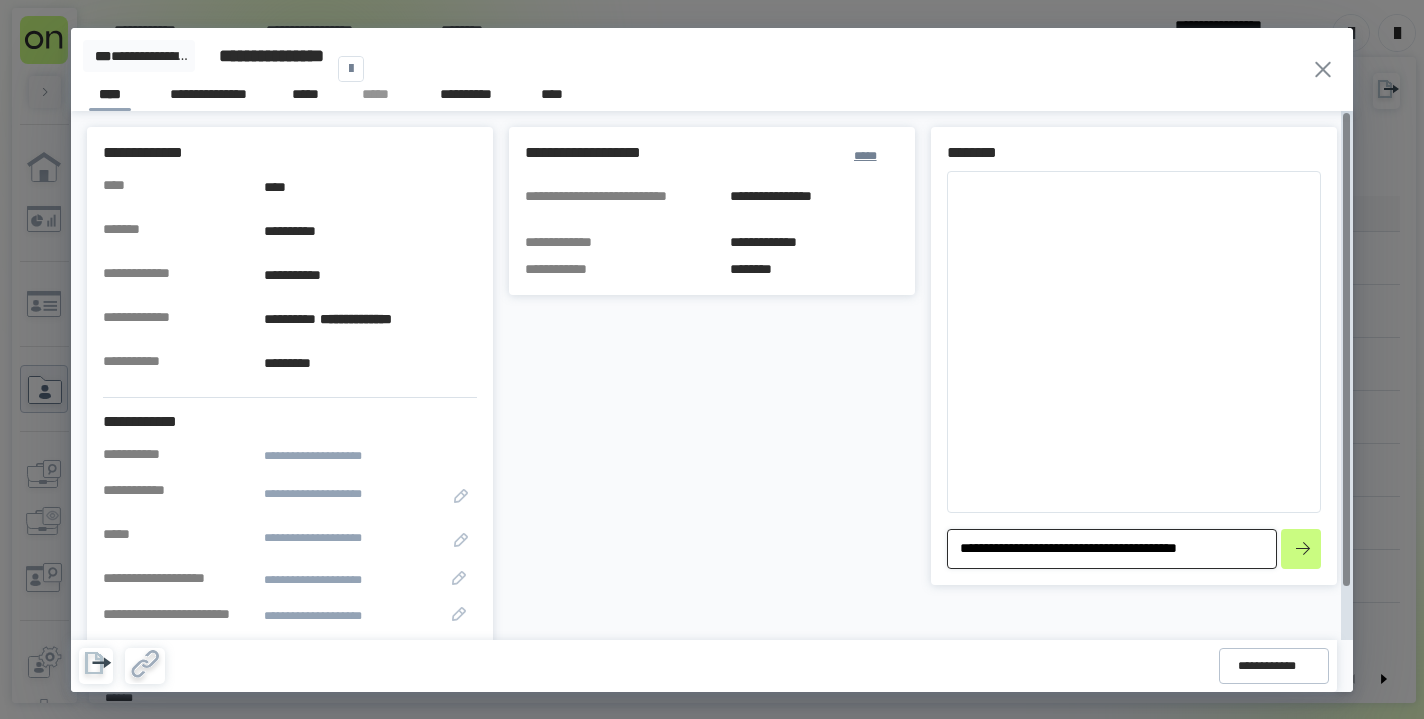 type on "*" 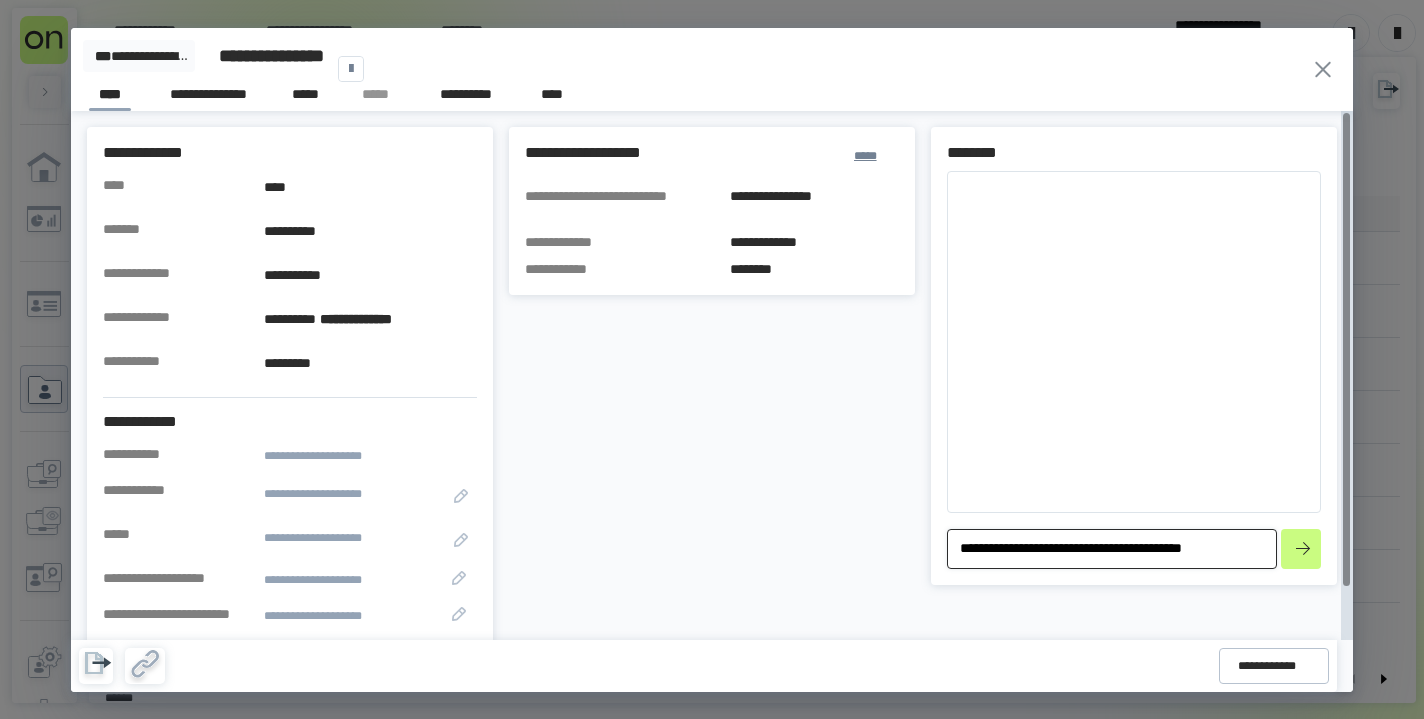 type on "*" 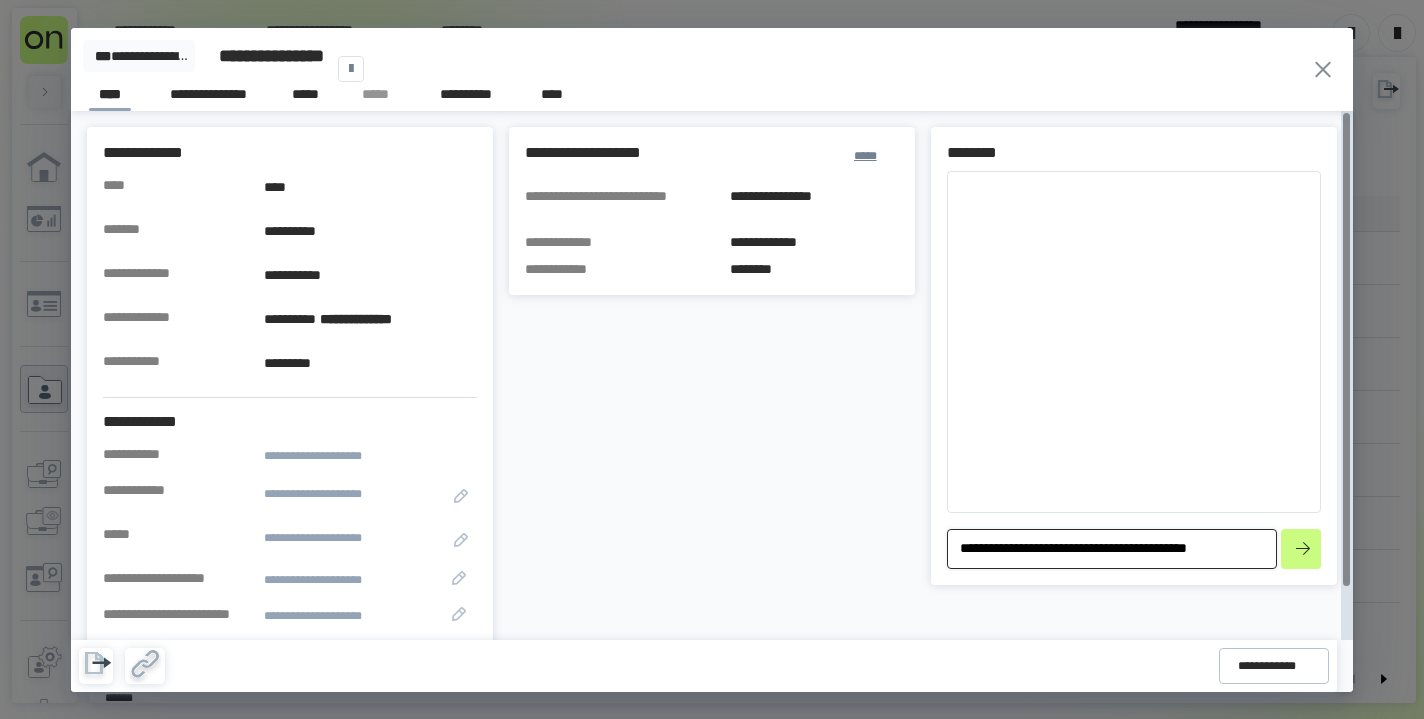 type on "*" 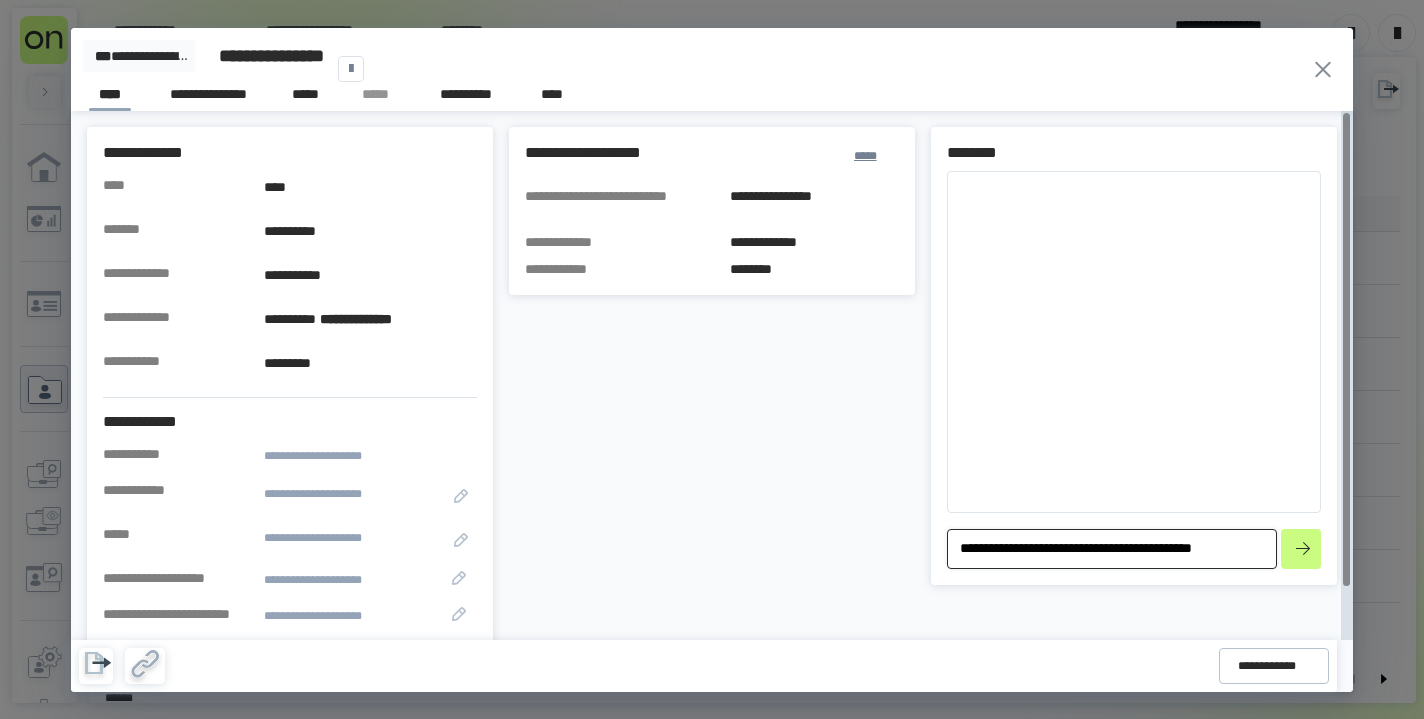 type on "*" 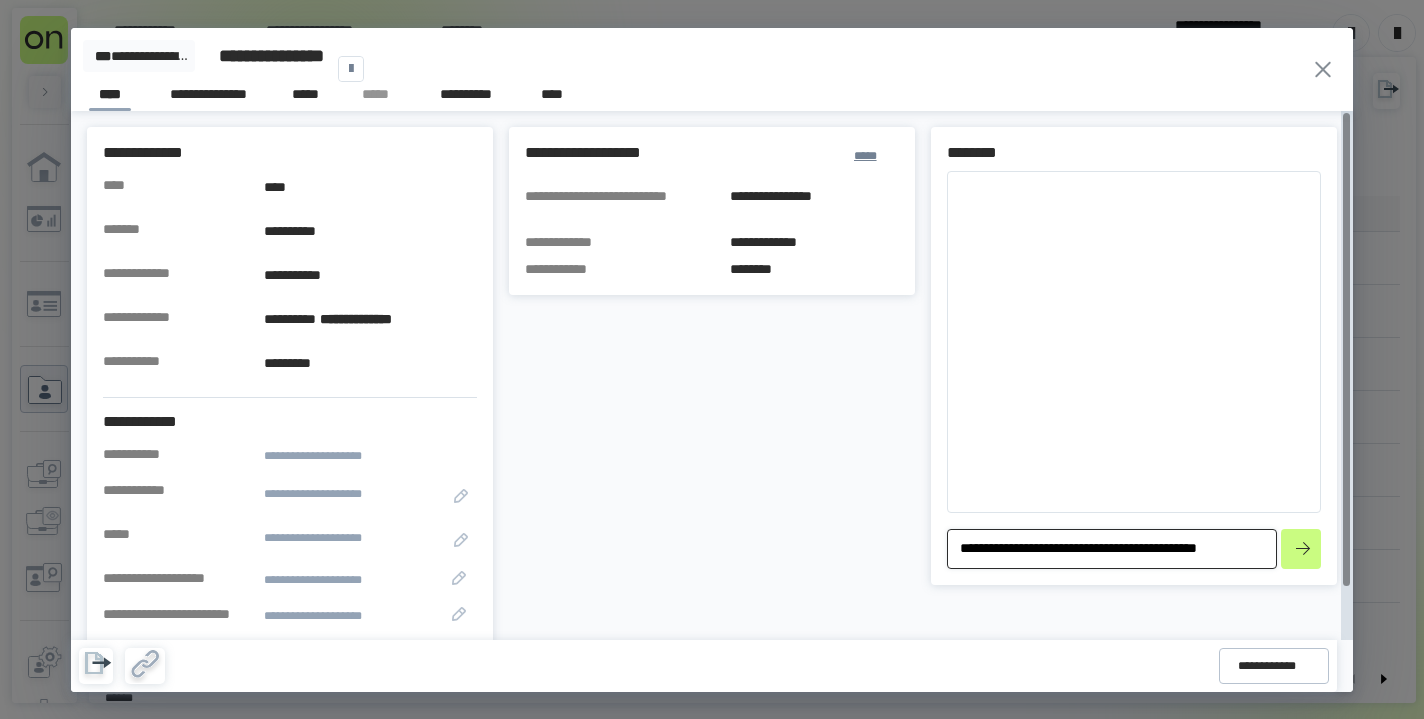 type on "*" 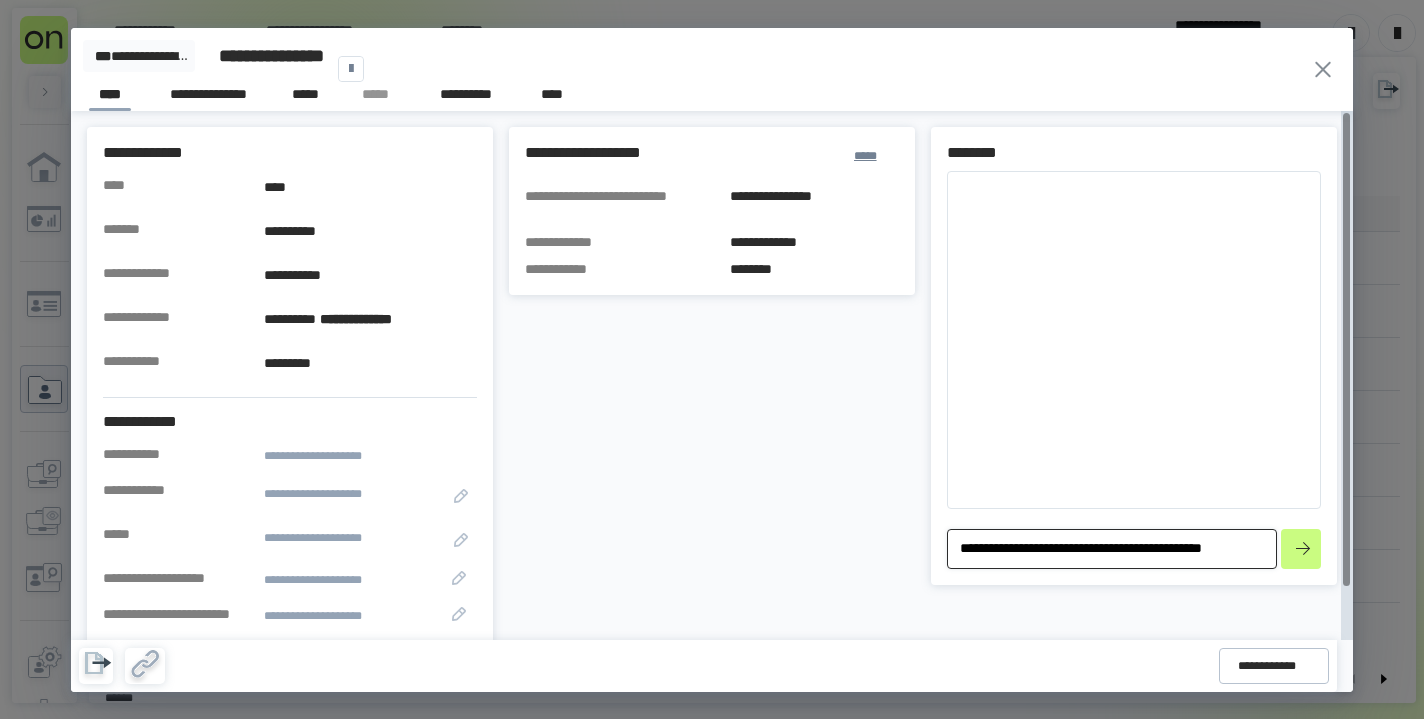 type on "*" 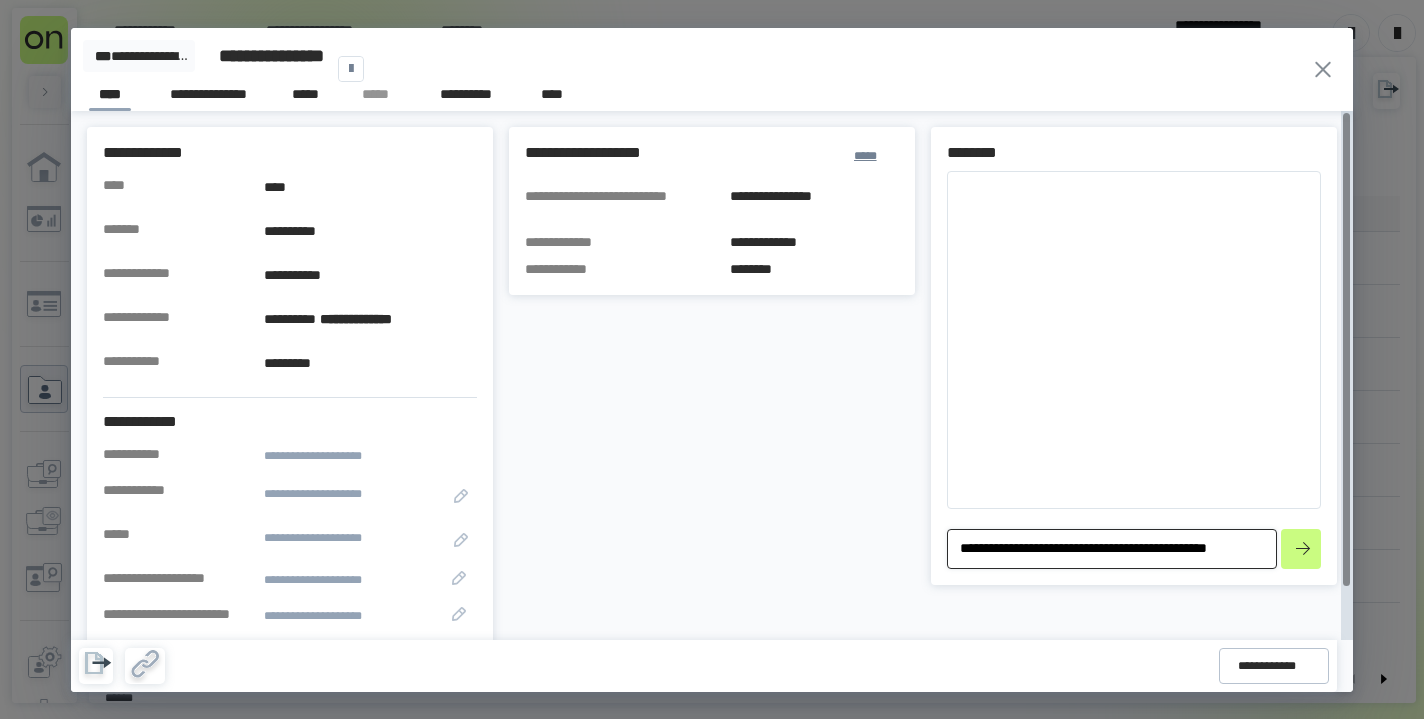 type on "*" 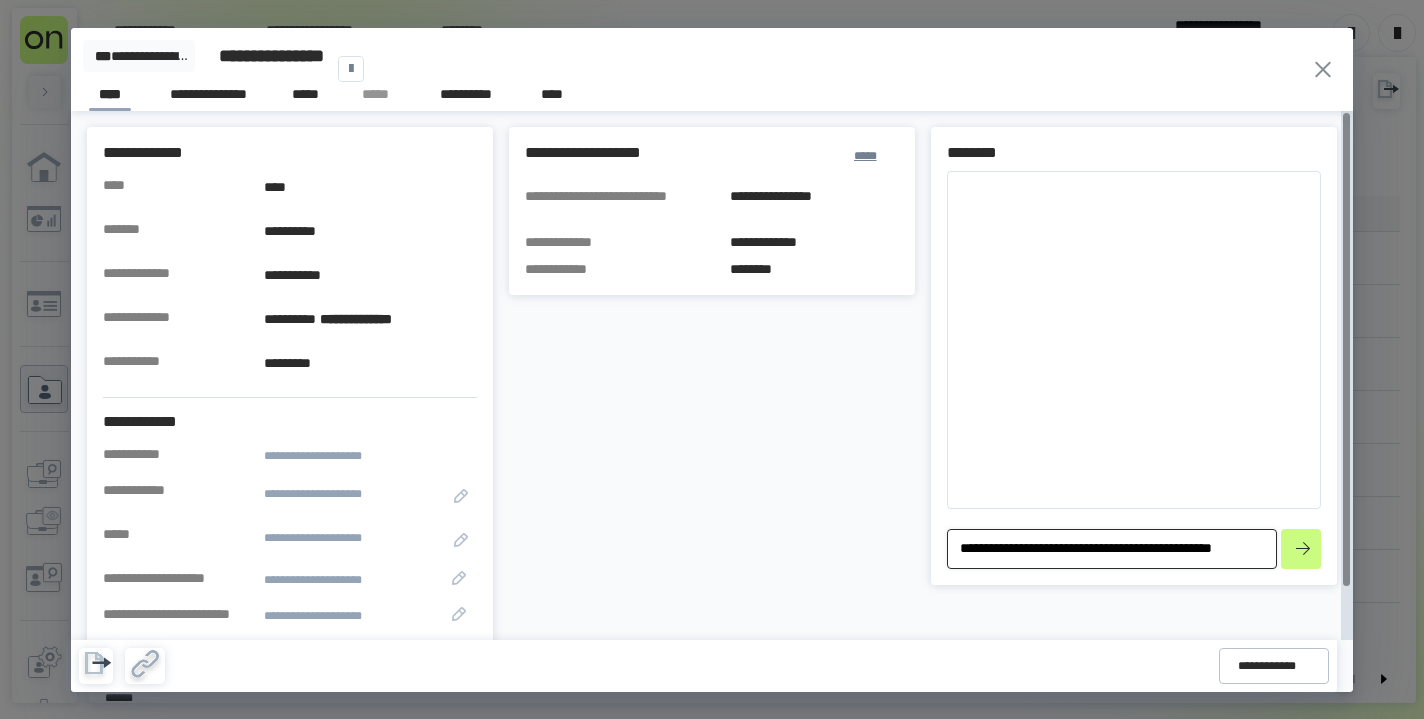 type on "*" 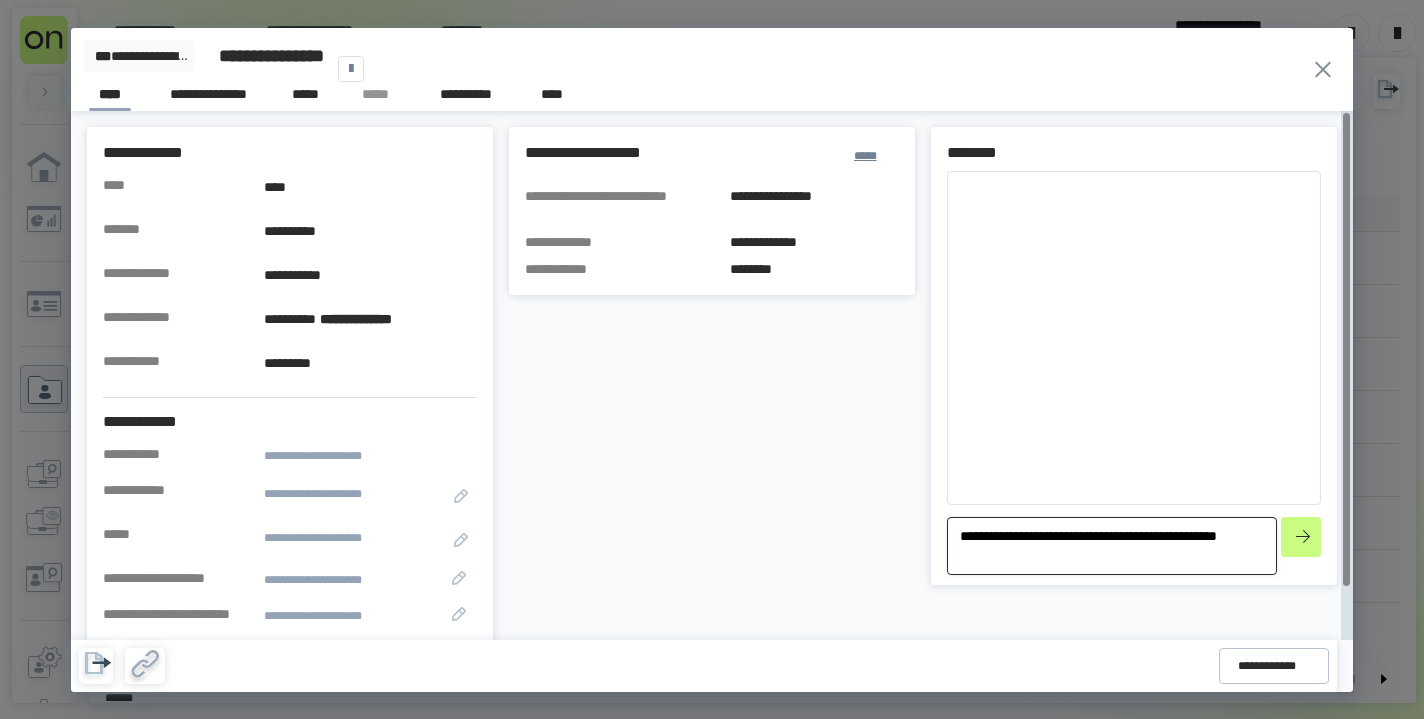 type on "*" 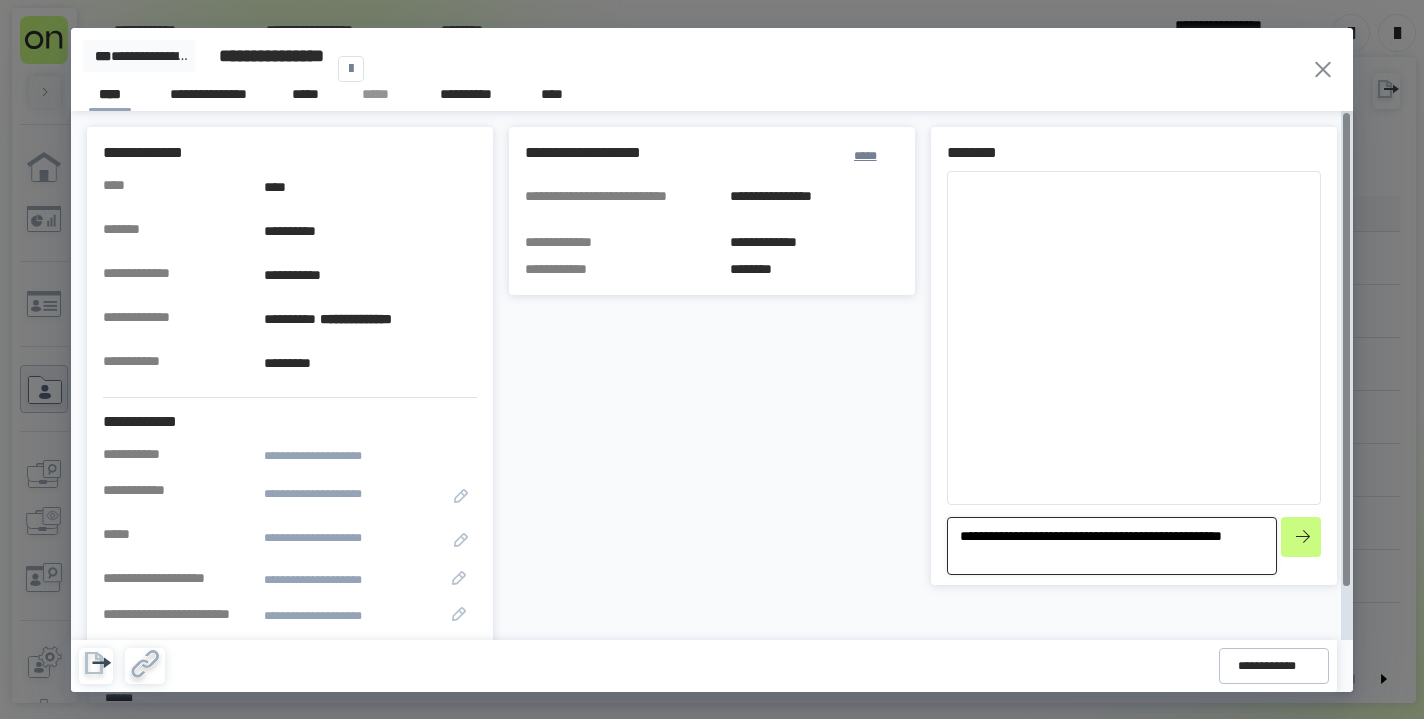 type on "*" 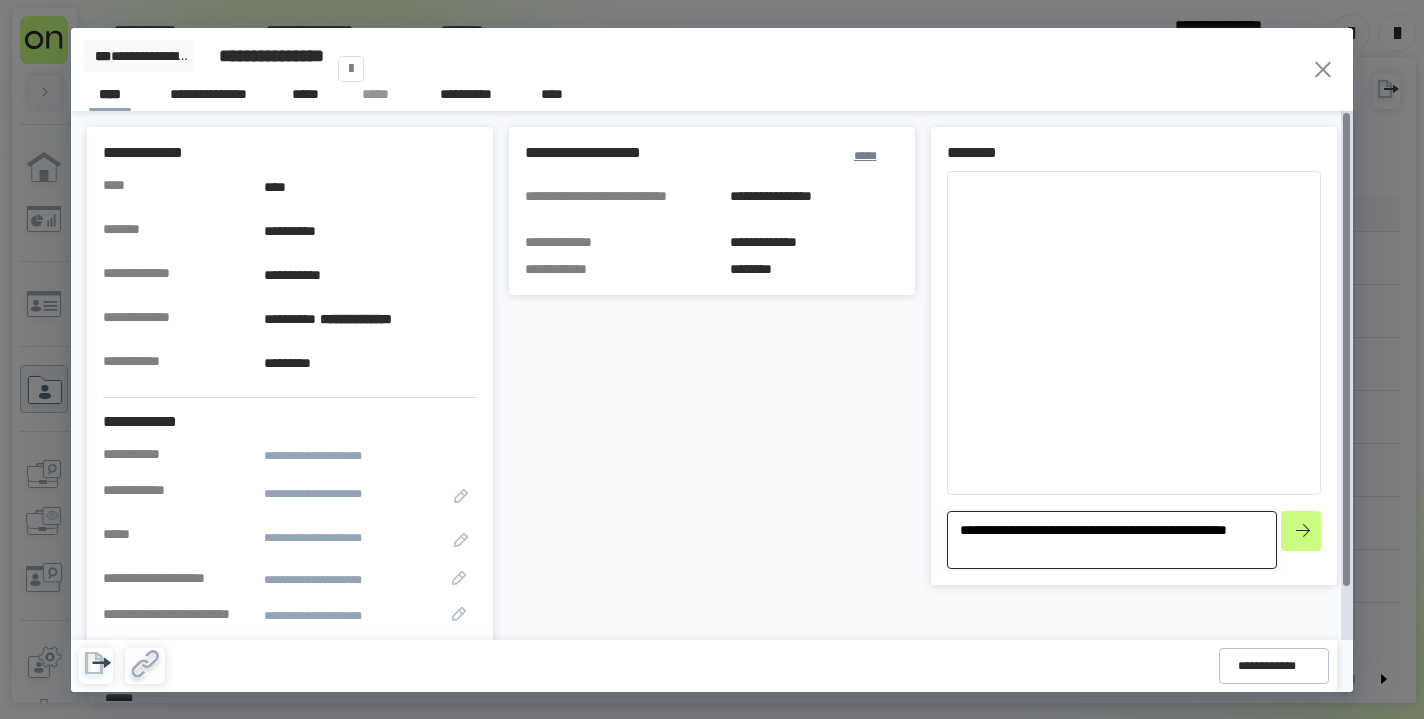 type on "*" 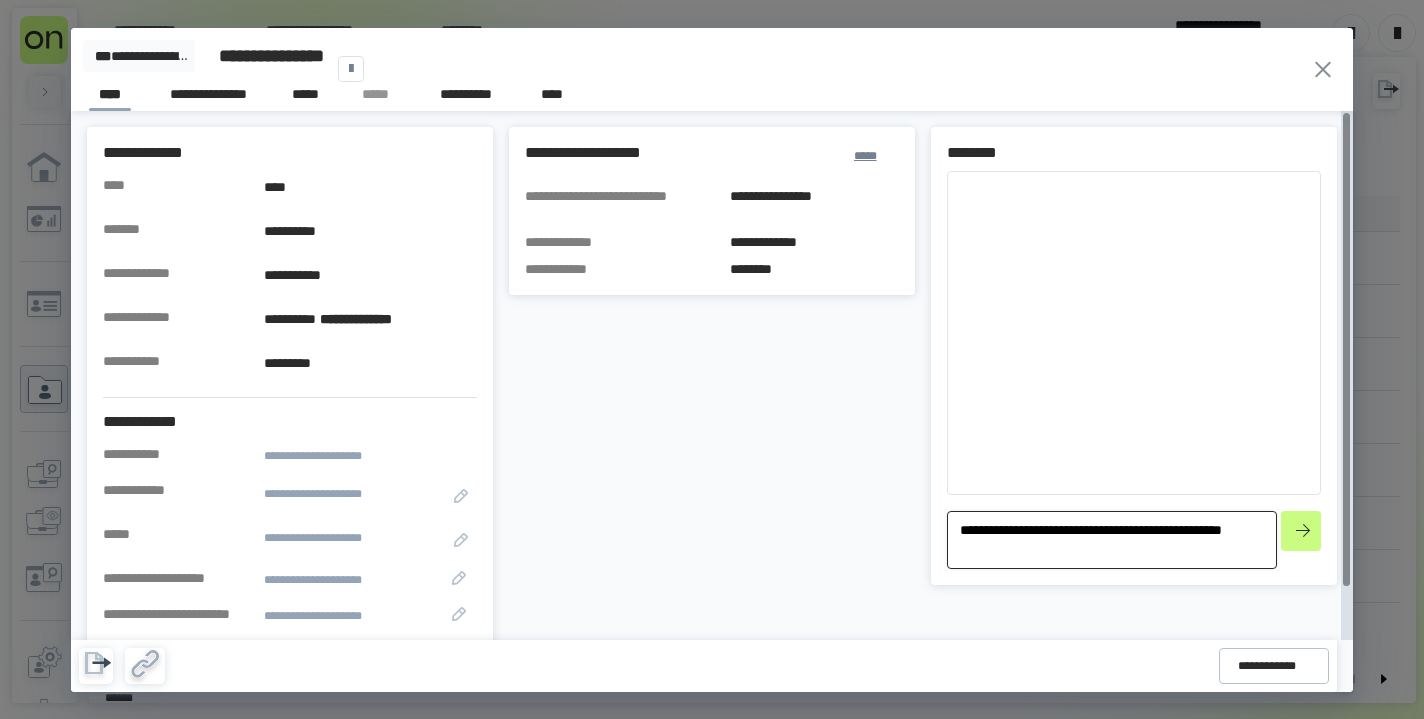 type on "*" 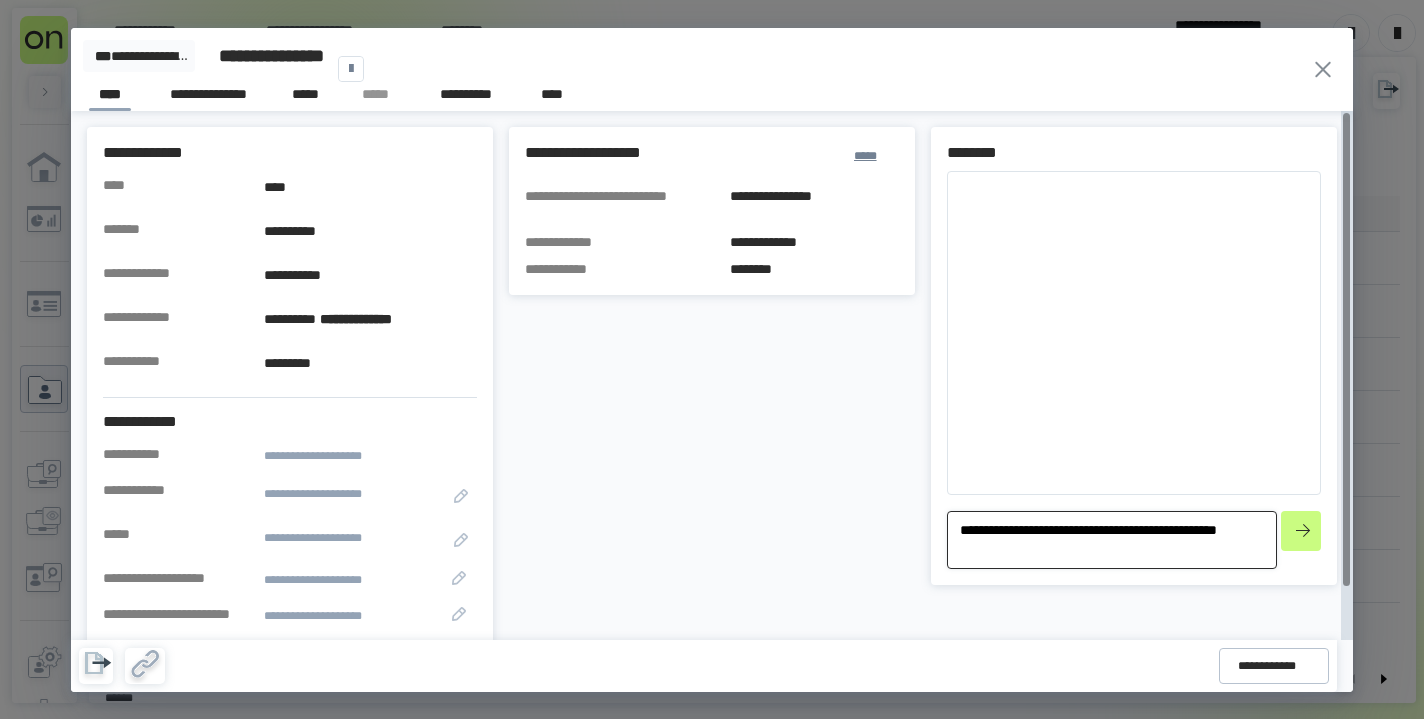 type on "*" 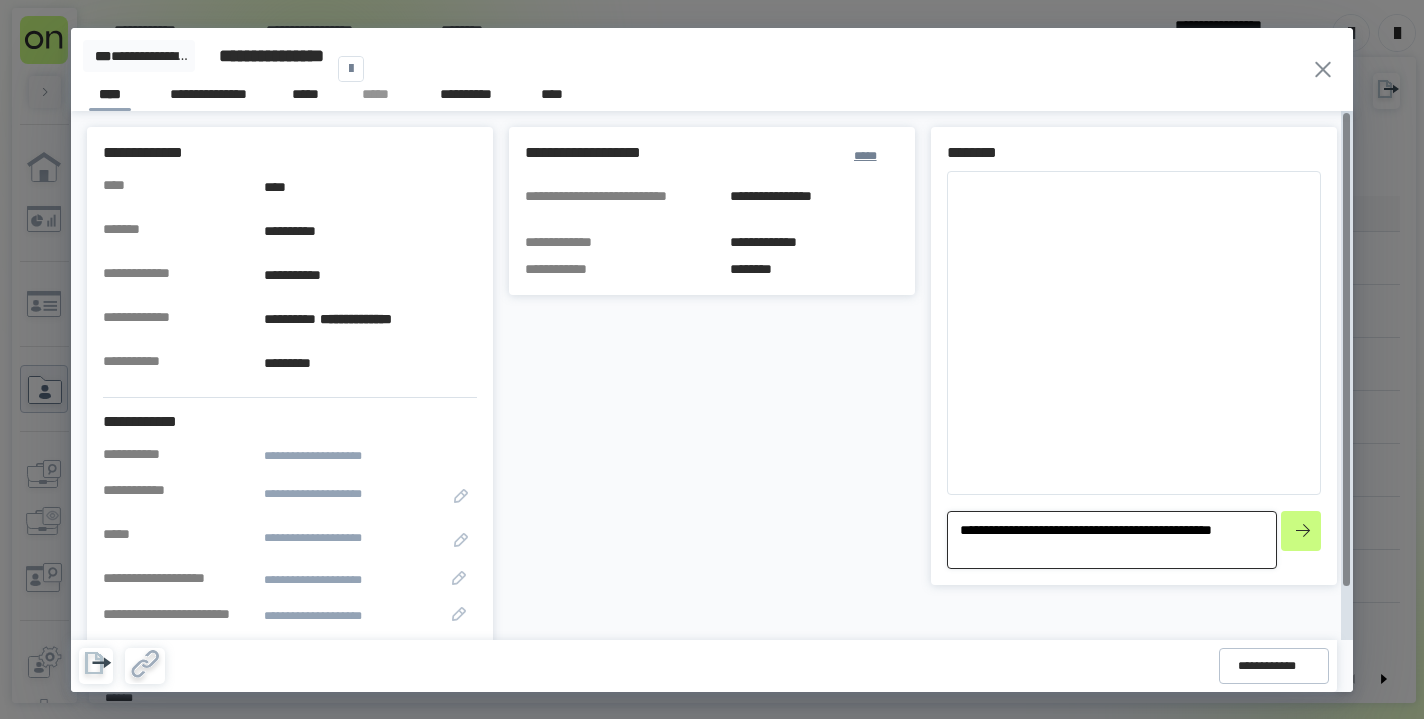 type on "*" 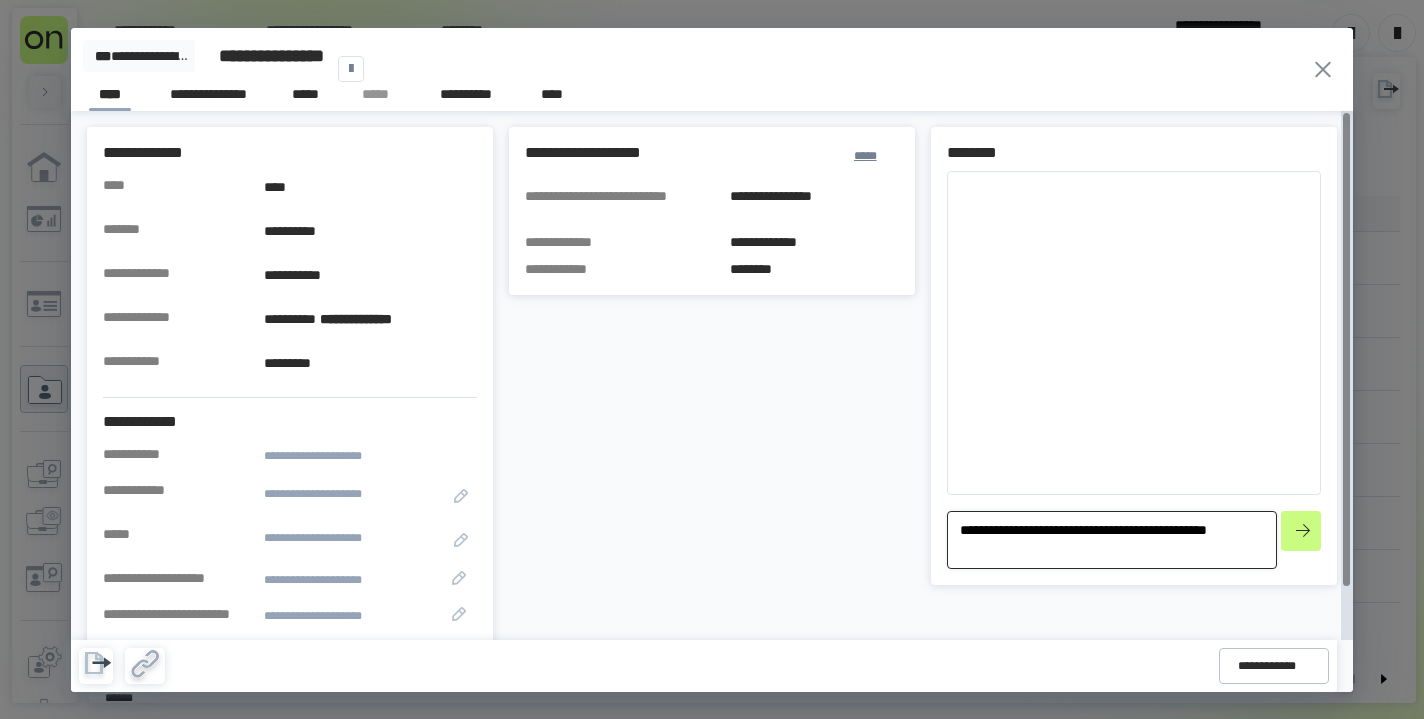 type on "*" 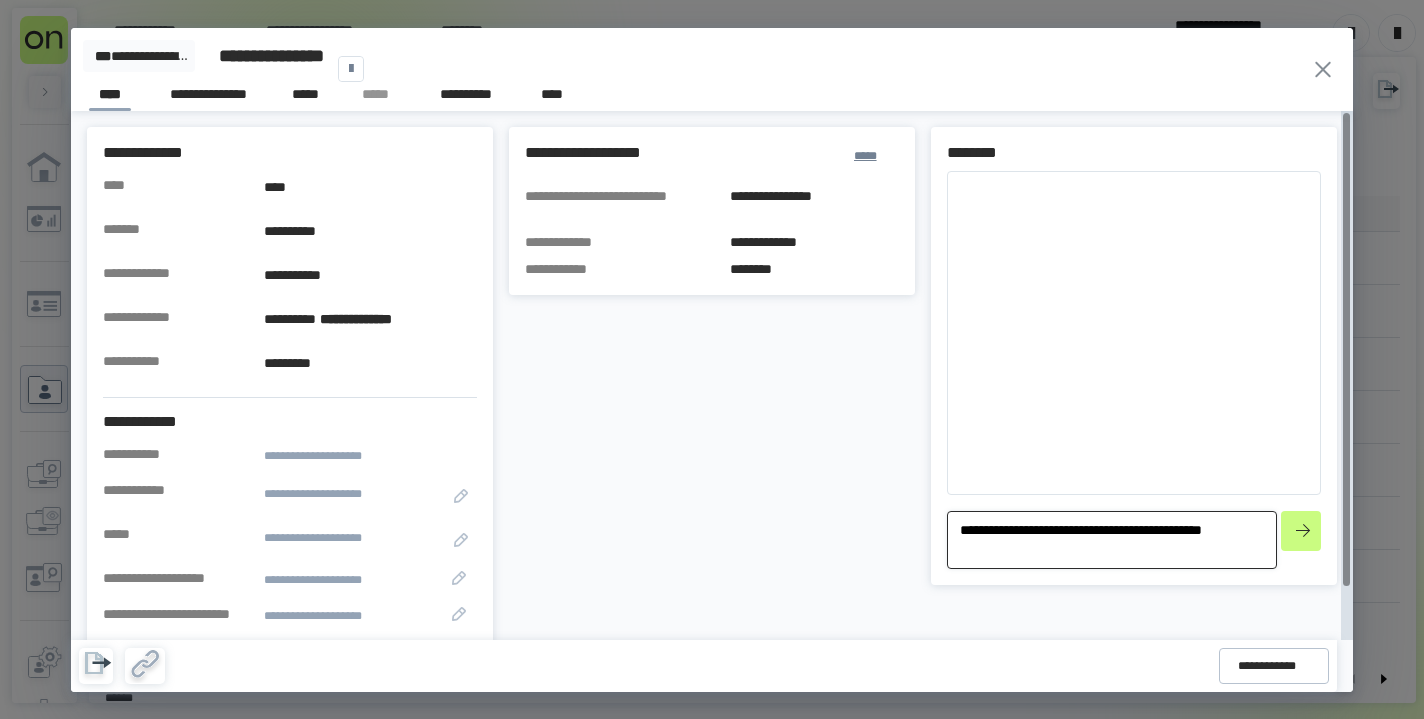 type on "*" 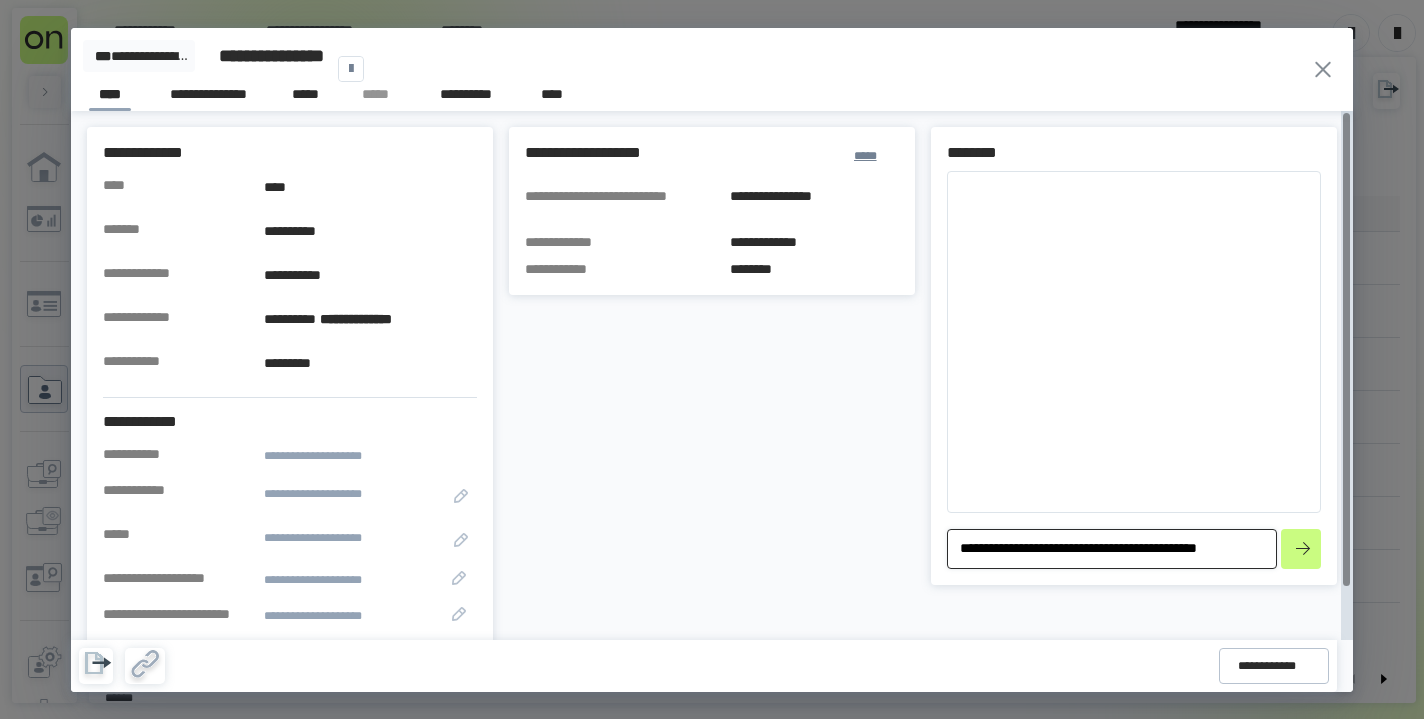 type on "*" 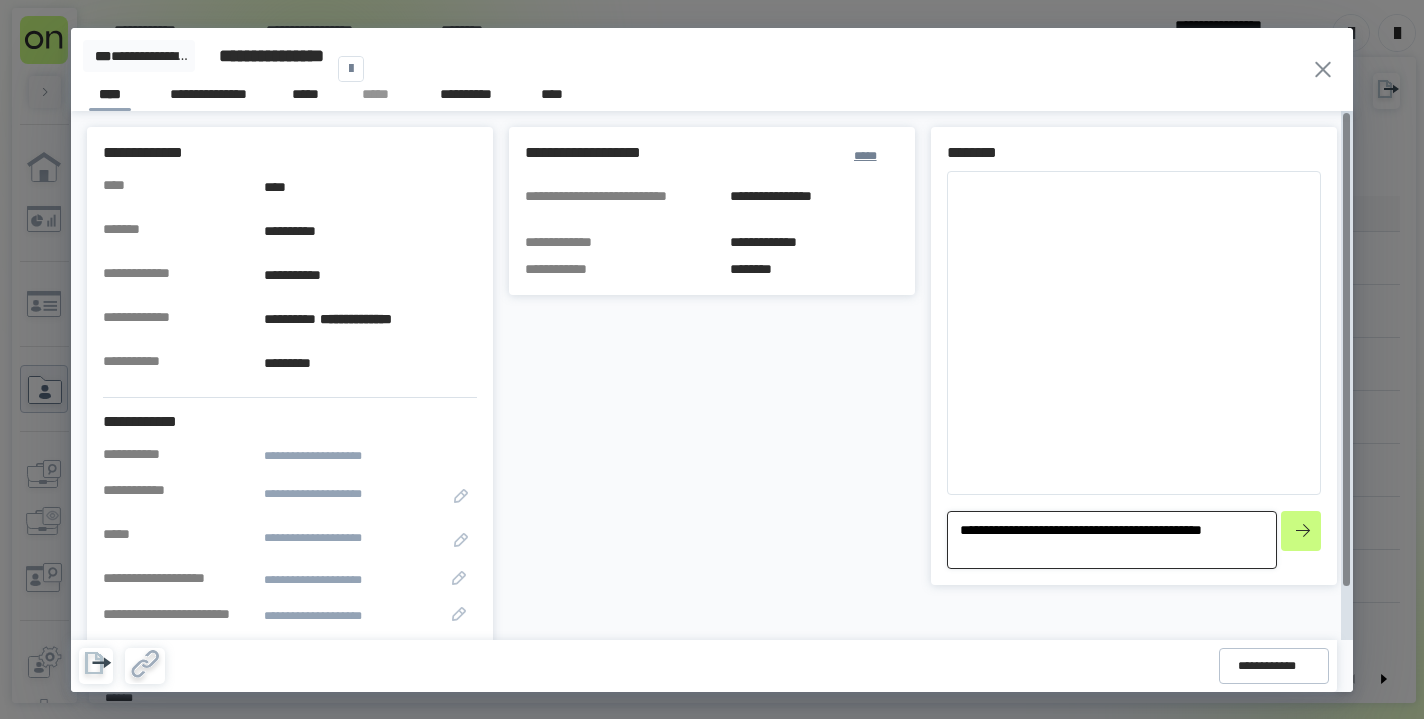 type on "*" 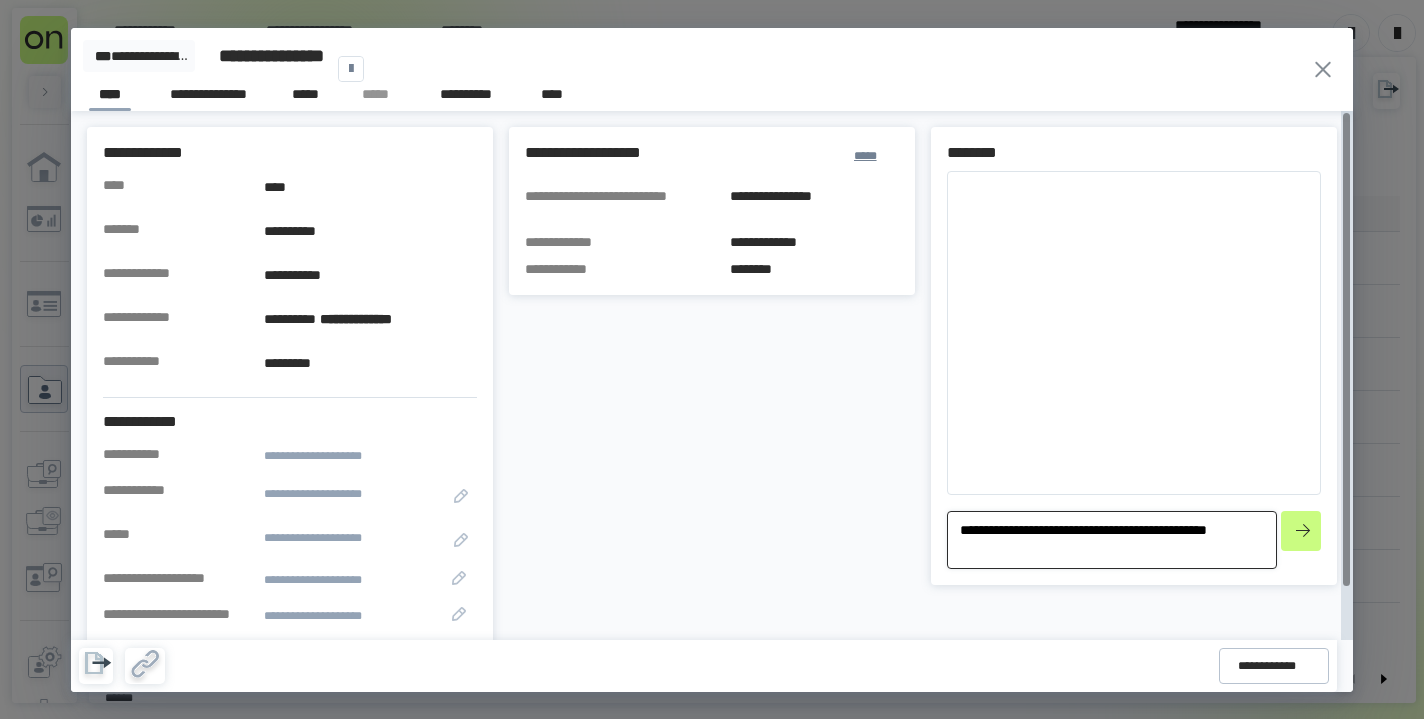 type on "*" 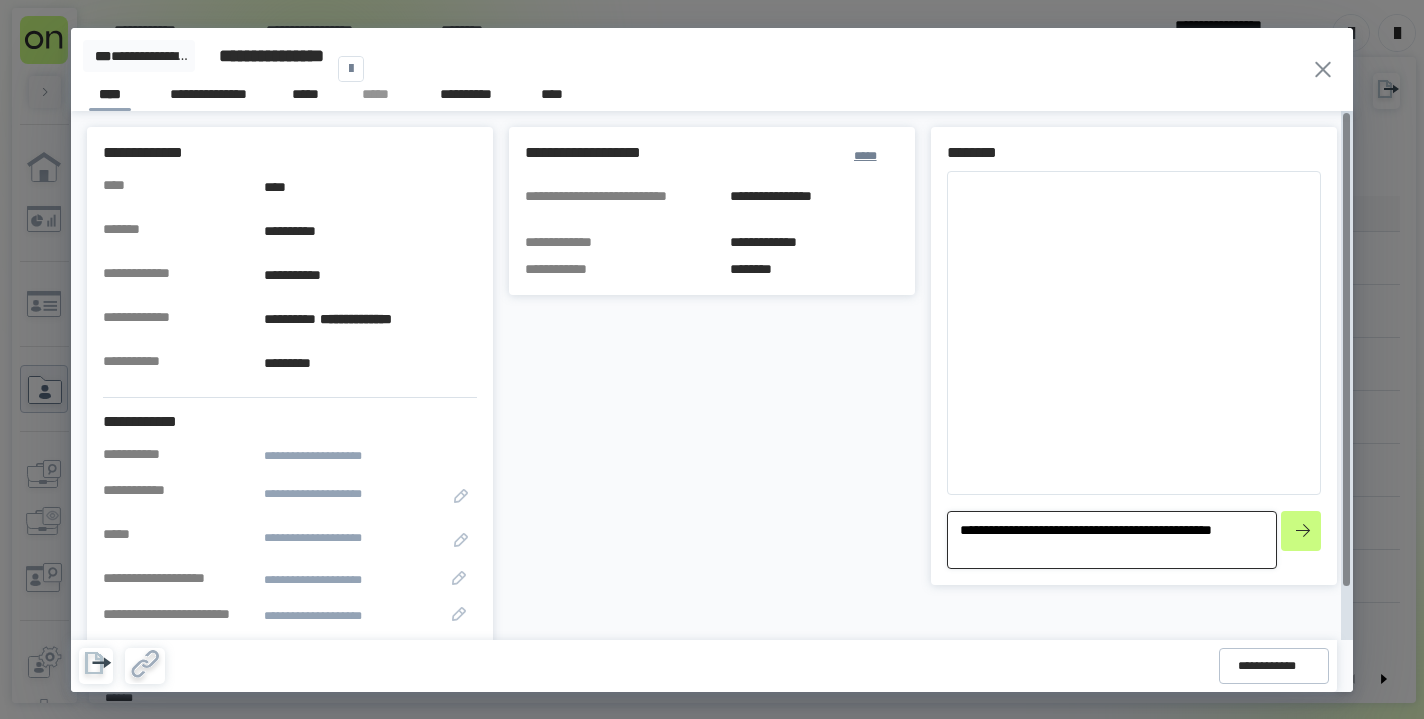 type on "*" 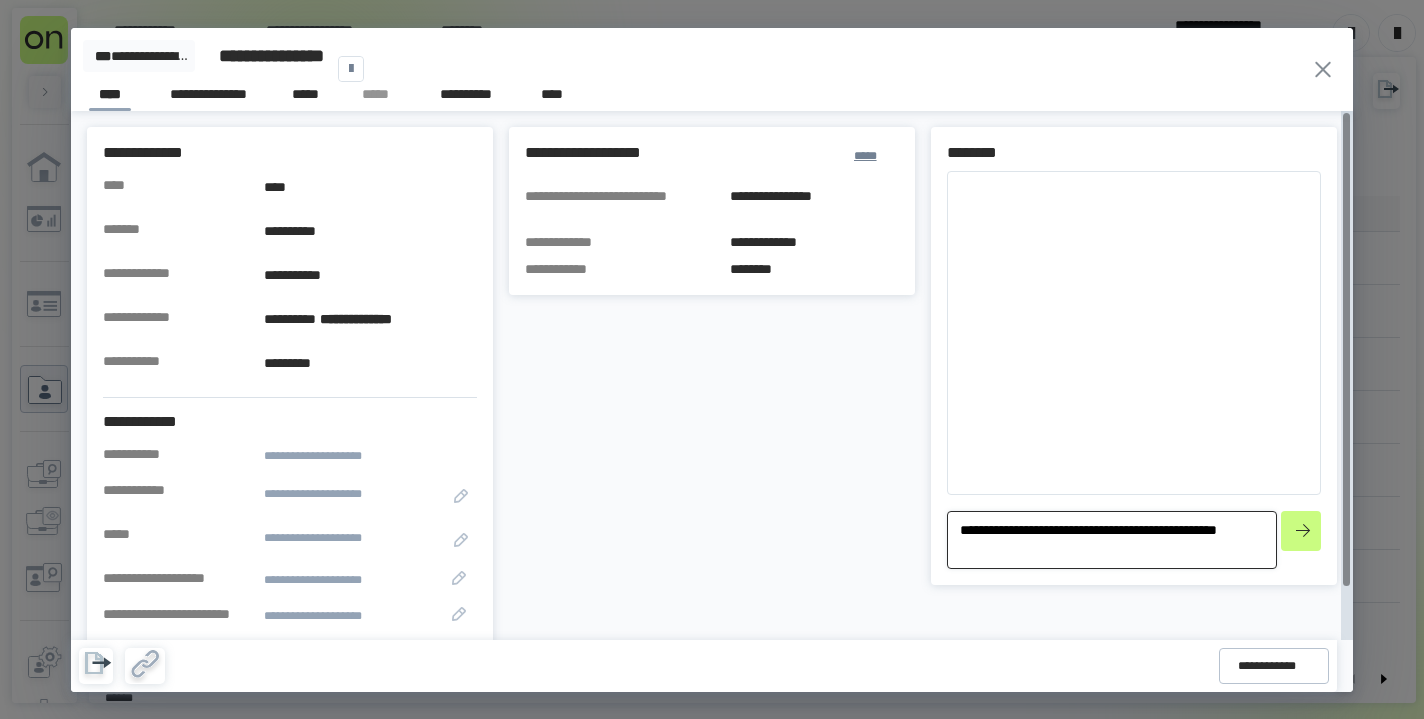 type on "*" 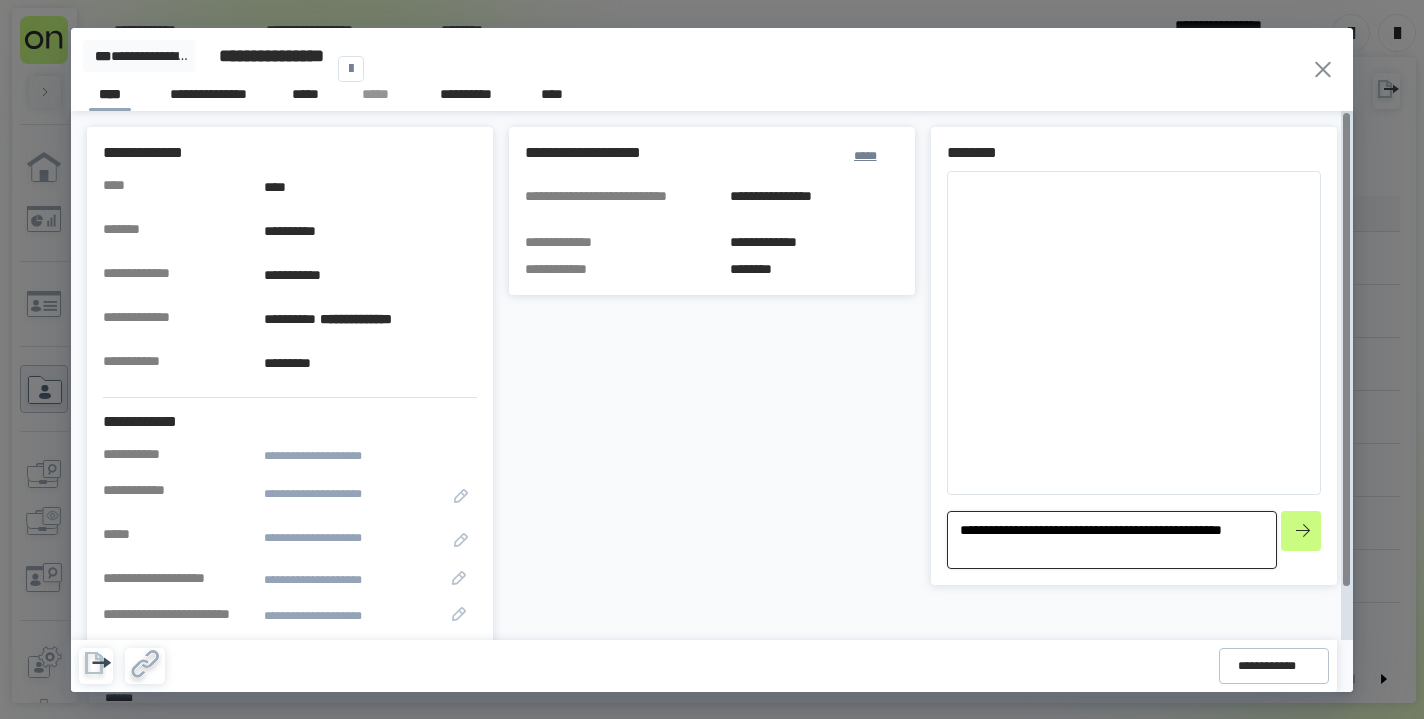 type on "*" 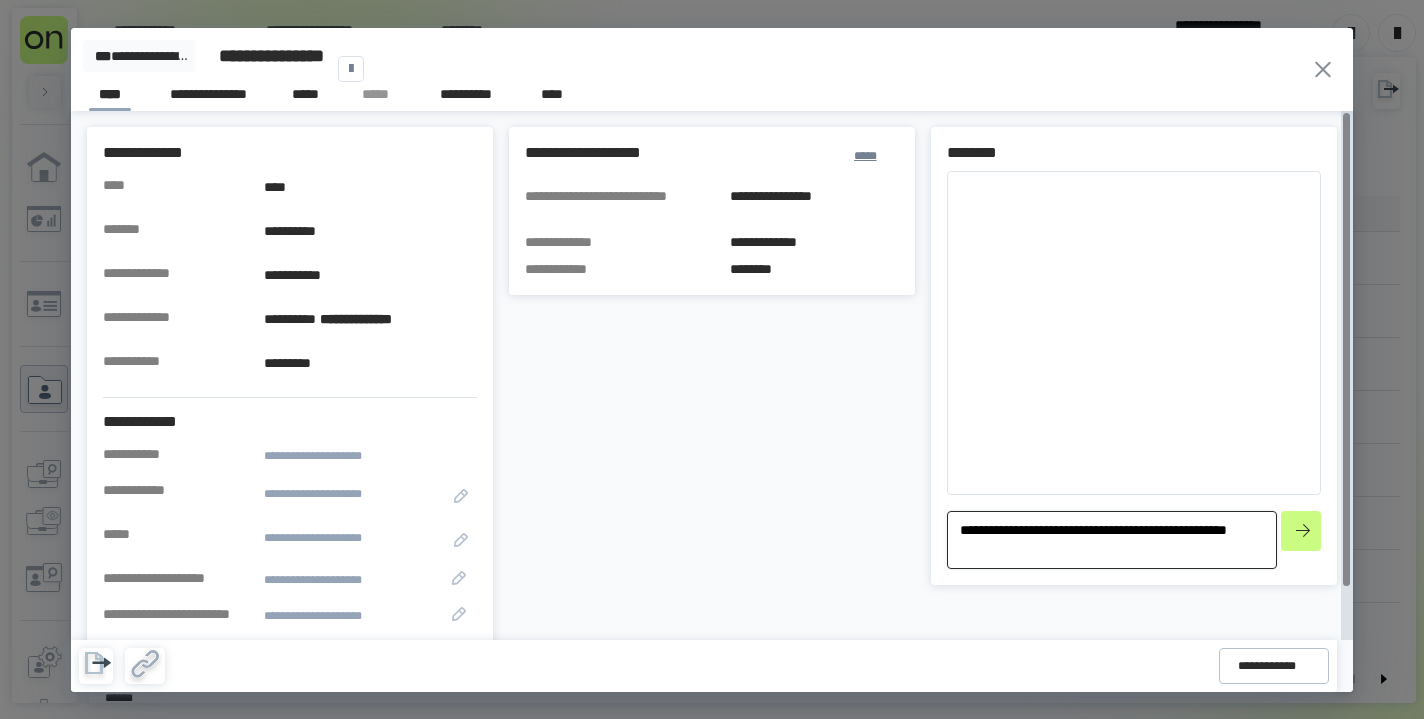 type on "*" 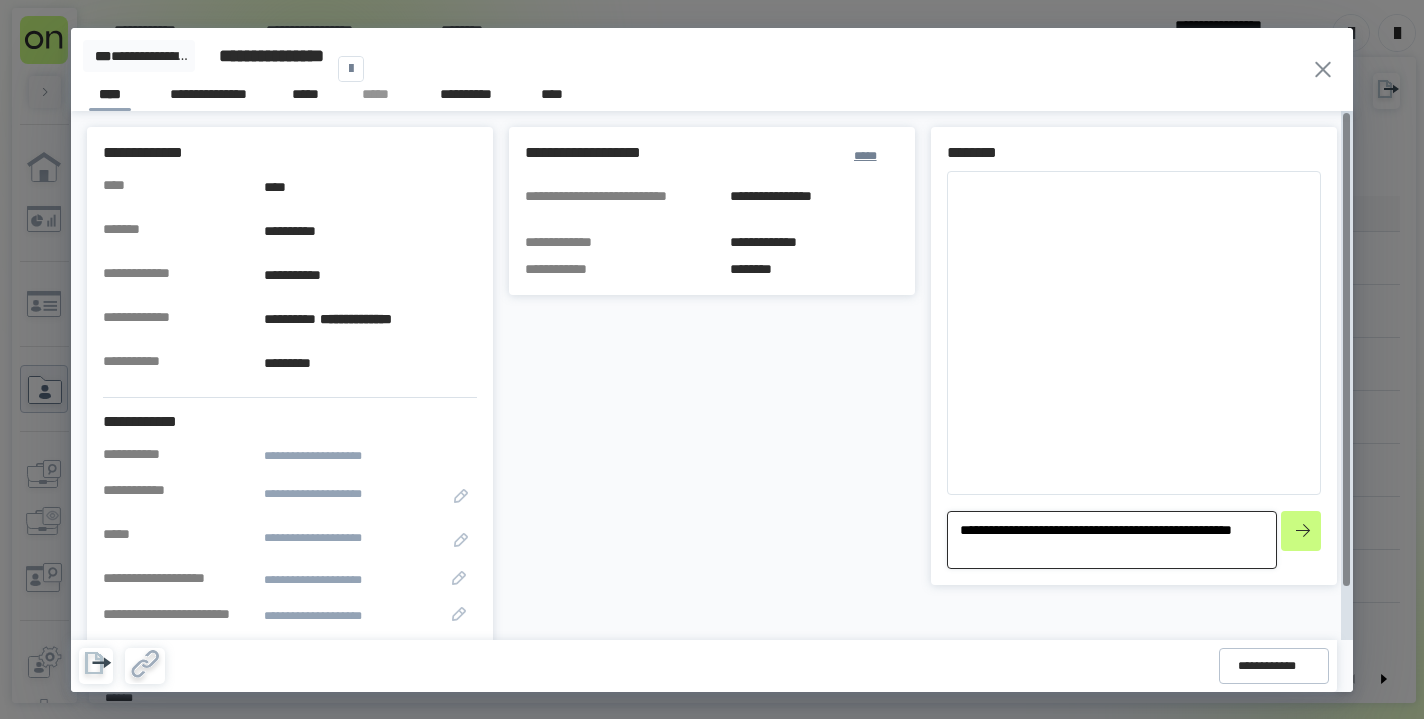 type on "*" 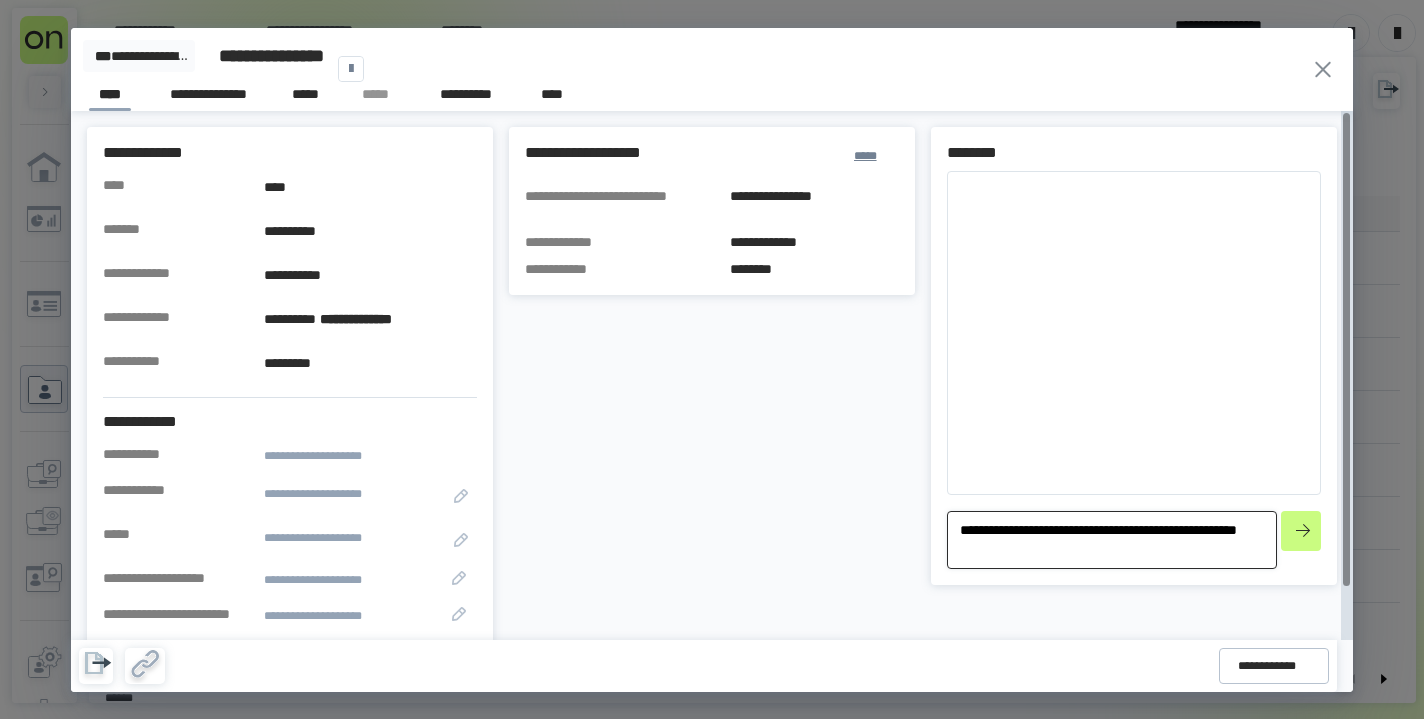 type on "*" 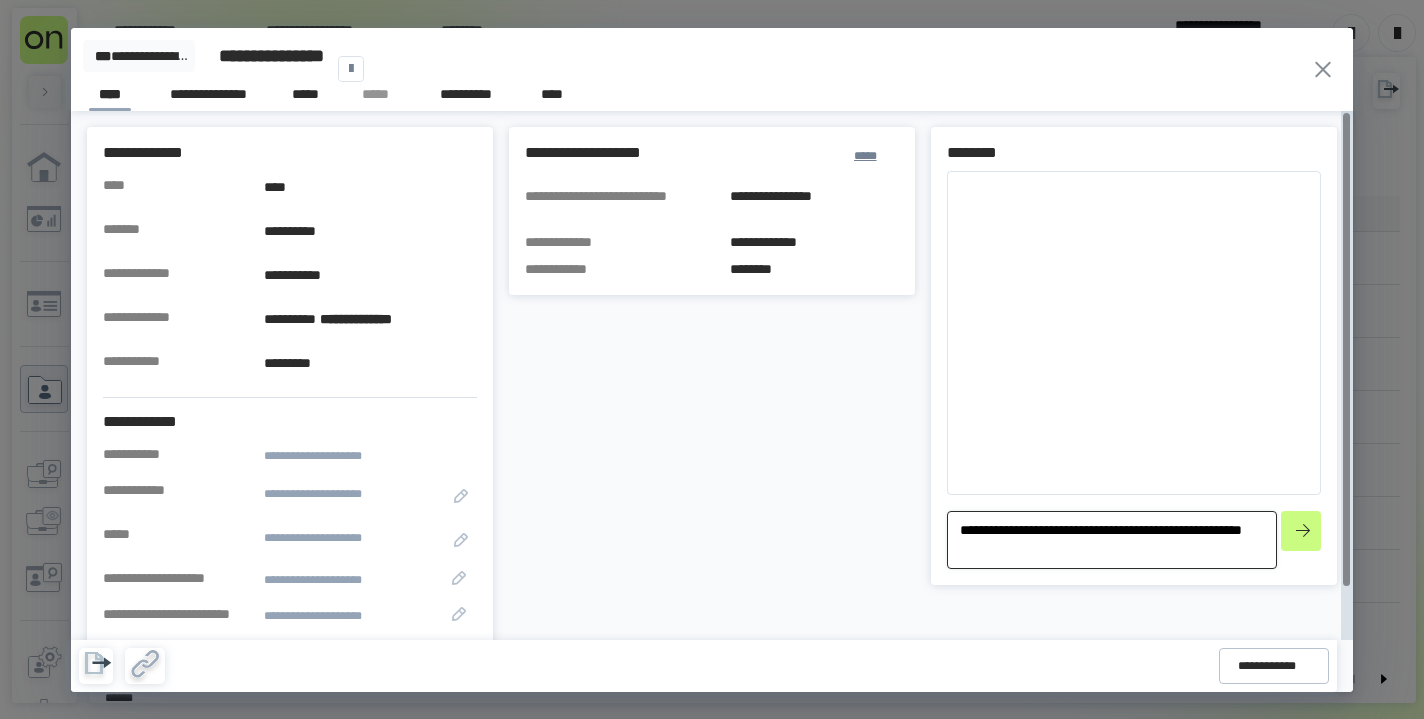 type on "*" 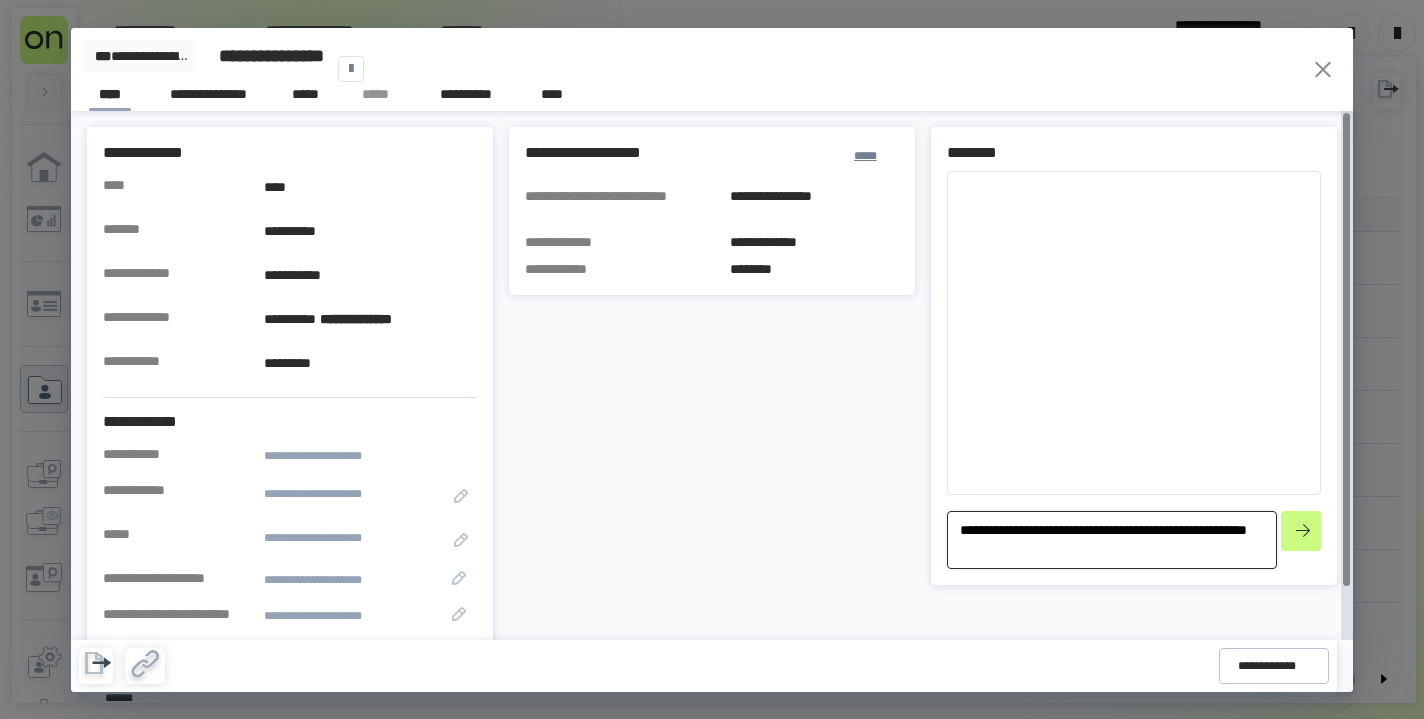 type on "*" 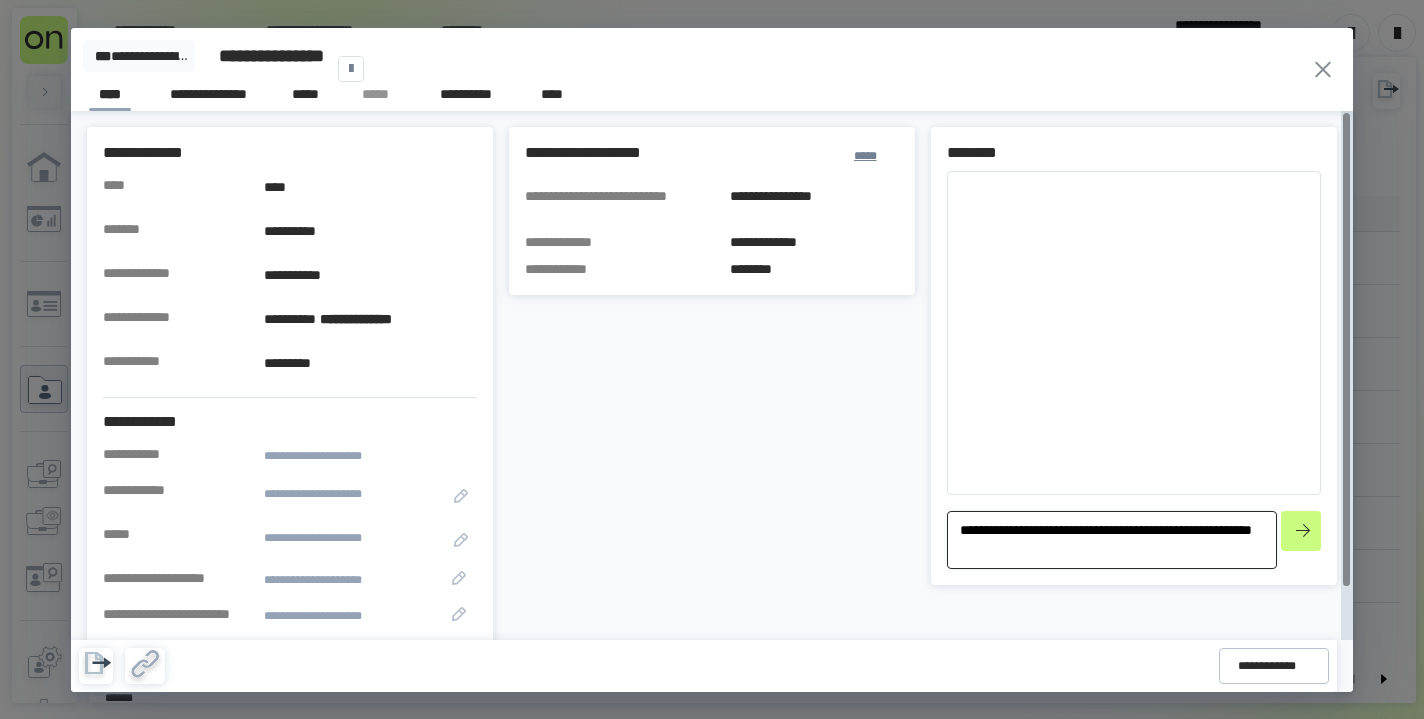 type on "*" 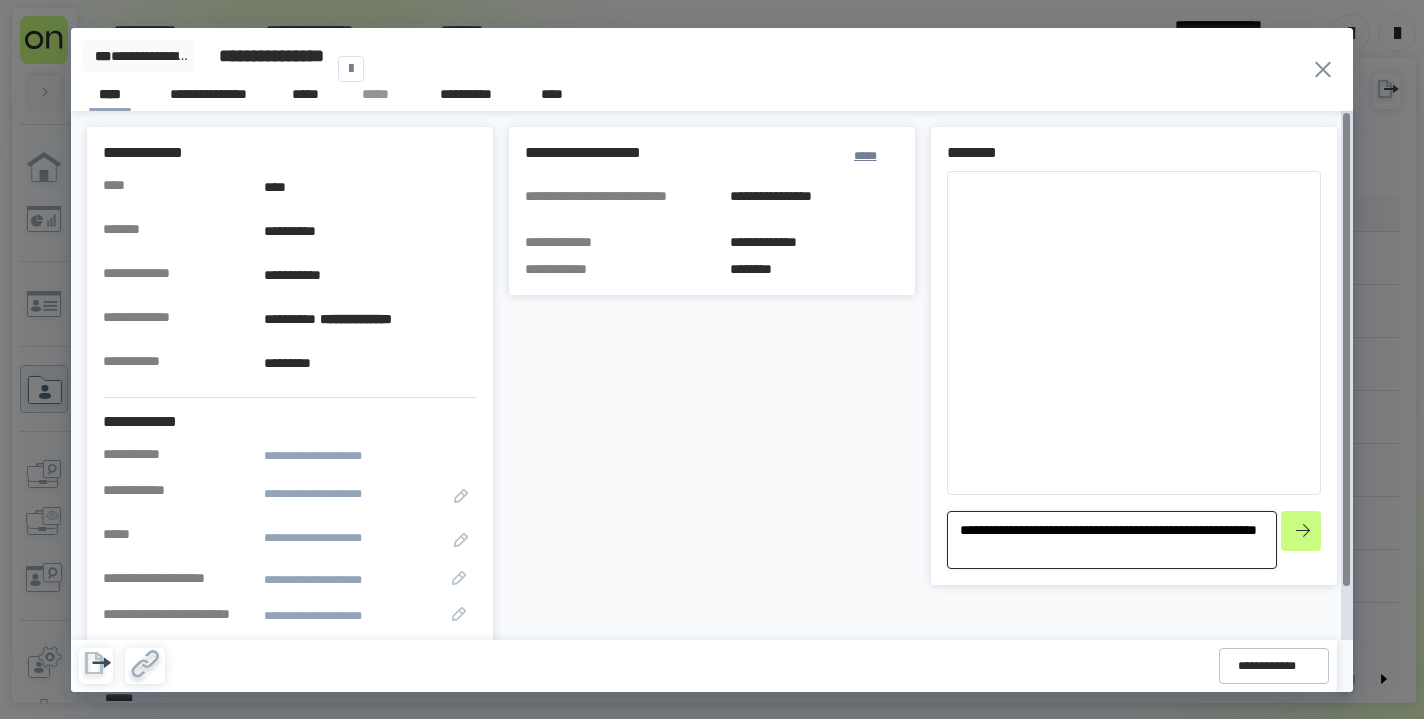 type on "*" 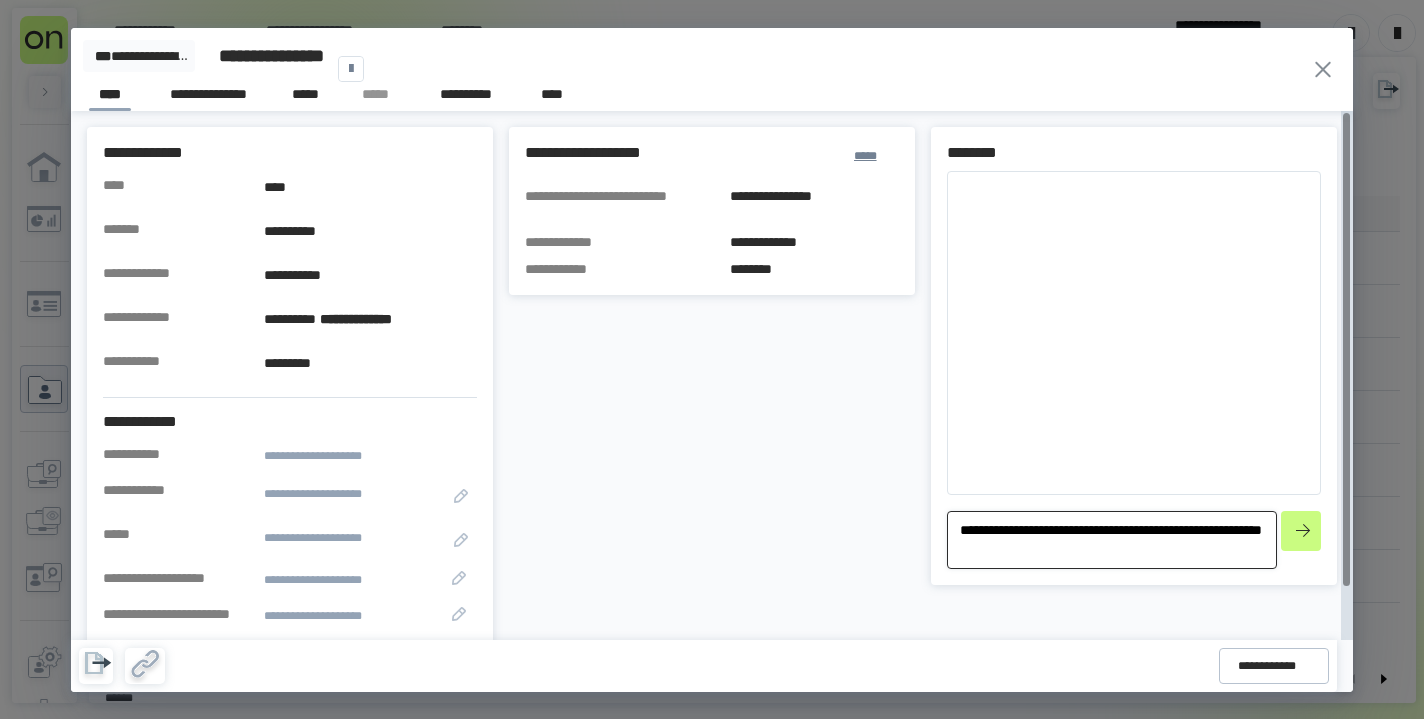 type on "*" 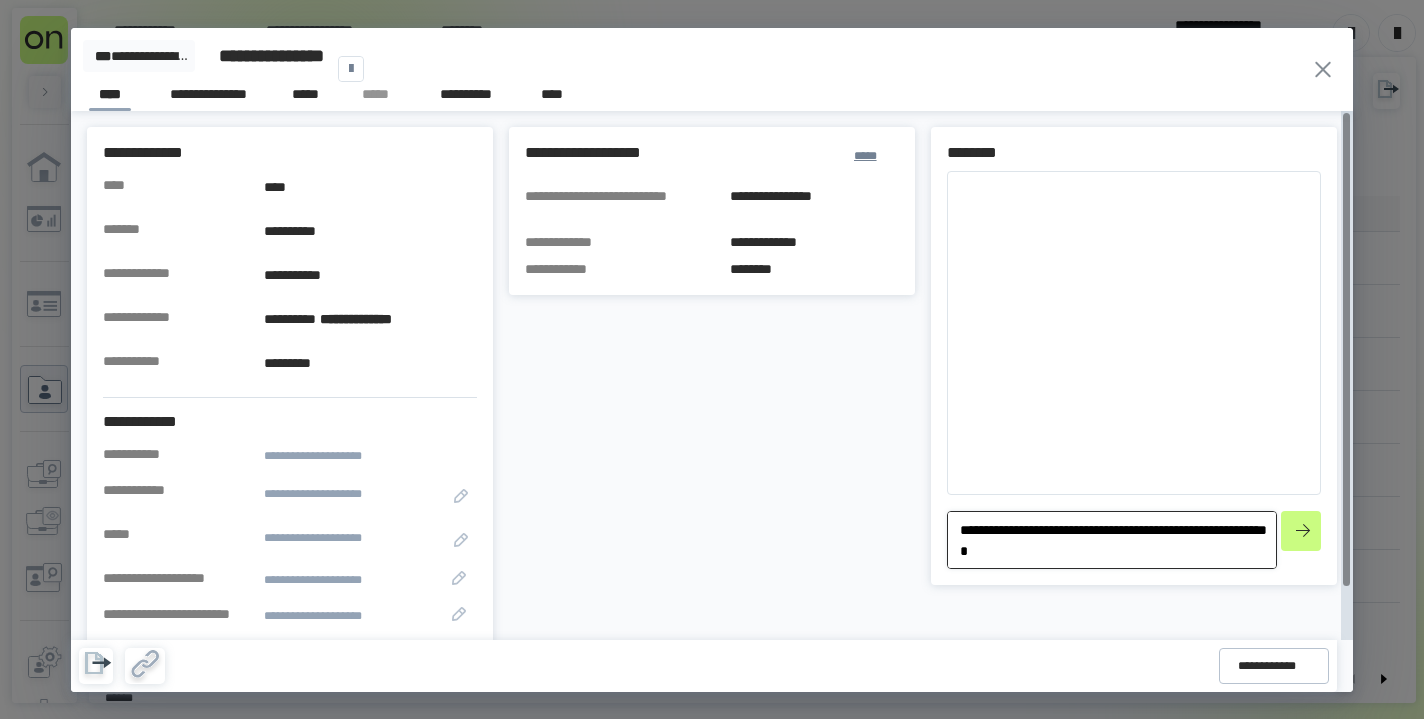 type on "*" 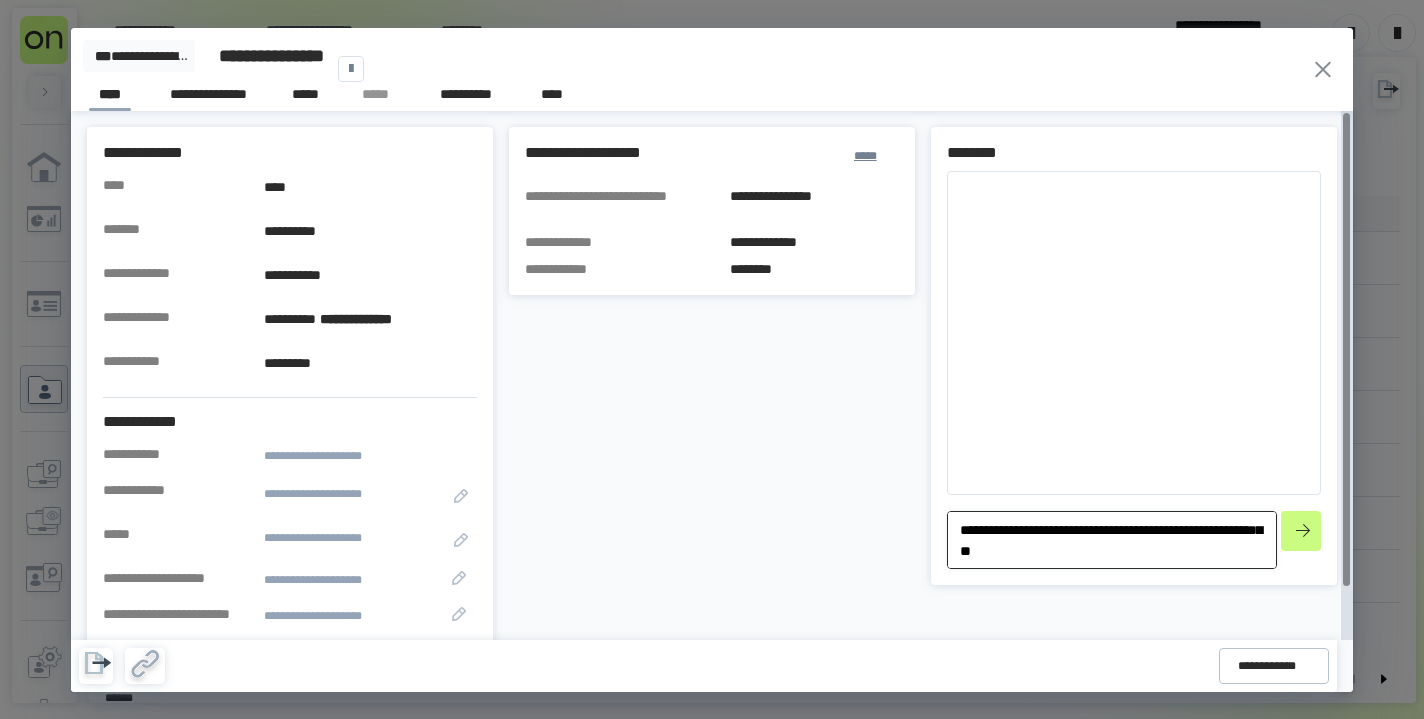type on "*" 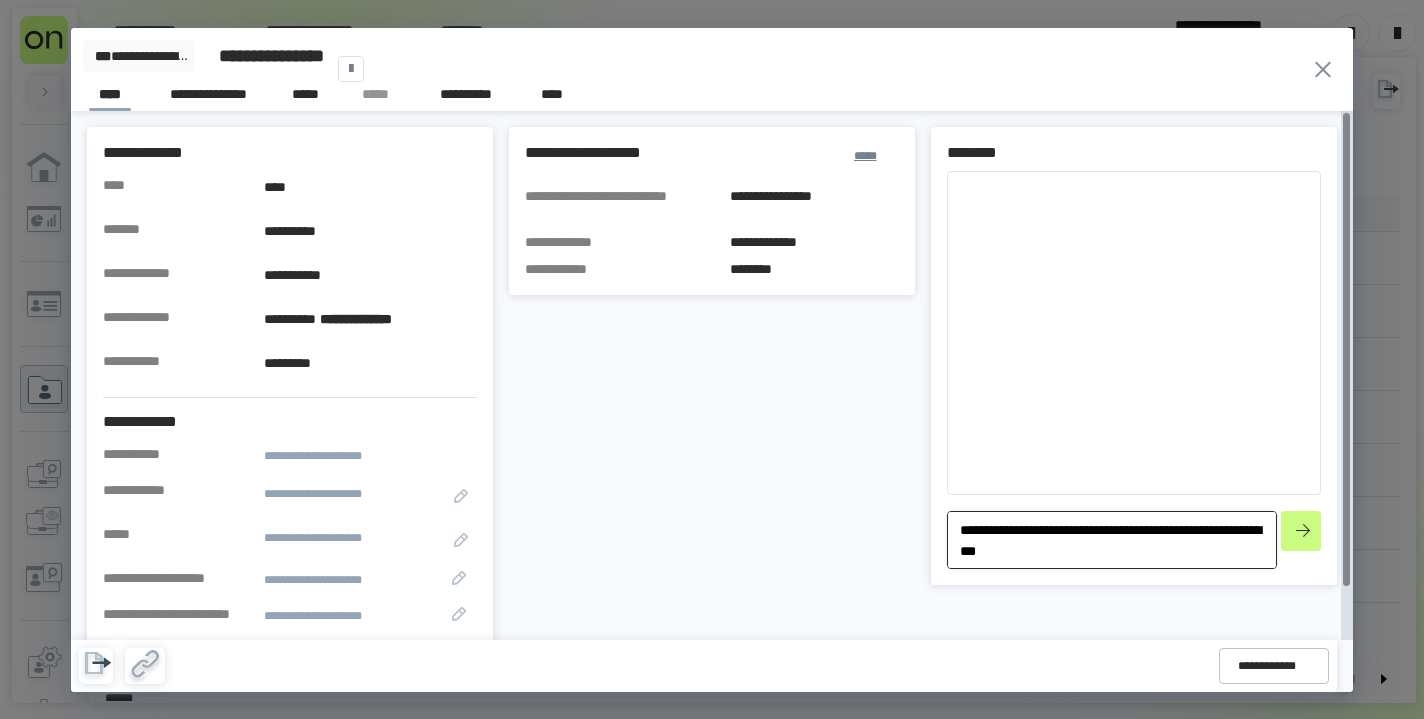 type on "*" 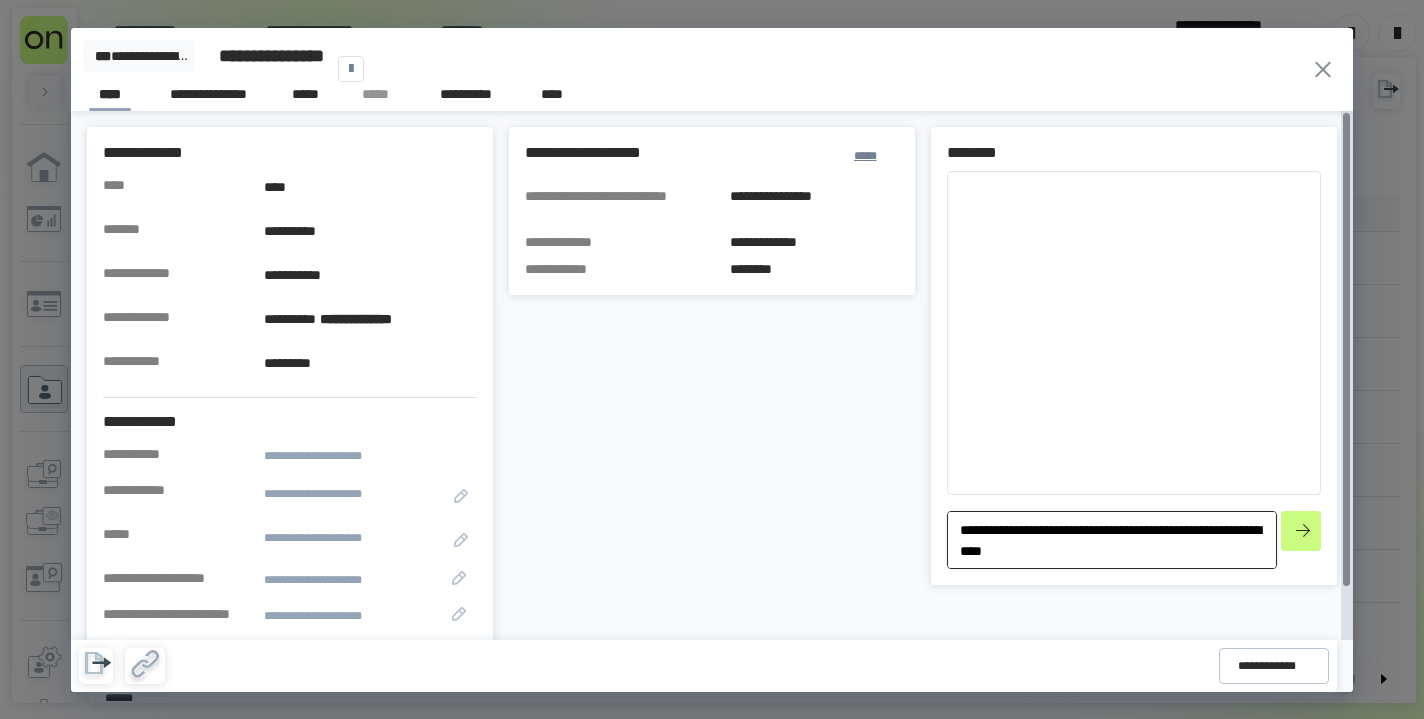 type on "*" 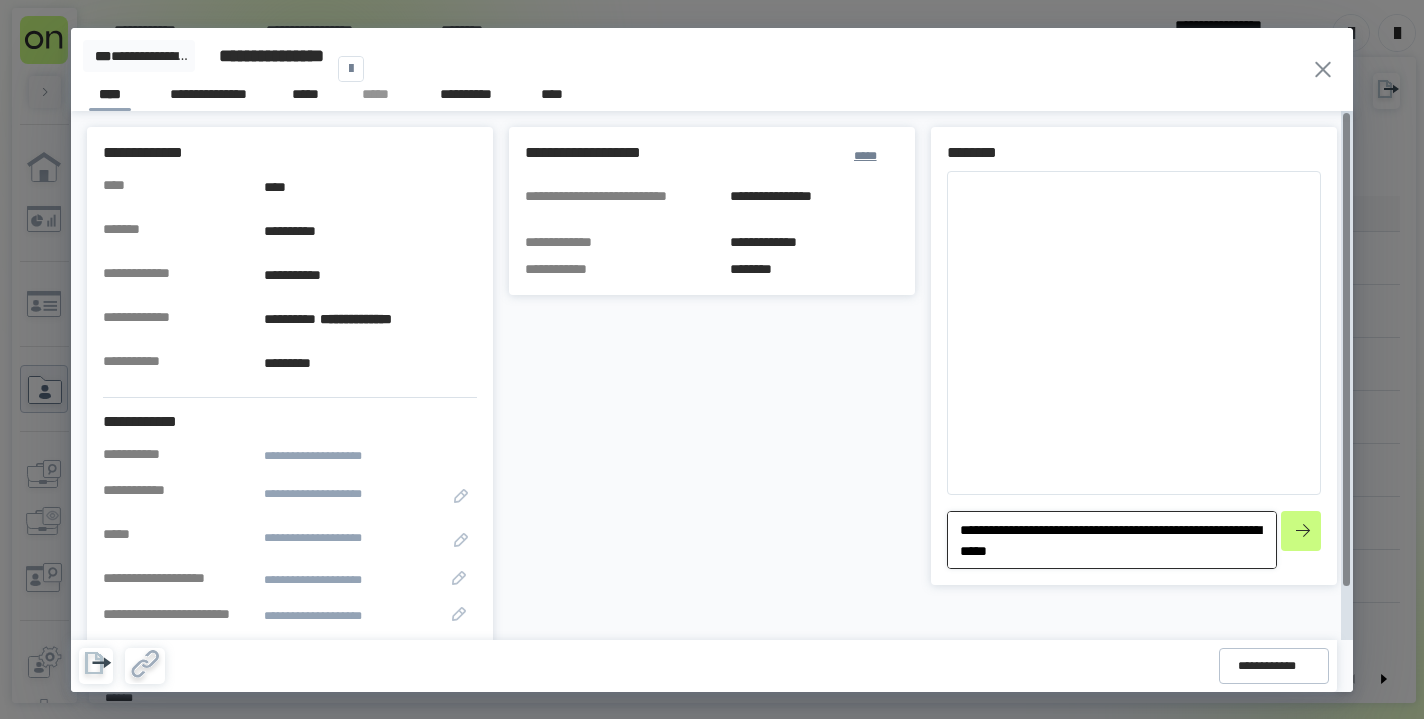 type on "*" 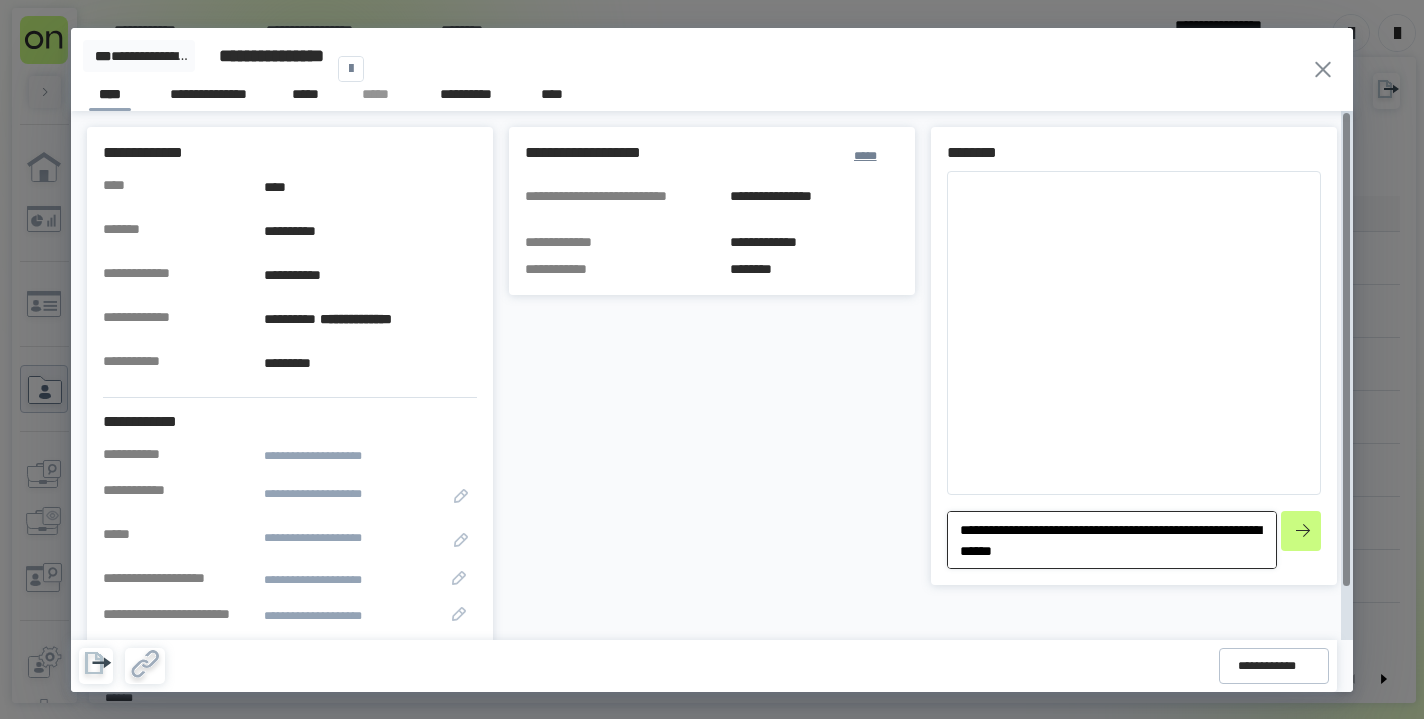 type on "*" 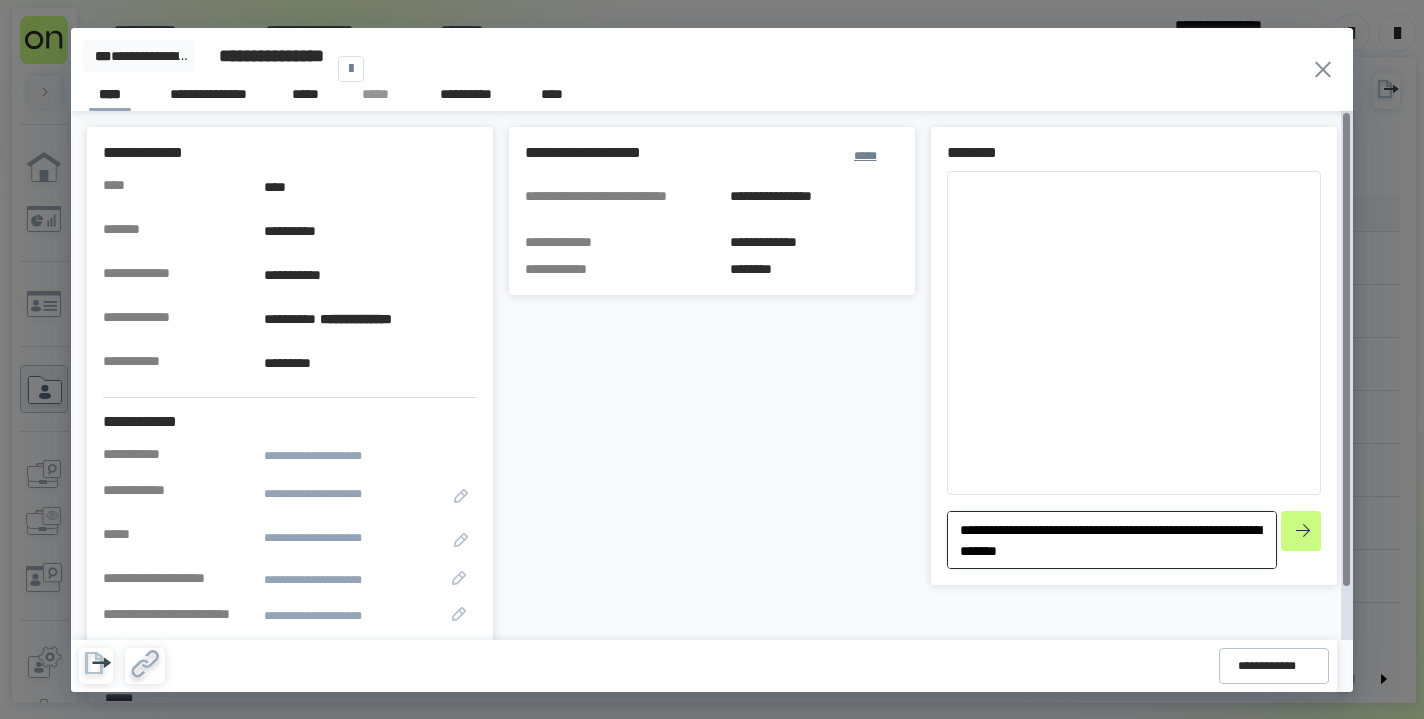 type on "*" 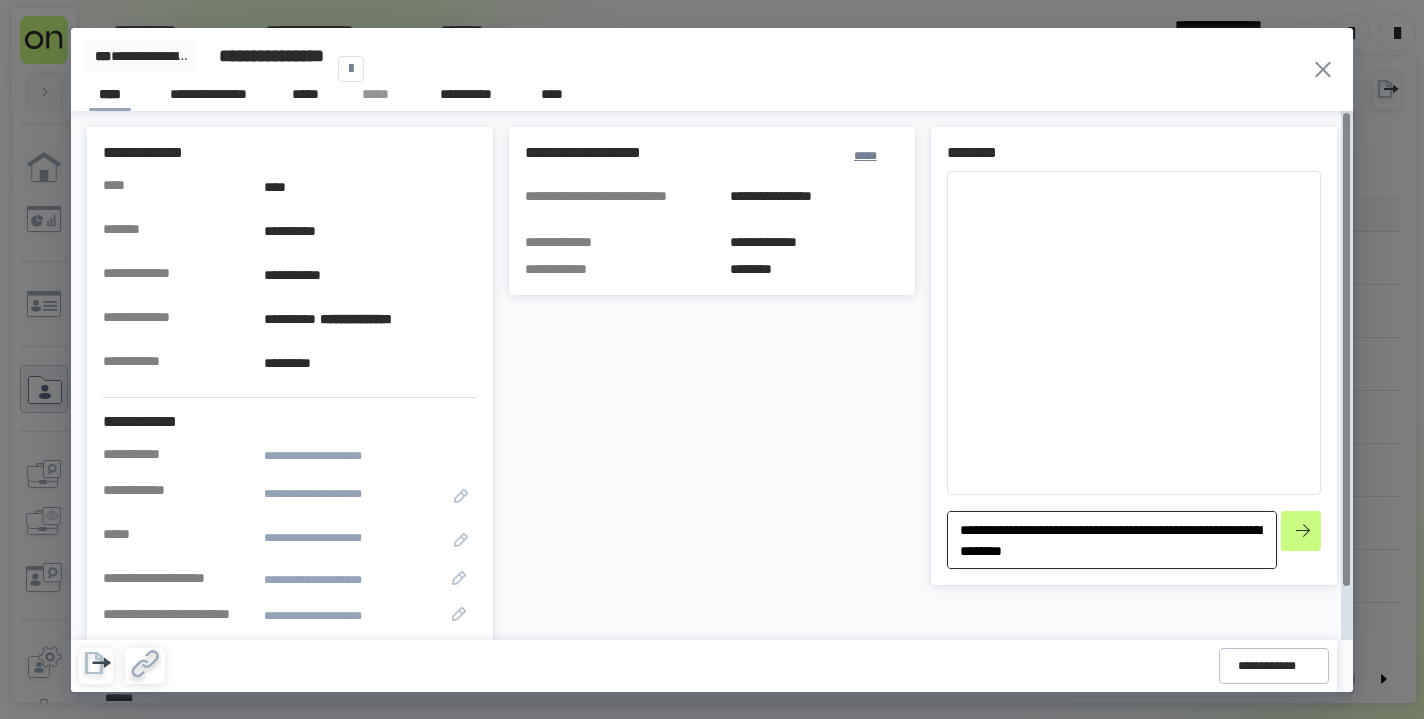 type 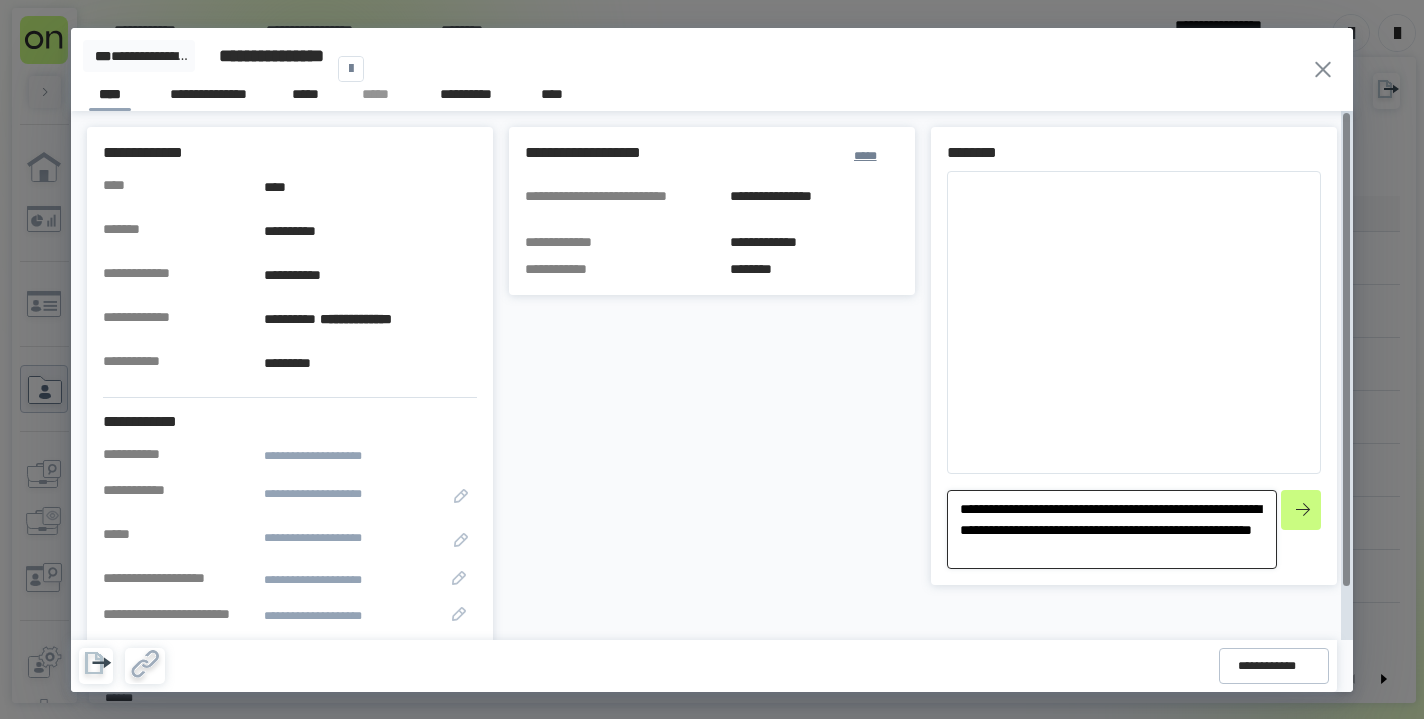 drag, startPoint x: 1048, startPoint y: 562, endPoint x: 1165, endPoint y: 556, distance: 117.15375 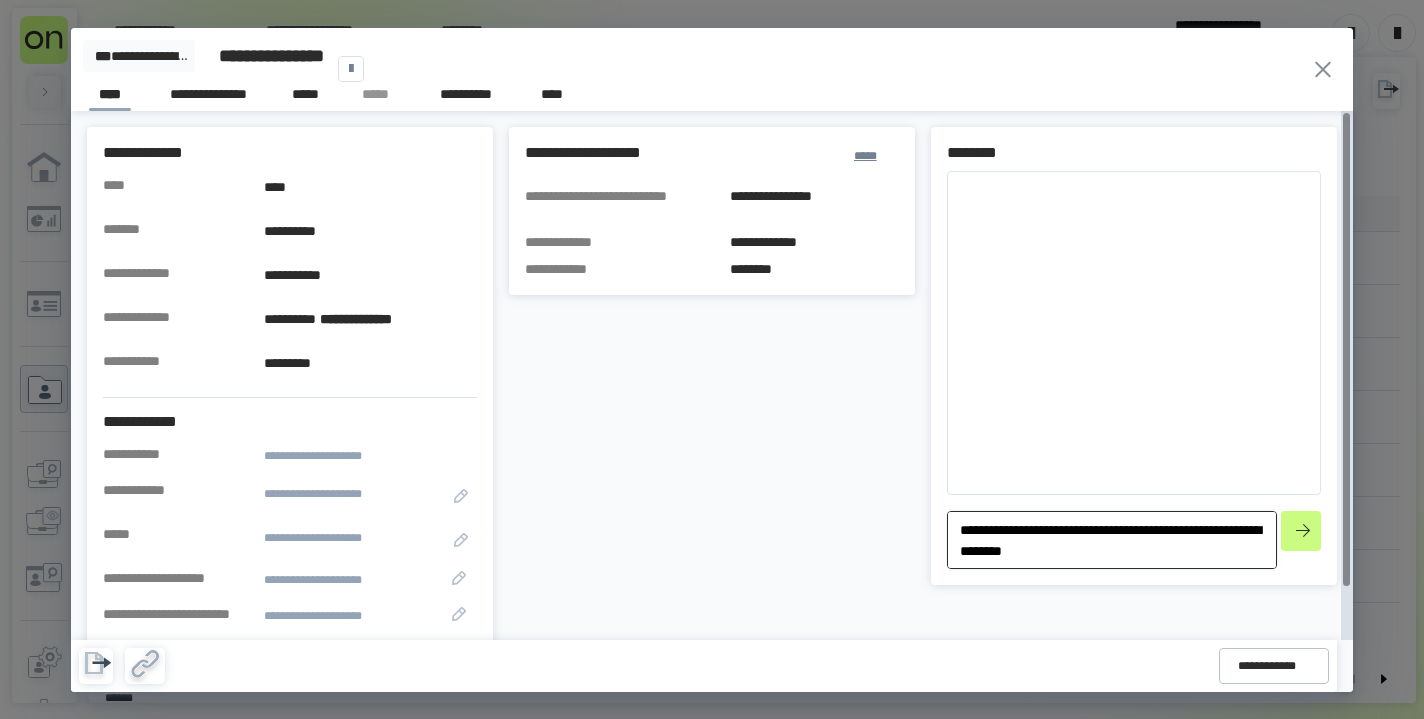 drag, startPoint x: 1141, startPoint y: 554, endPoint x: 957, endPoint y: 556, distance: 184.01086 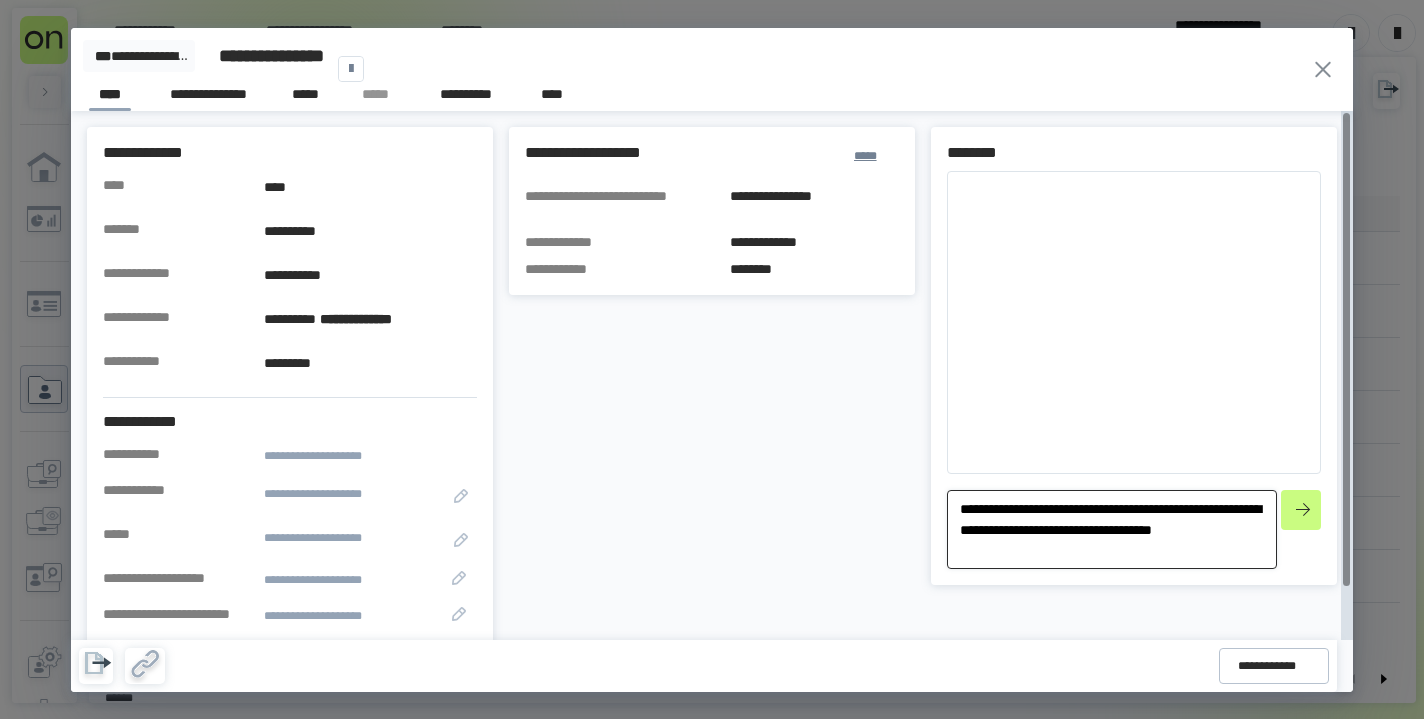 drag, startPoint x: 1086, startPoint y: 538, endPoint x: 1086, endPoint y: 580, distance: 42 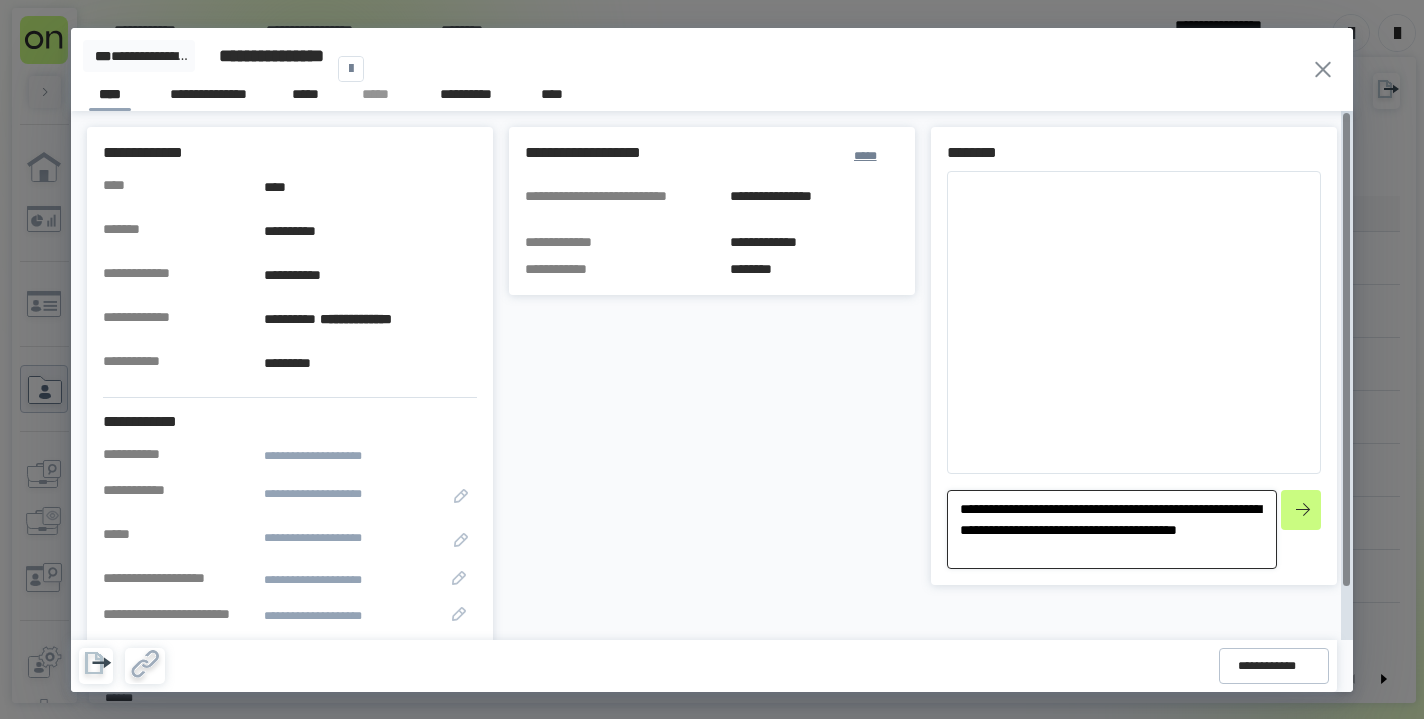 click on "**********" at bounding box center (1112, 529) 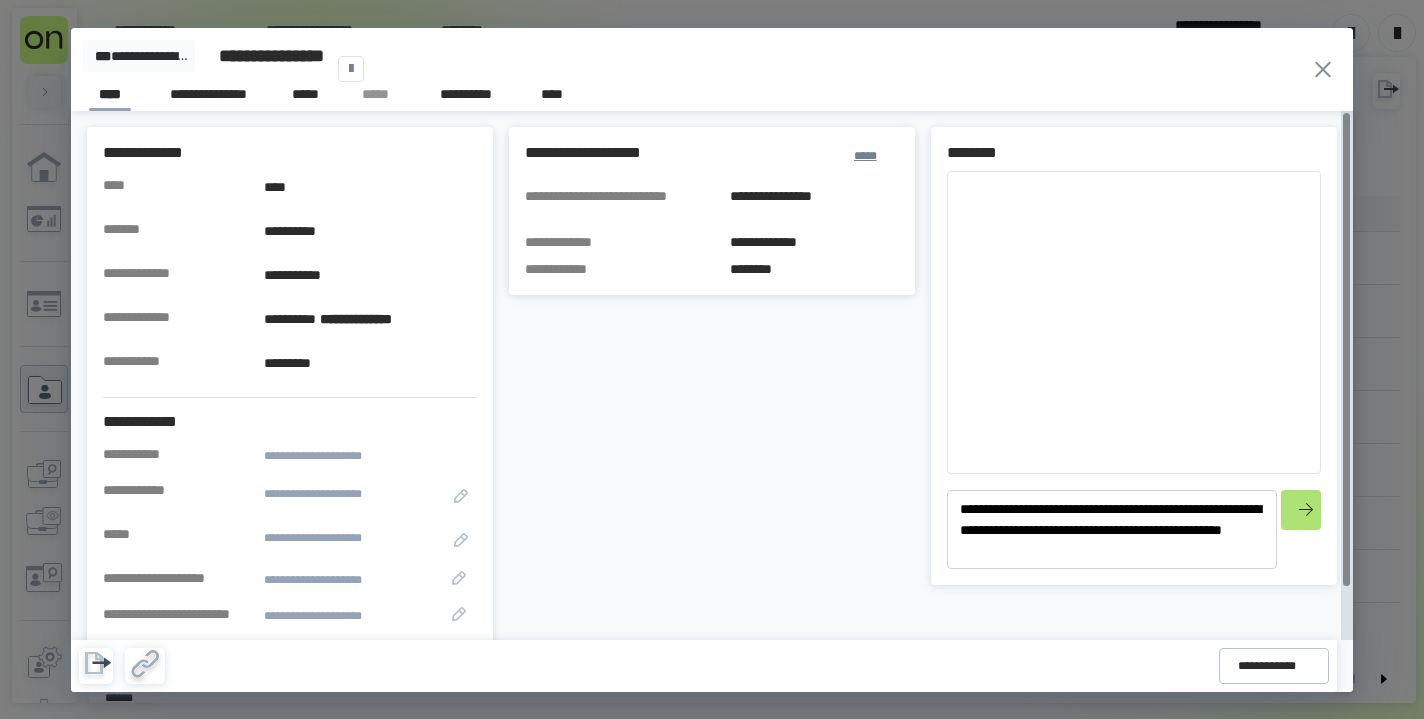 click 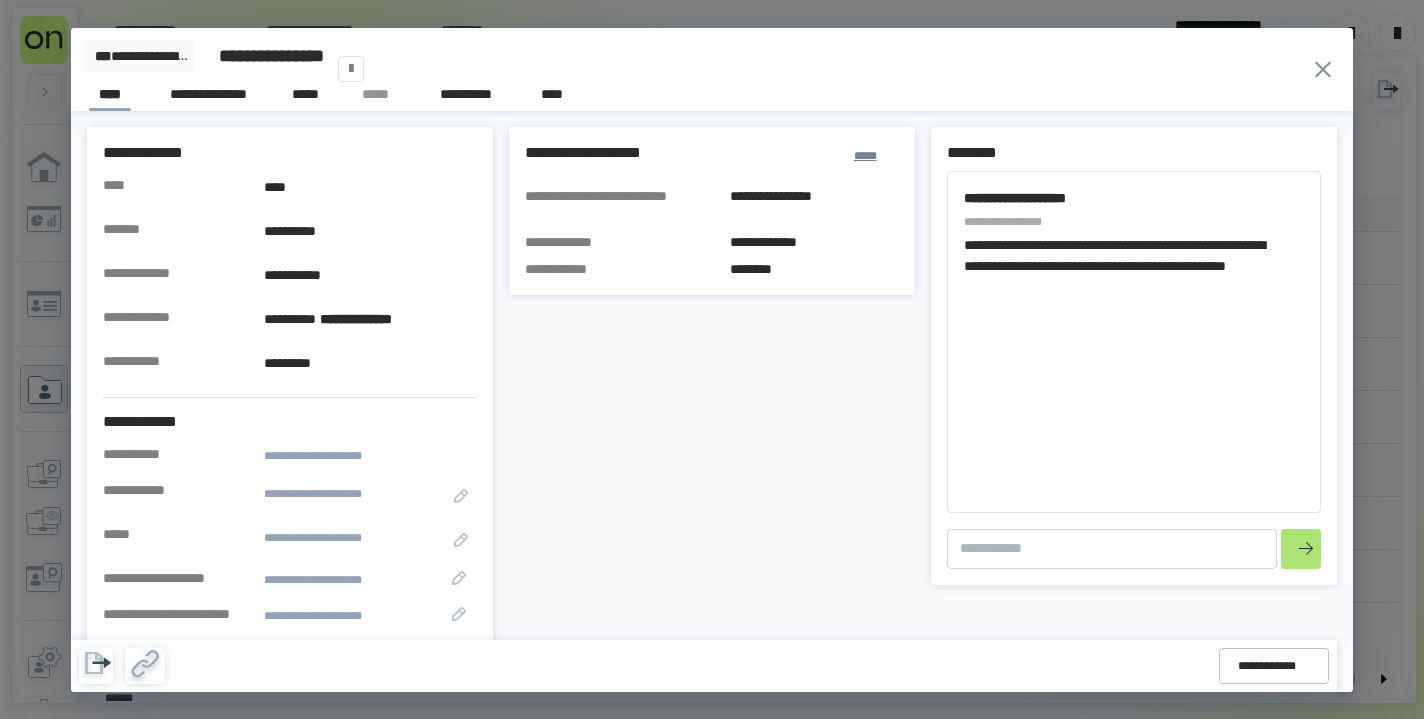 click 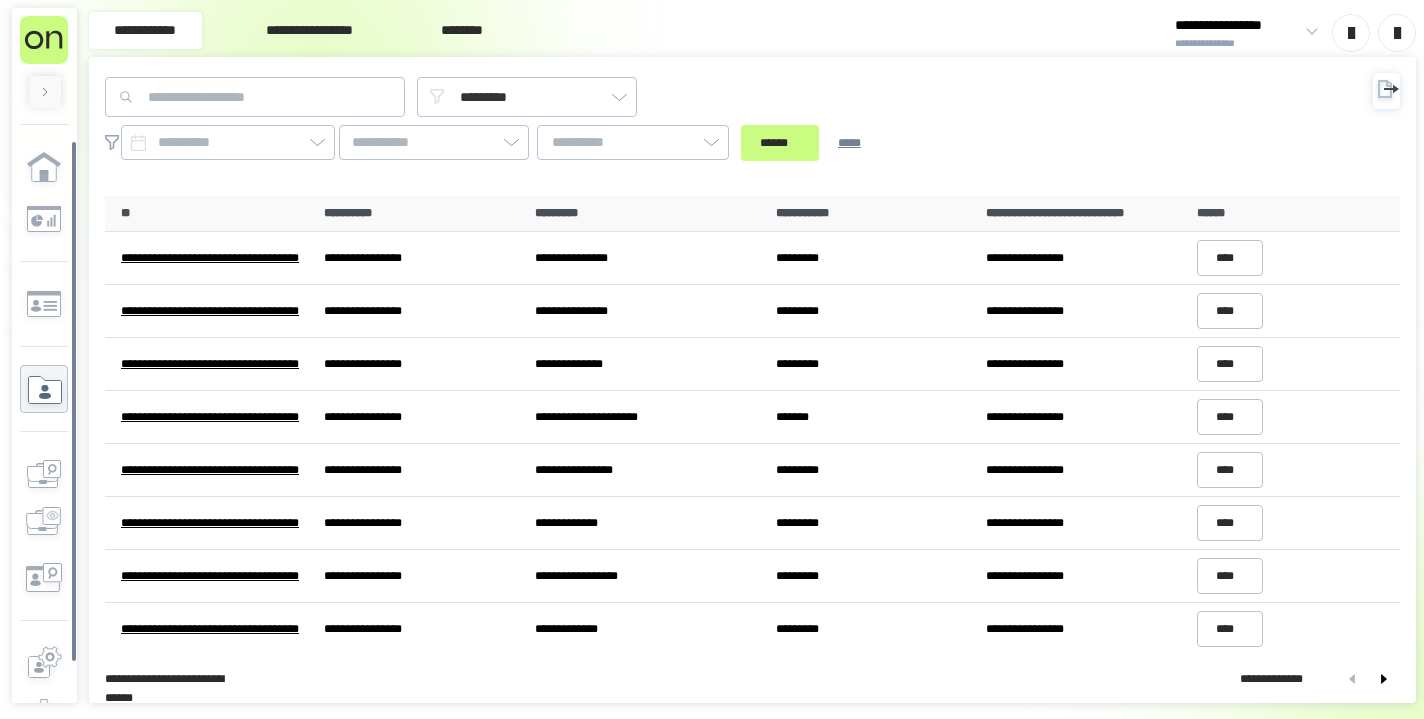 scroll, scrollTop: 8, scrollLeft: 0, axis: vertical 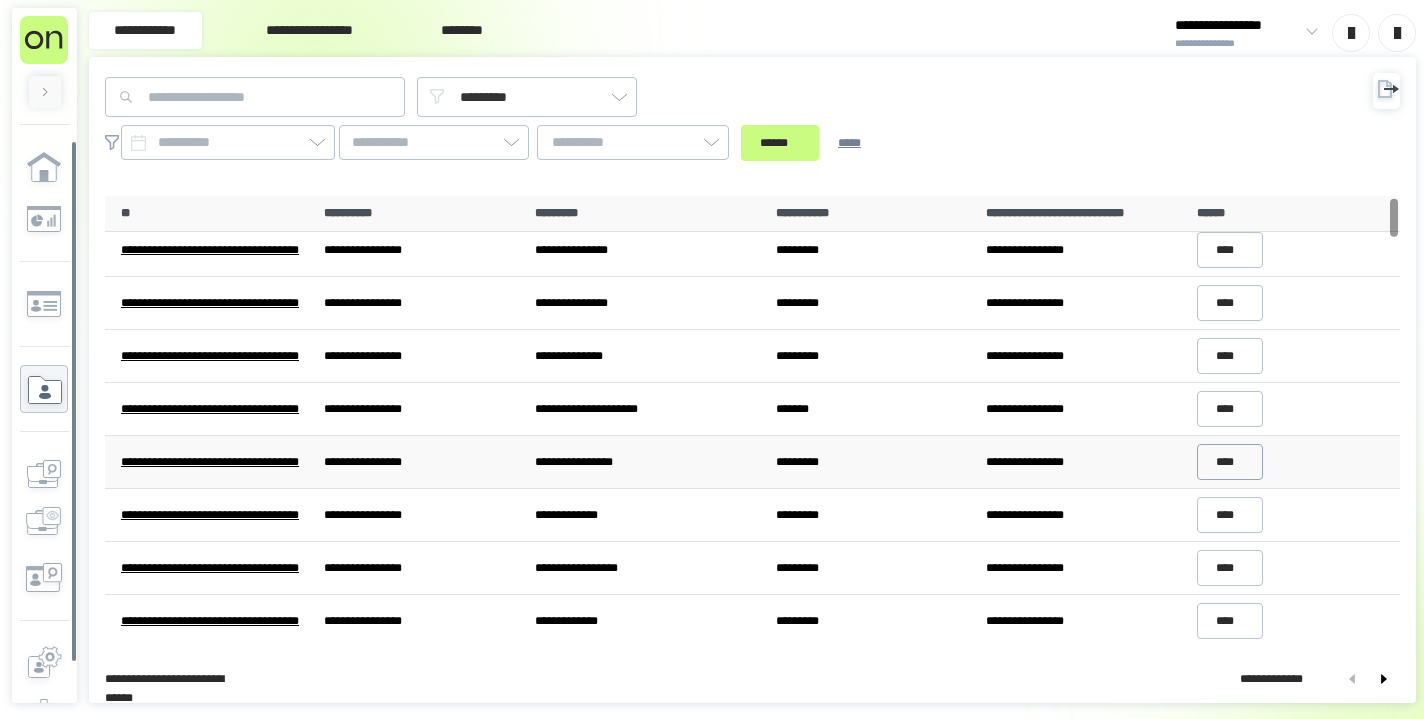 click on "****" at bounding box center [1230, 462] 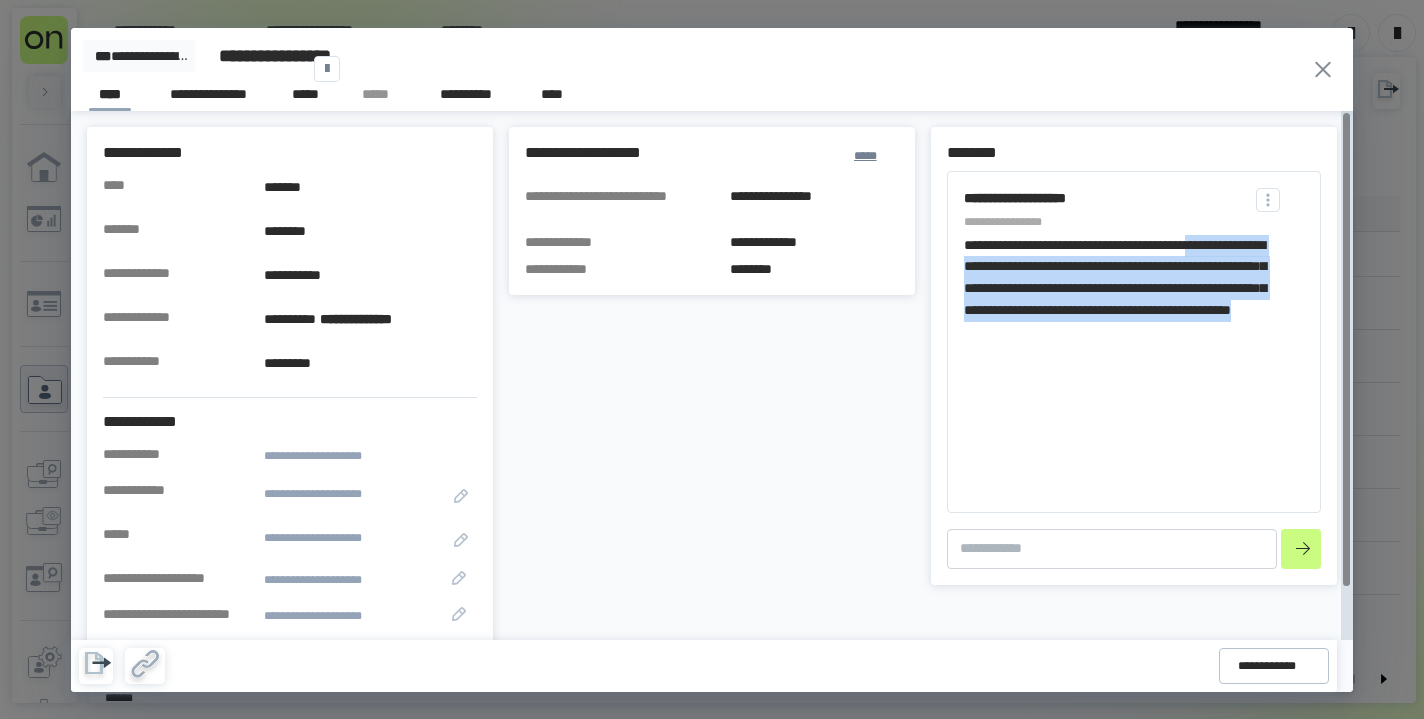 drag, startPoint x: 1230, startPoint y: 249, endPoint x: 1233, endPoint y: 327, distance: 78.05767 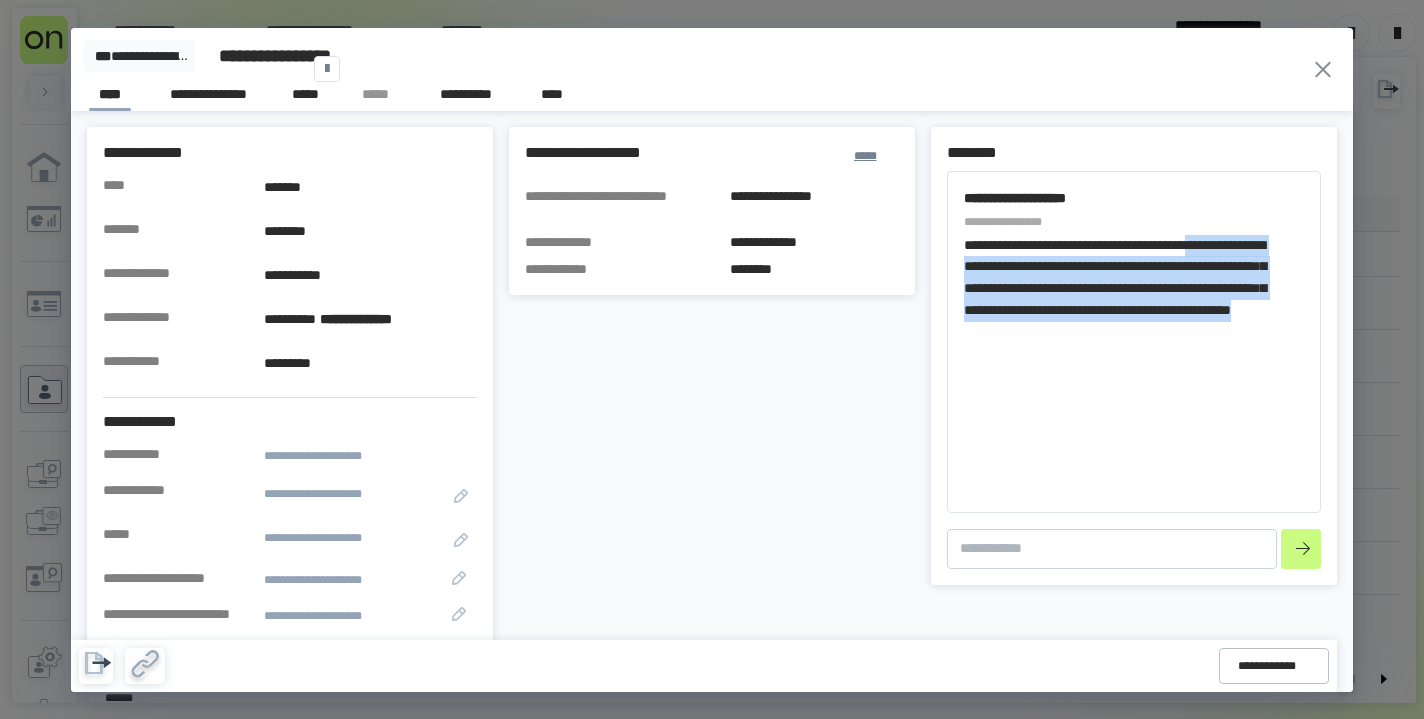 click 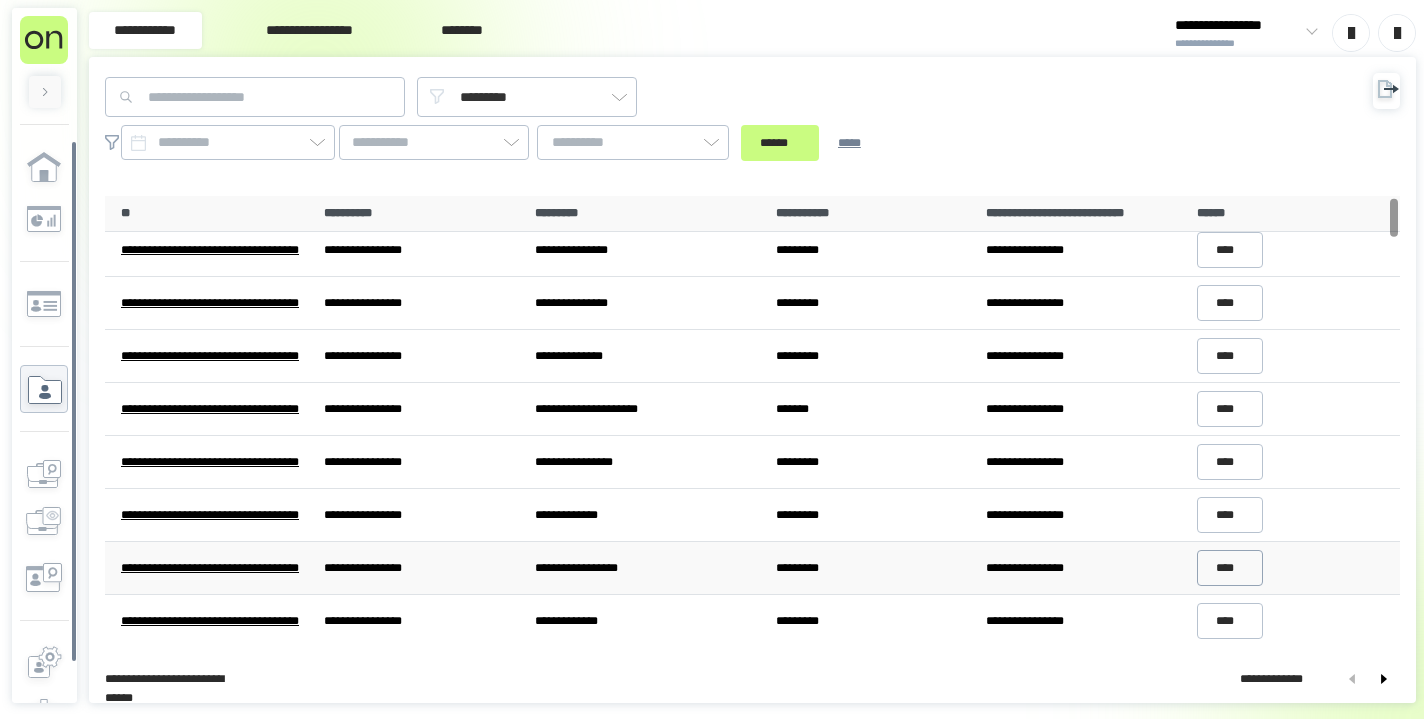 click on "****" at bounding box center (1230, 568) 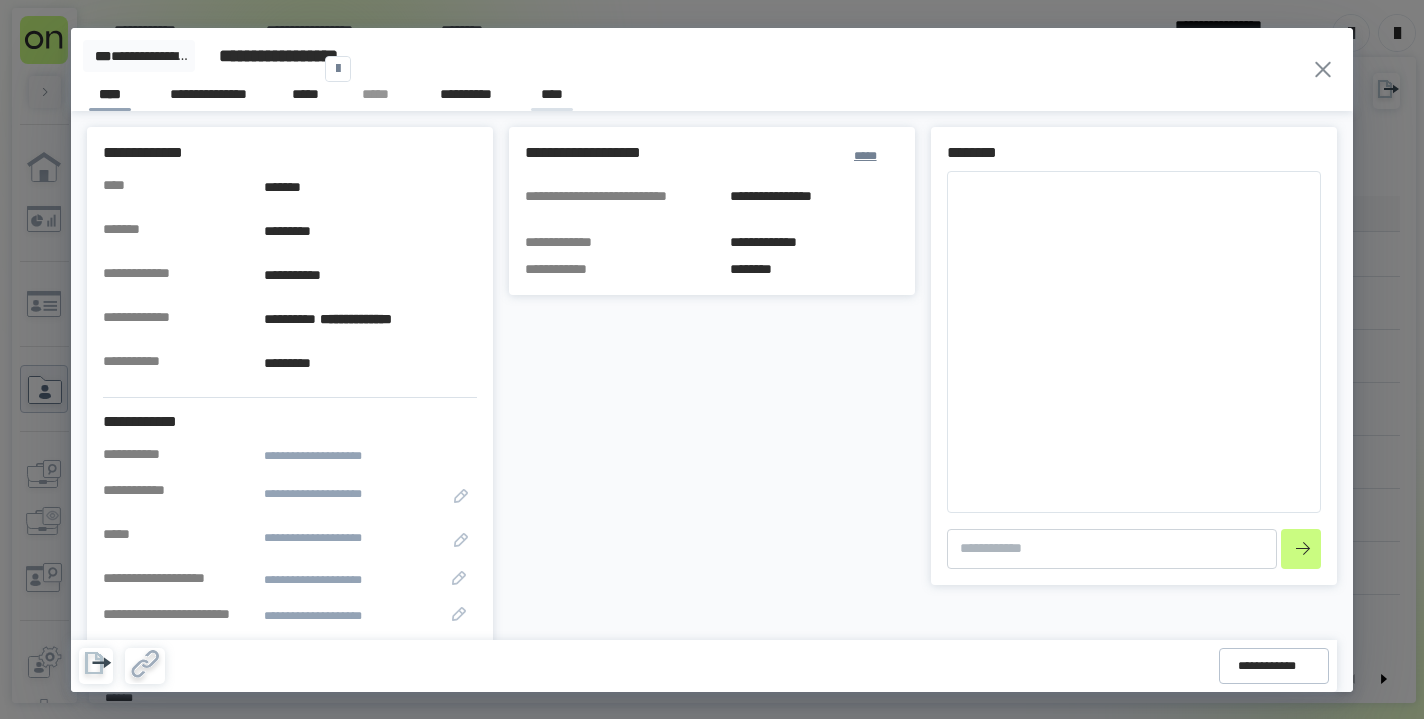 click on "****" at bounding box center (551, 97) 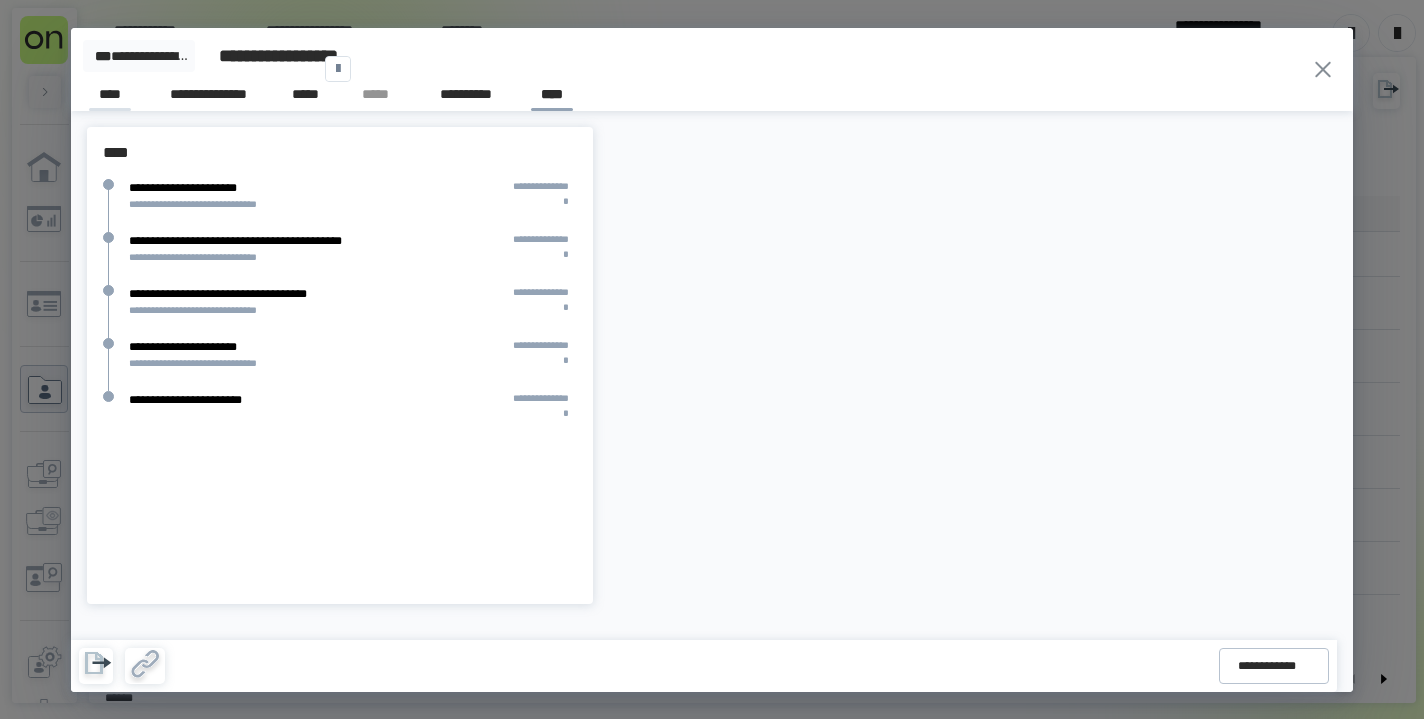 click on "****" at bounding box center (110, 97) 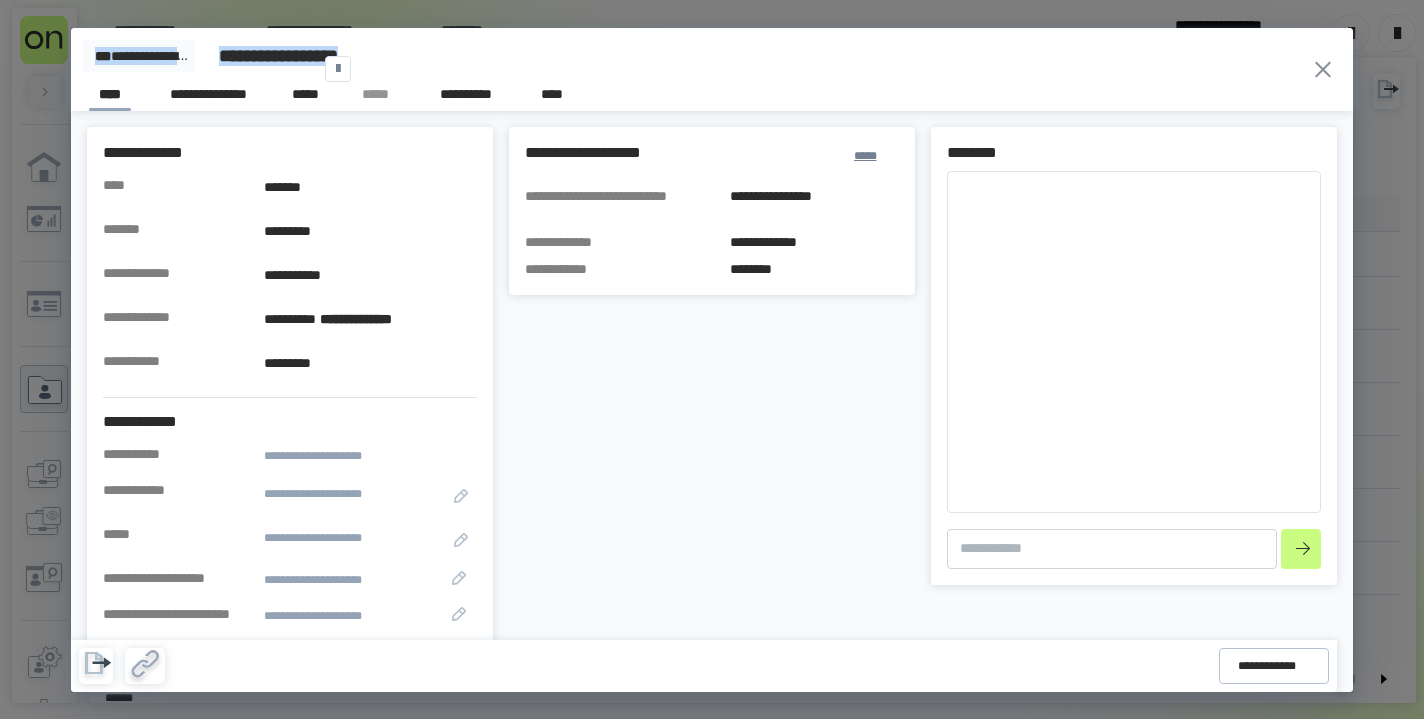 drag, startPoint x: 310, startPoint y: 64, endPoint x: 163, endPoint y: 33, distance: 150.23315 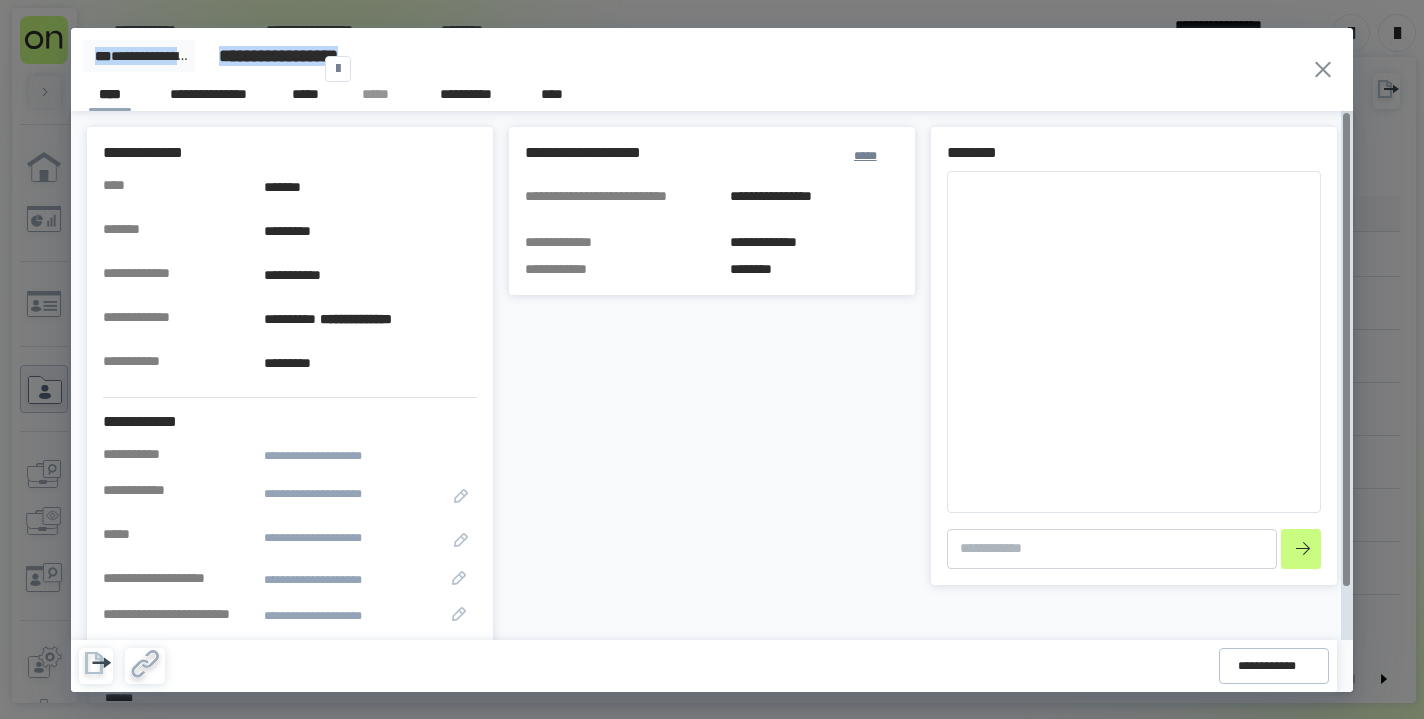 click 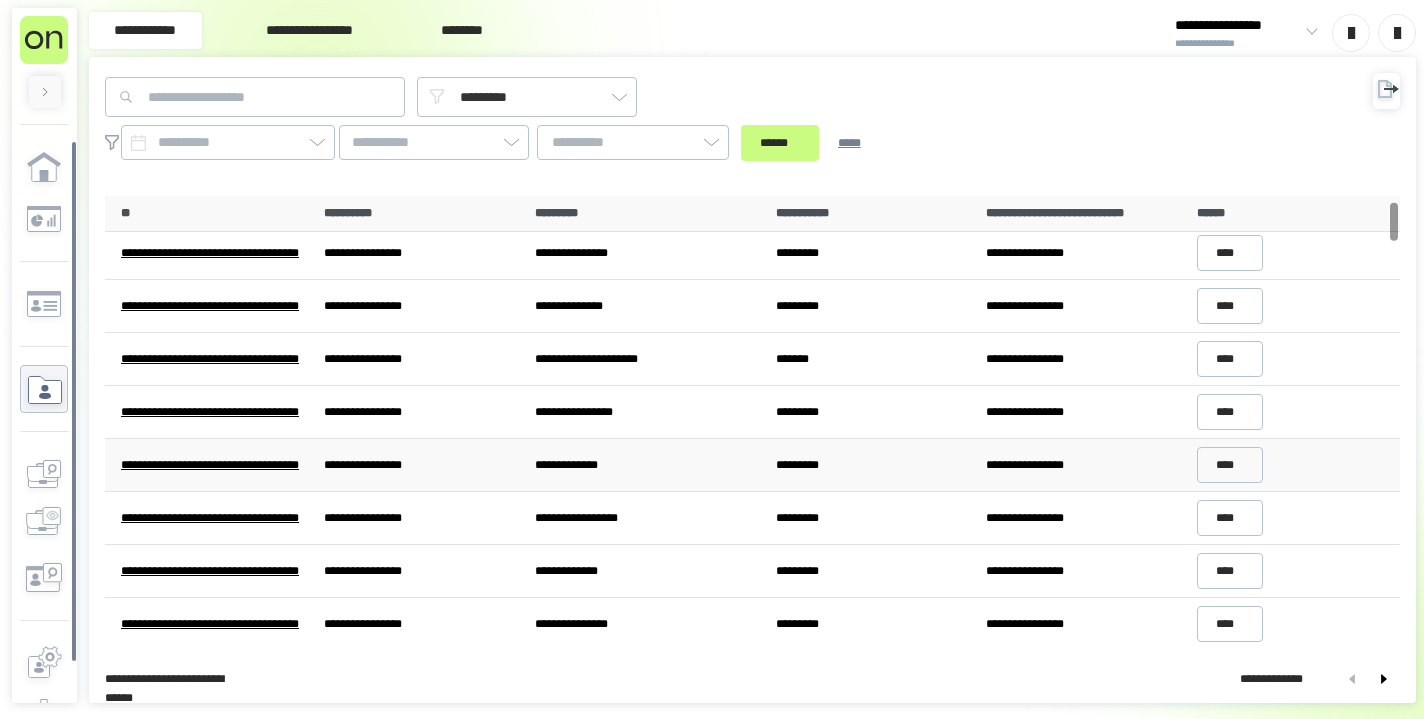 scroll, scrollTop: 58, scrollLeft: 0, axis: vertical 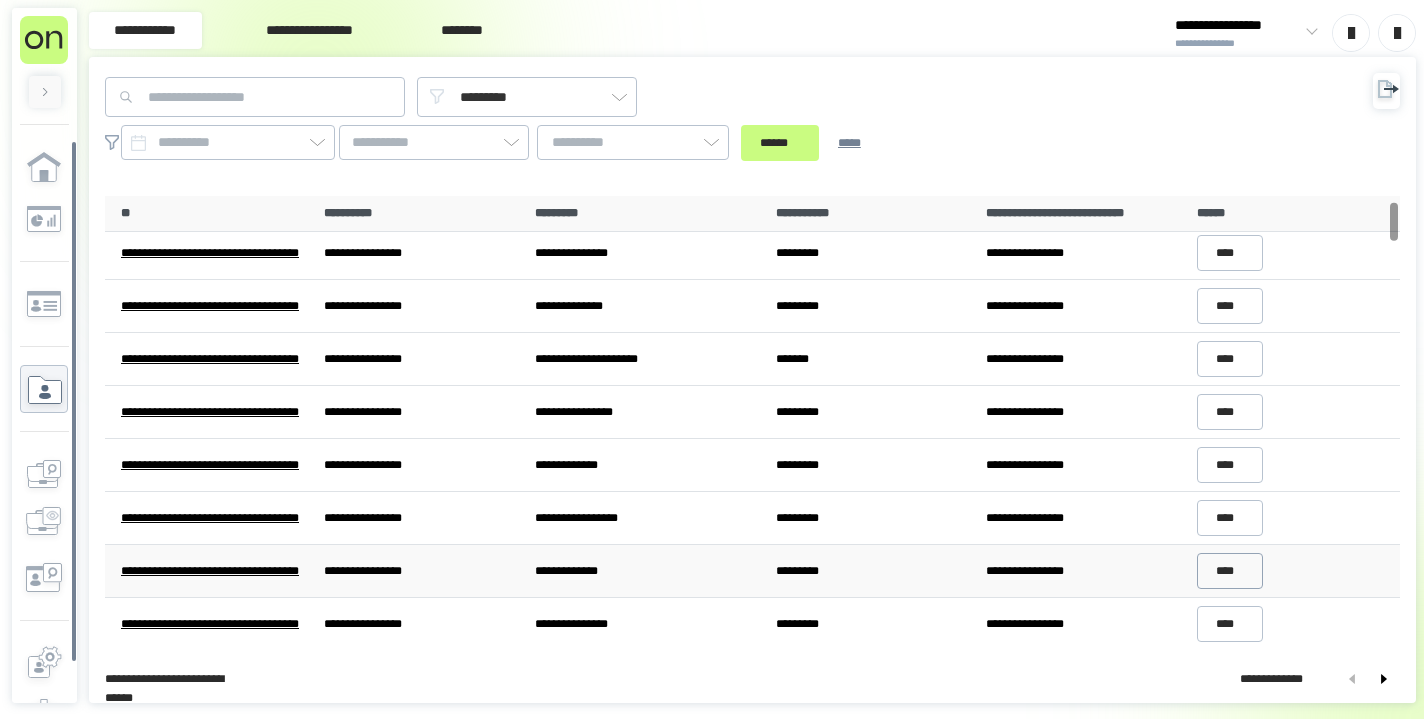 click on "****" at bounding box center (1230, 571) 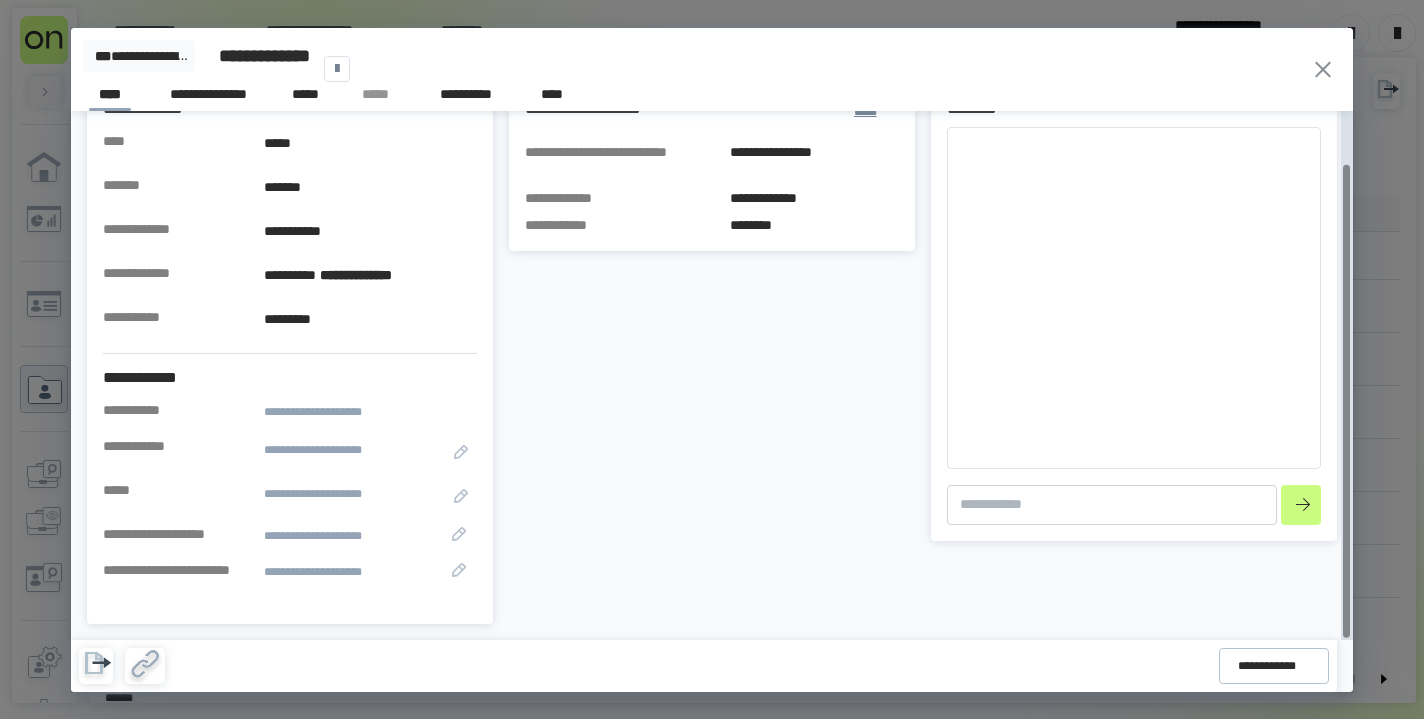 scroll, scrollTop: 58, scrollLeft: 0, axis: vertical 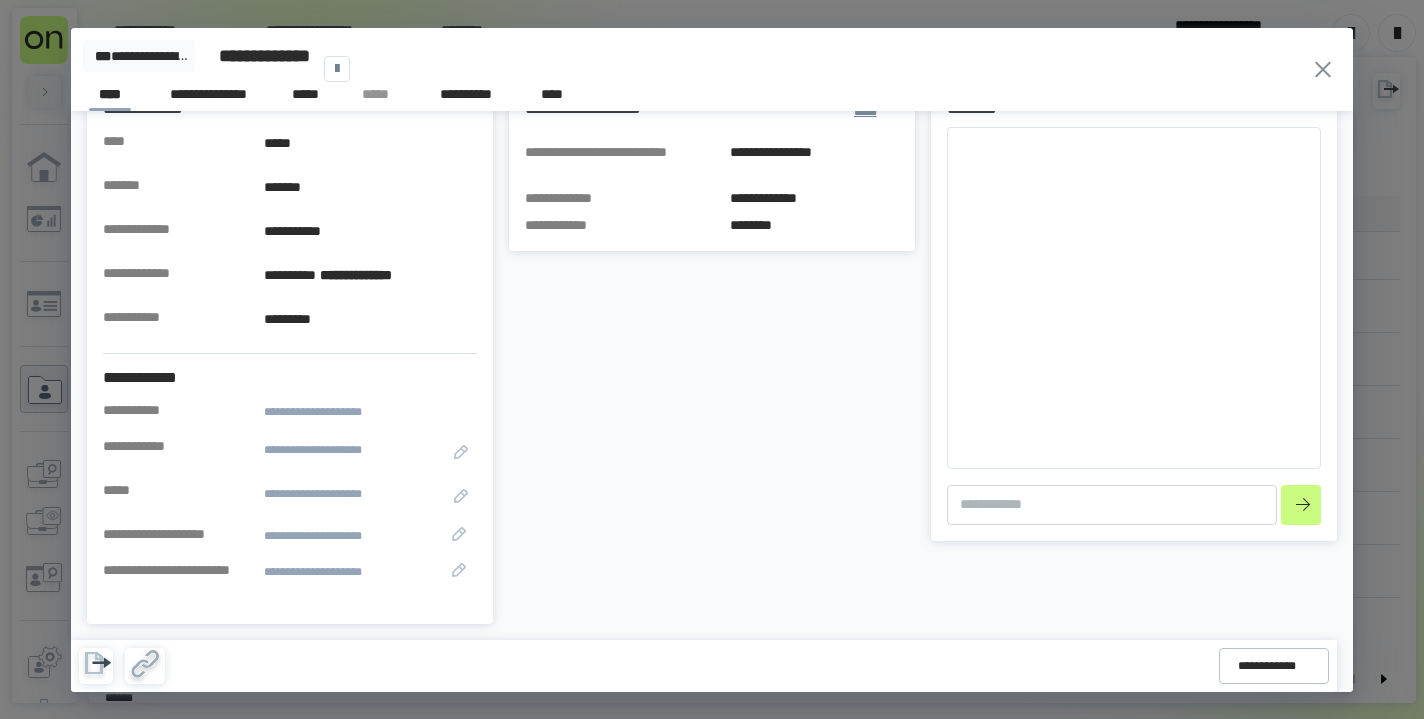 click 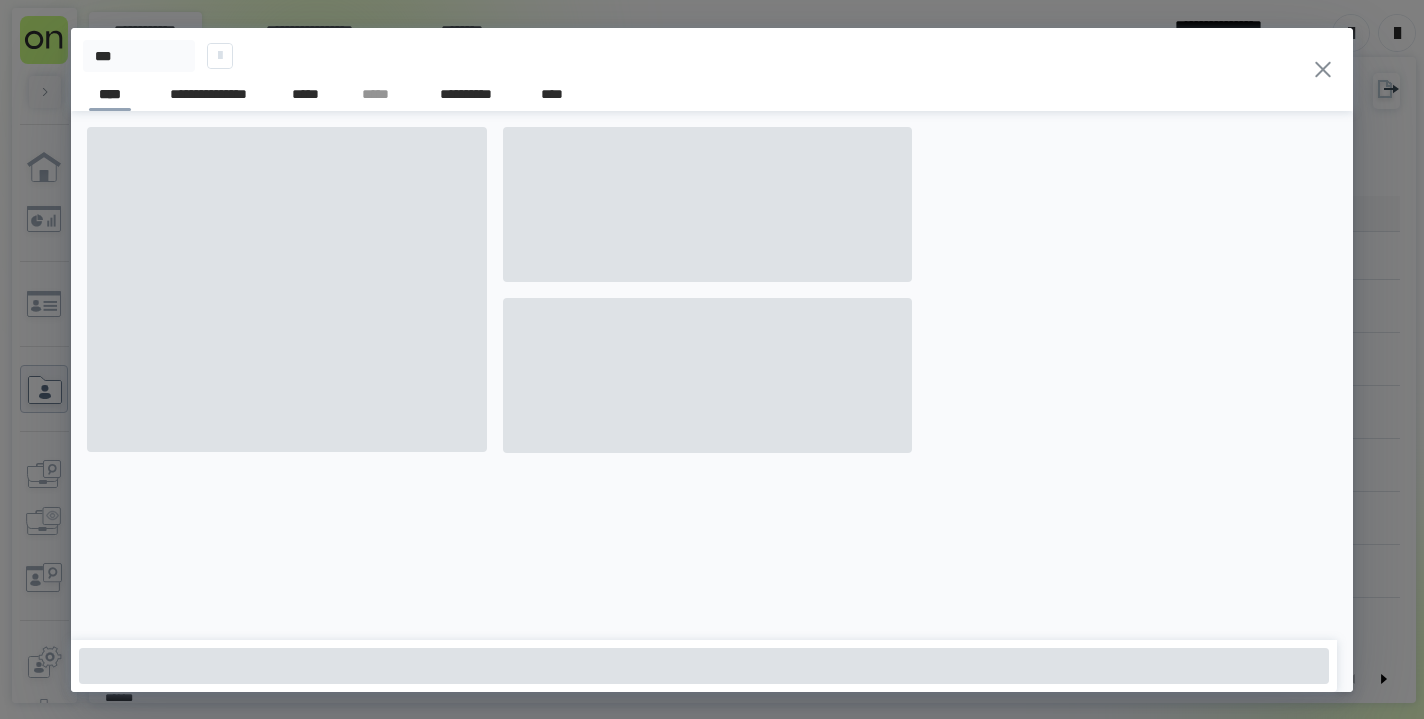 scroll, scrollTop: 0, scrollLeft: 0, axis: both 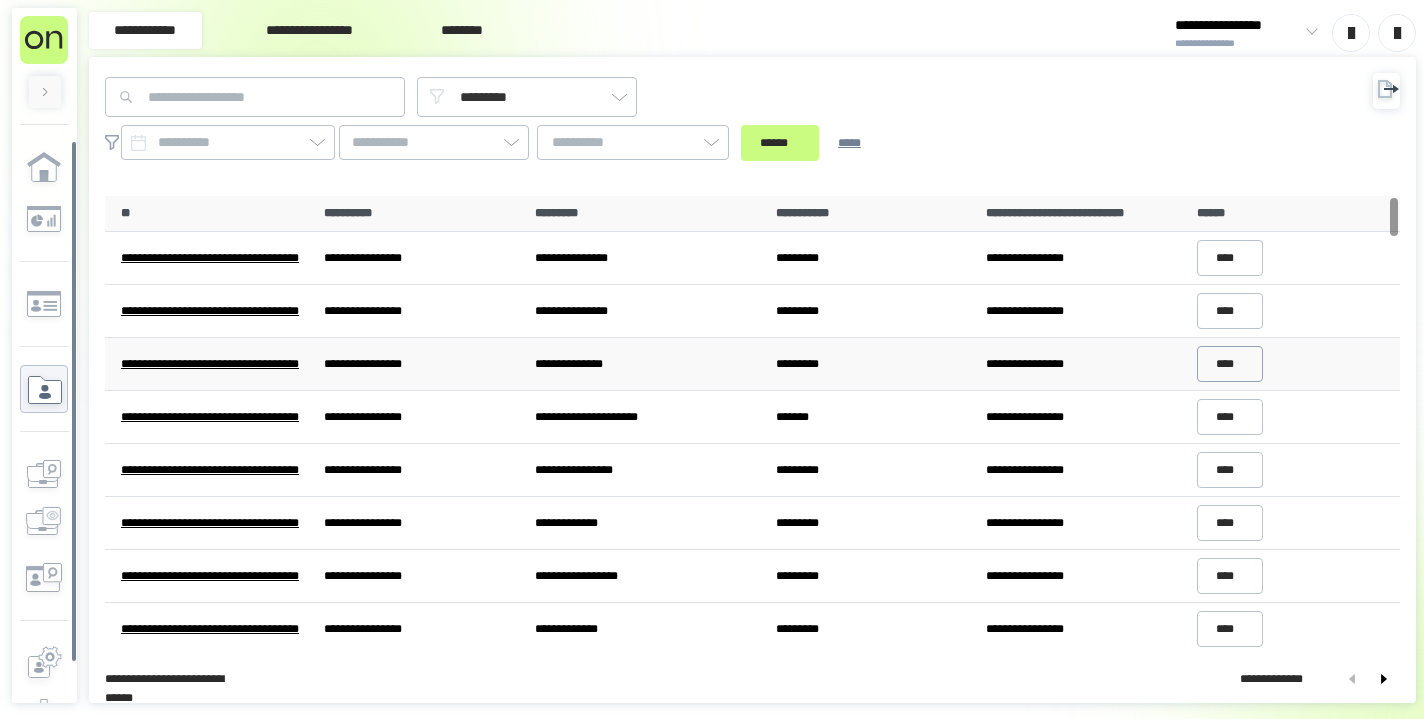 click on "****" at bounding box center [1230, 364] 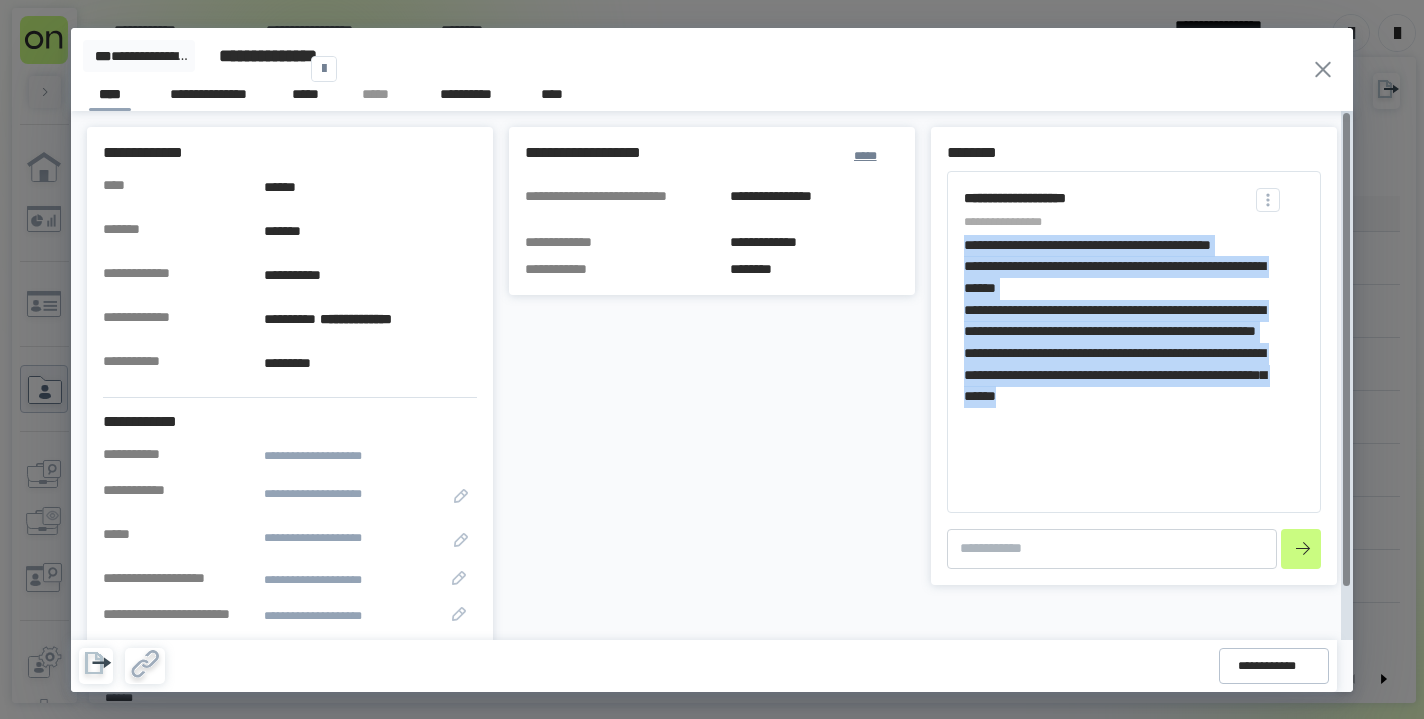 drag, startPoint x: 965, startPoint y: 253, endPoint x: 1140, endPoint y: 441, distance: 256.8443 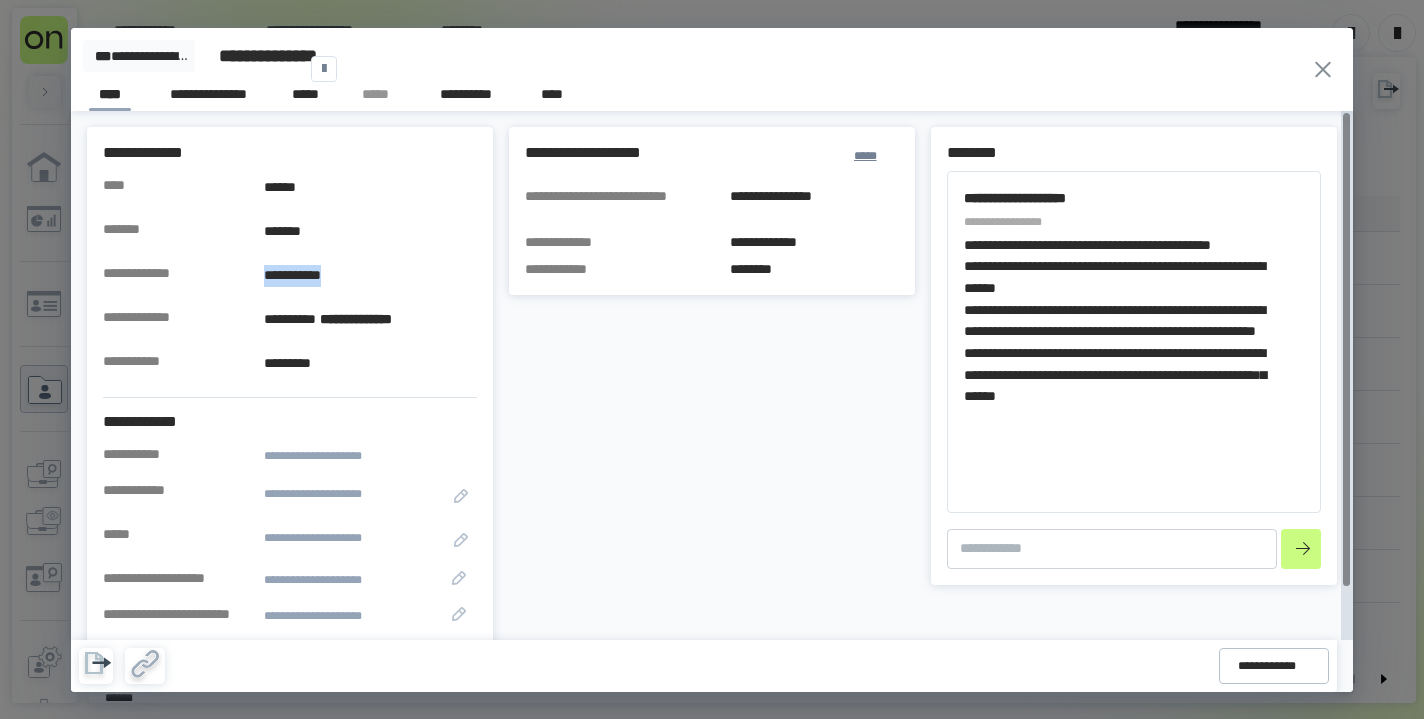 drag, startPoint x: 266, startPoint y: 279, endPoint x: 387, endPoint y: 279, distance: 121 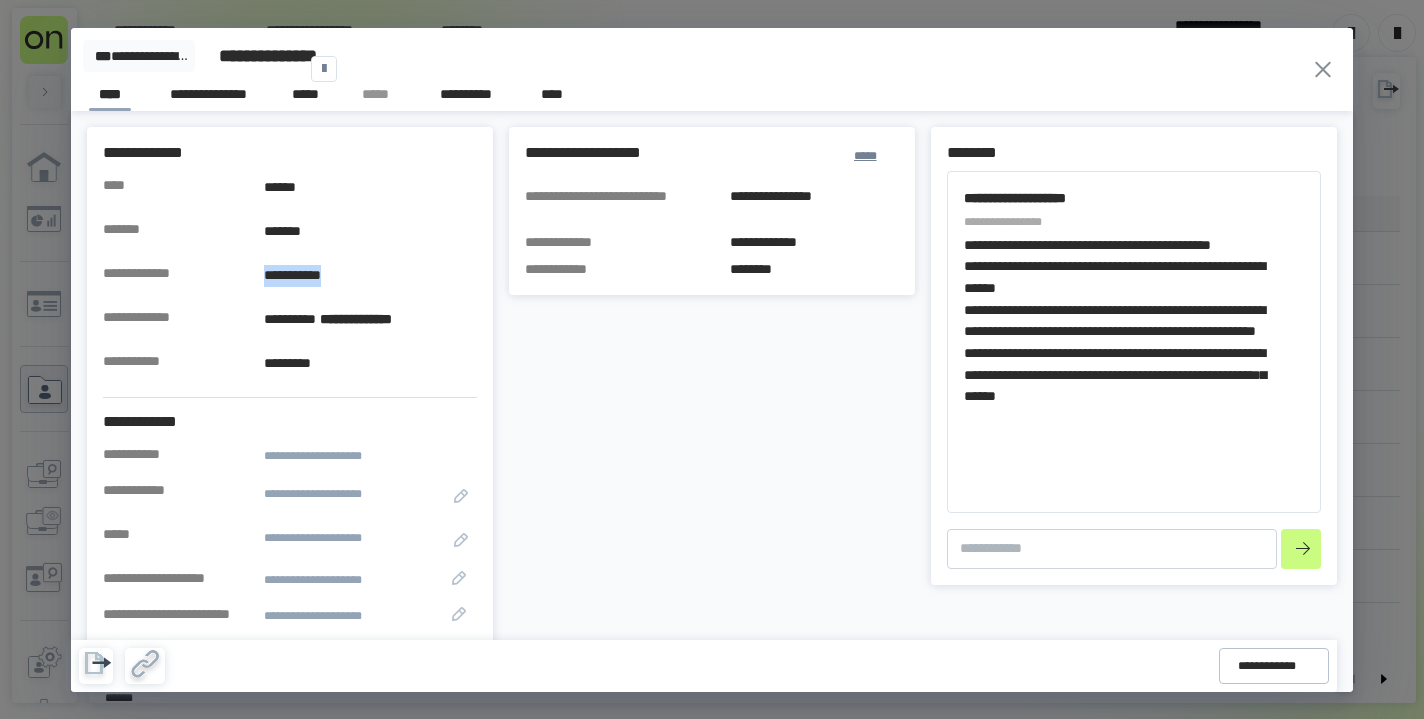 click 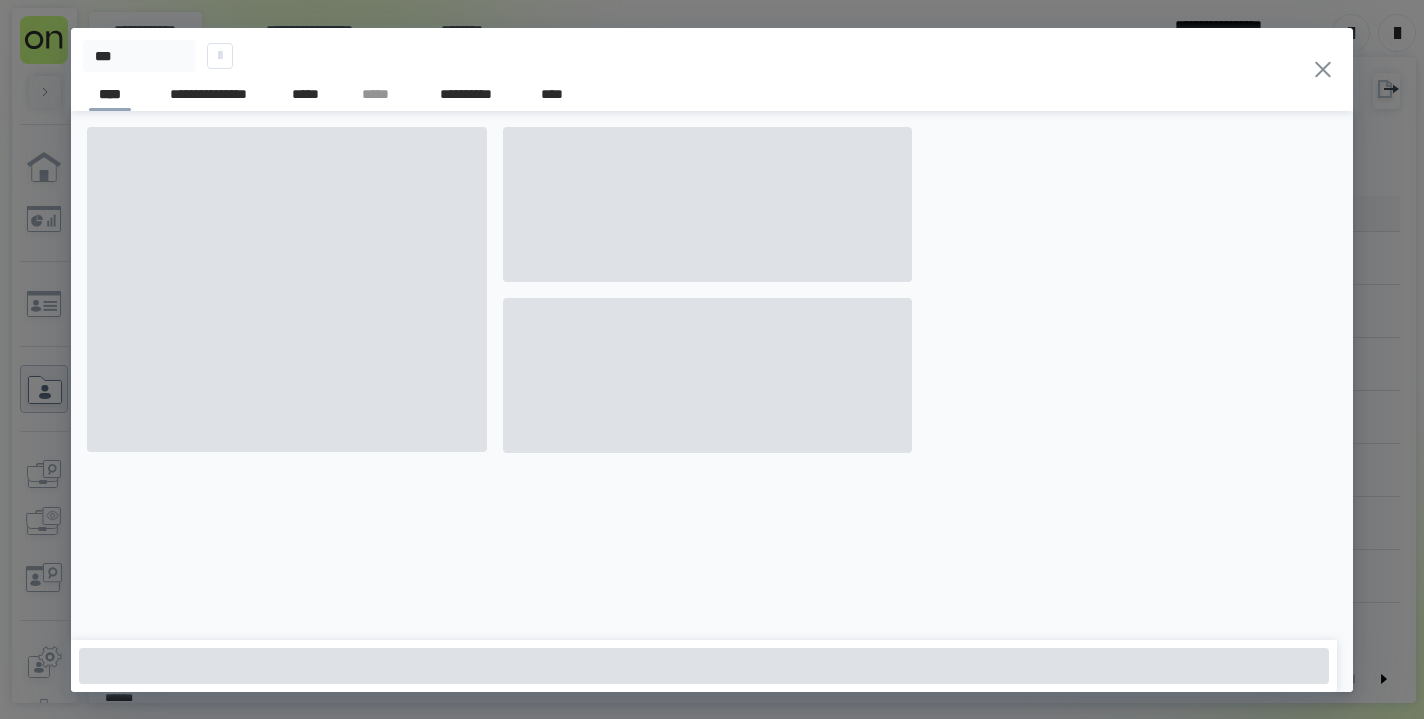 click 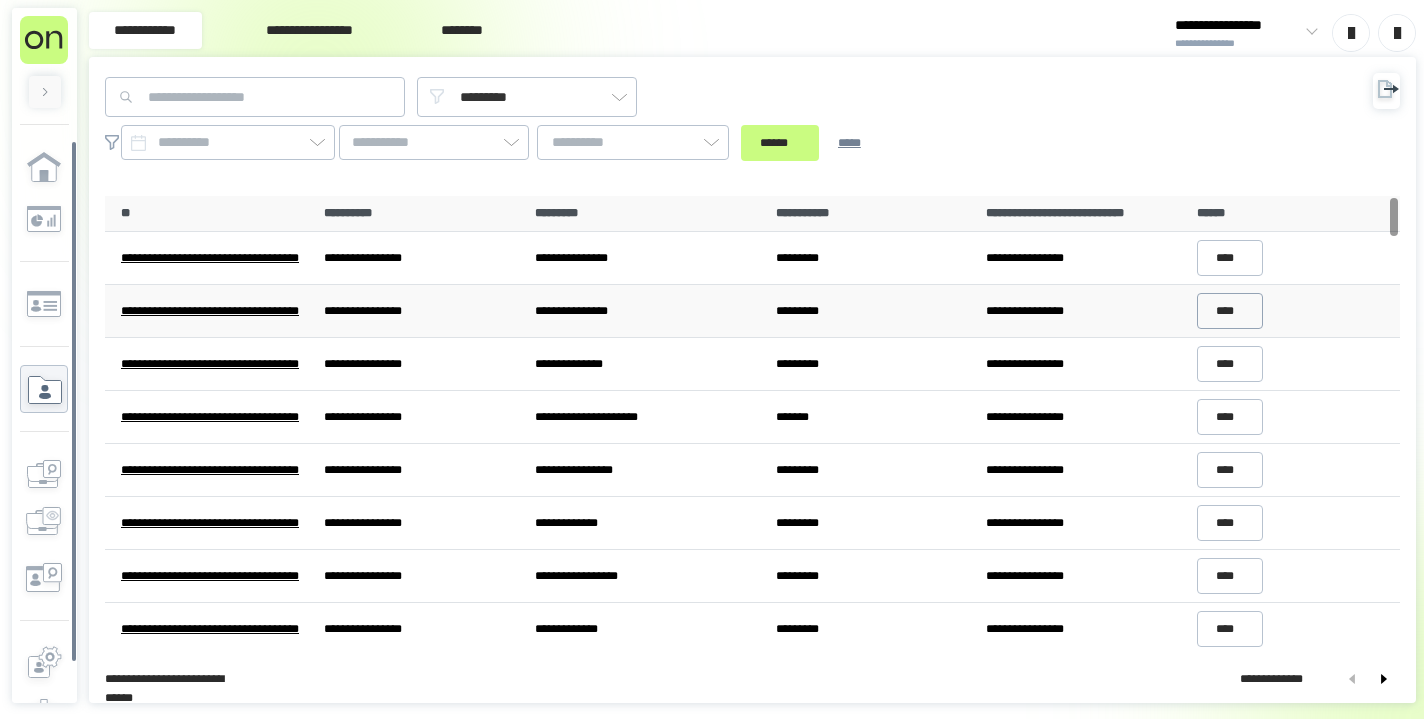 click on "****" at bounding box center (1230, 311) 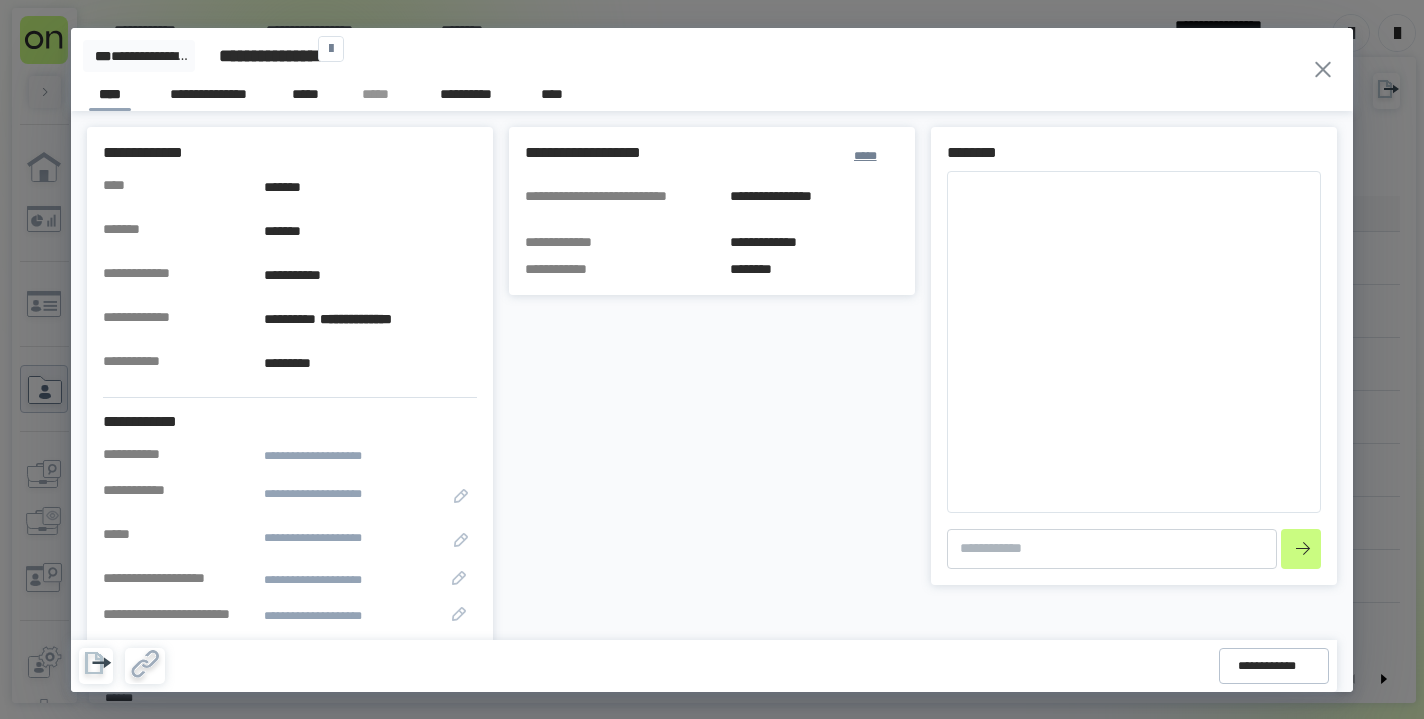 click 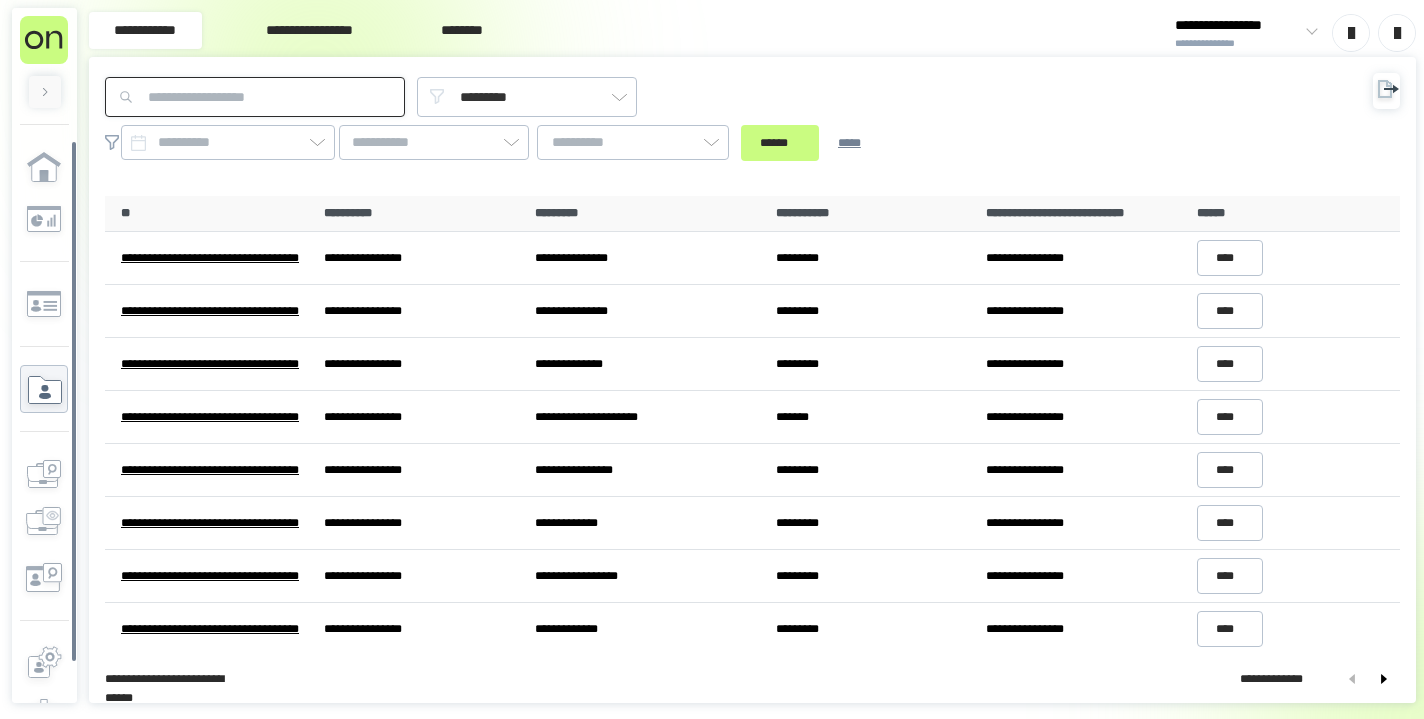 click at bounding box center (255, 97) 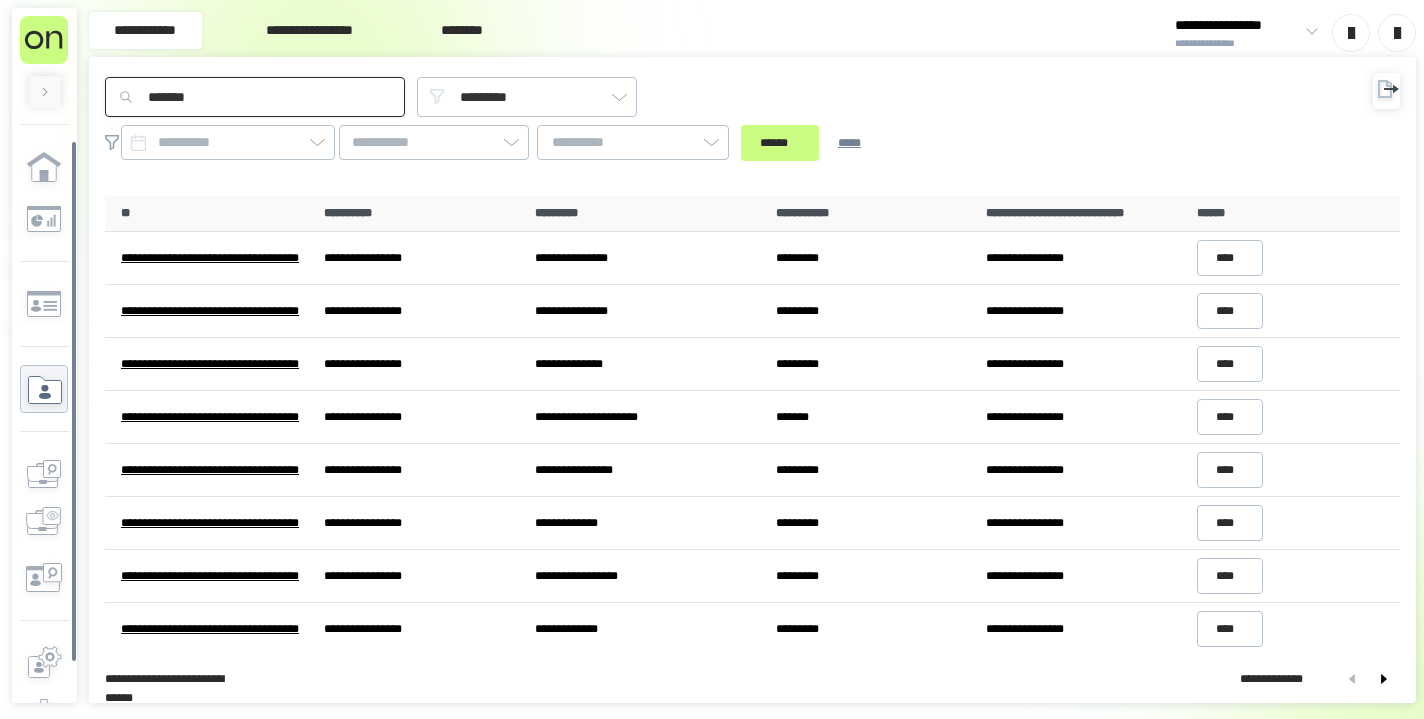 click on "******" at bounding box center (780, 143) 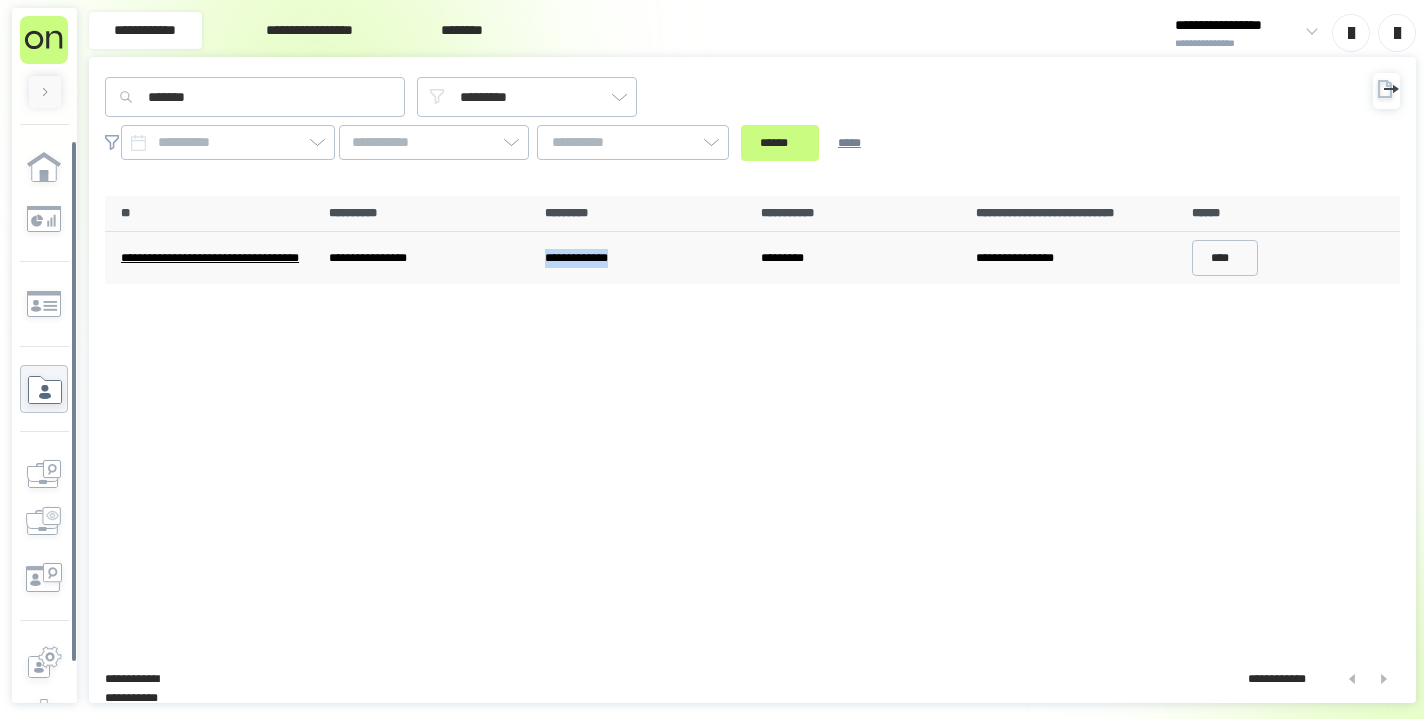 drag, startPoint x: 545, startPoint y: 253, endPoint x: 662, endPoint y: 254, distance: 117.00427 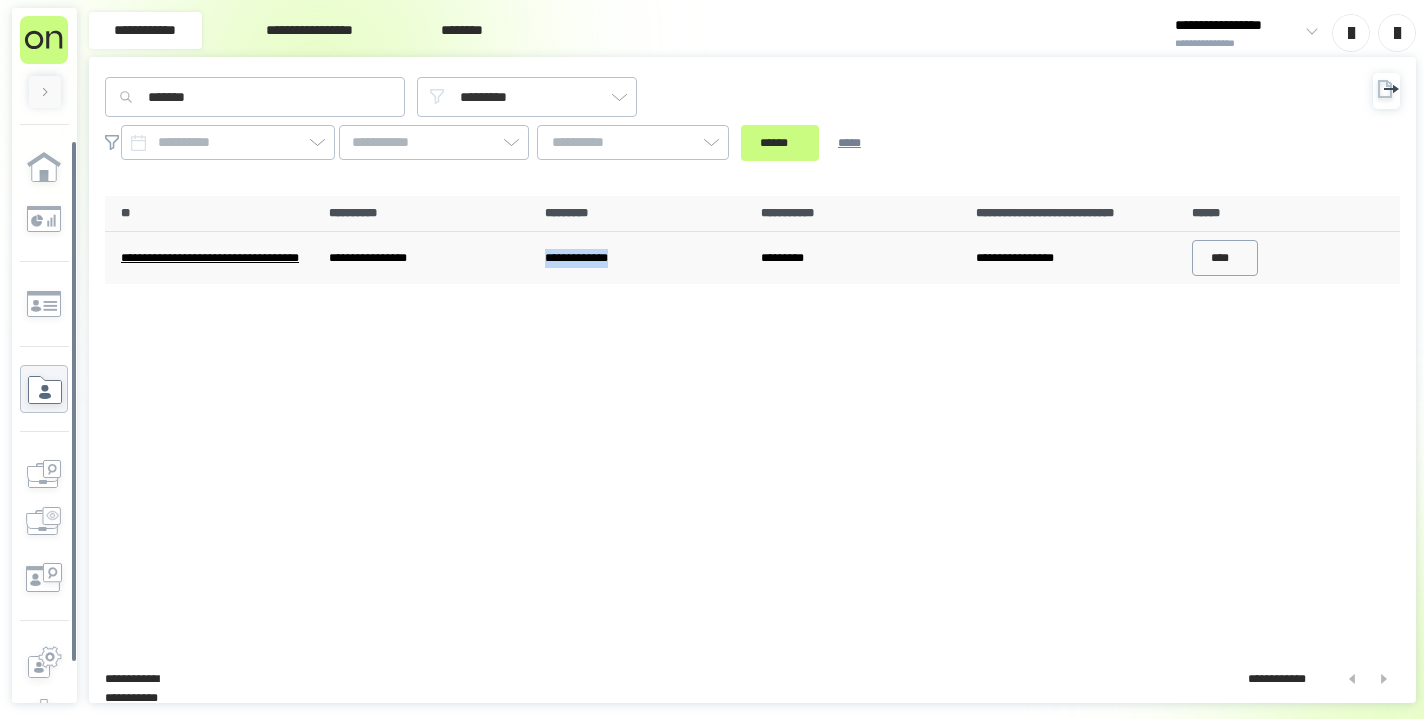 click on "****" at bounding box center (1225, 258) 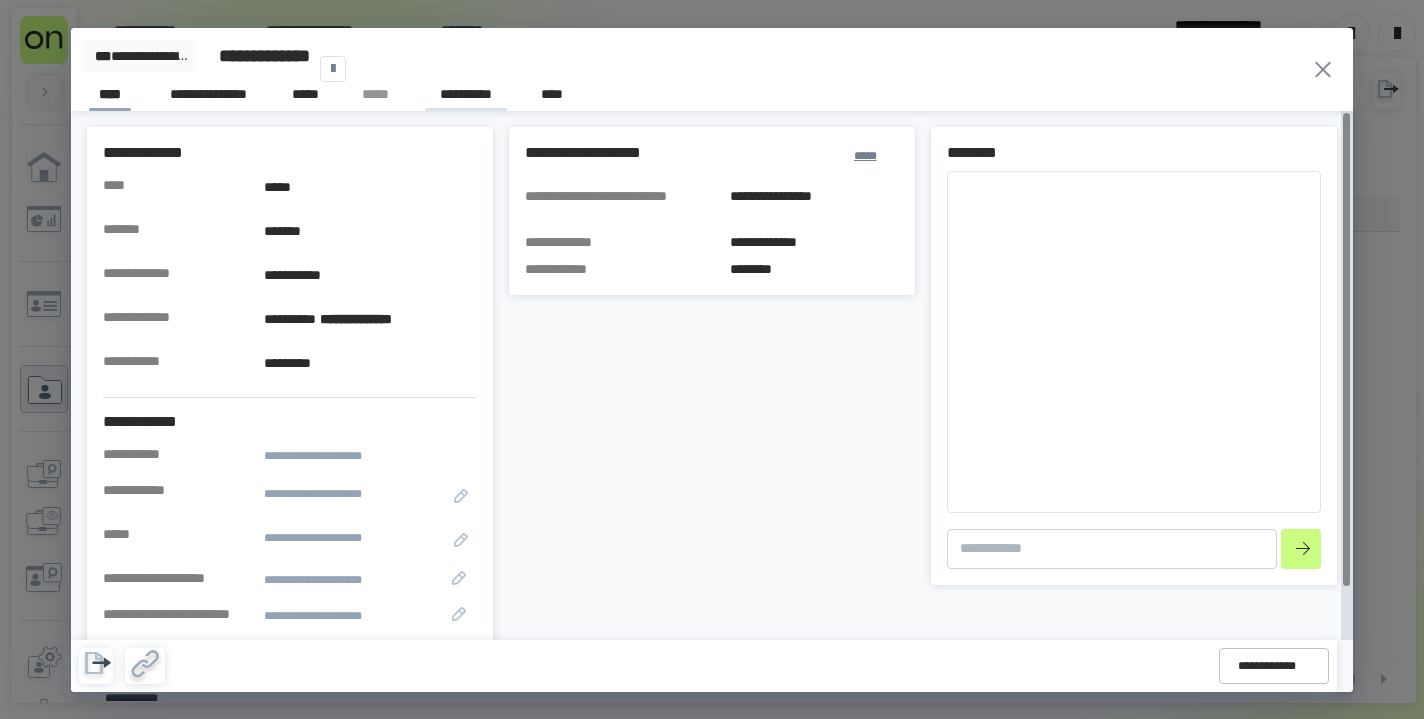 click on "**********" at bounding box center (466, 97) 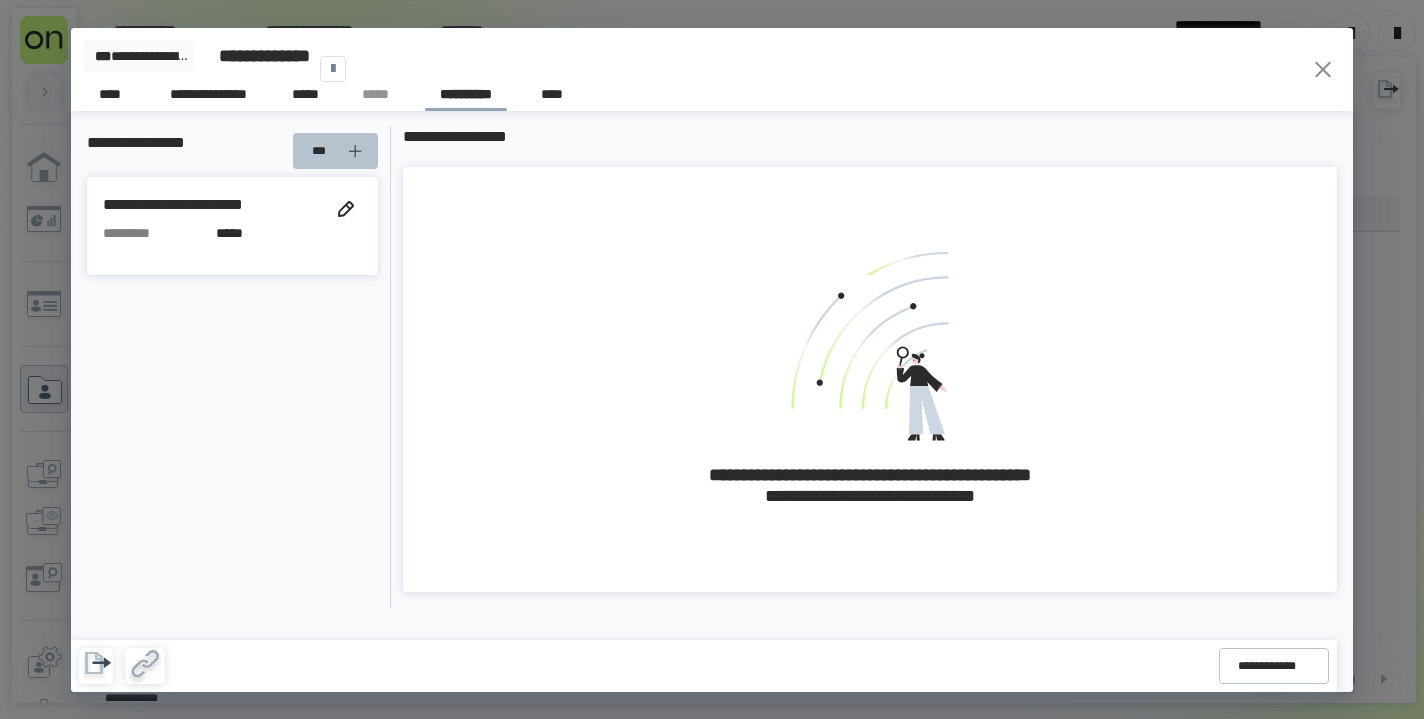 click 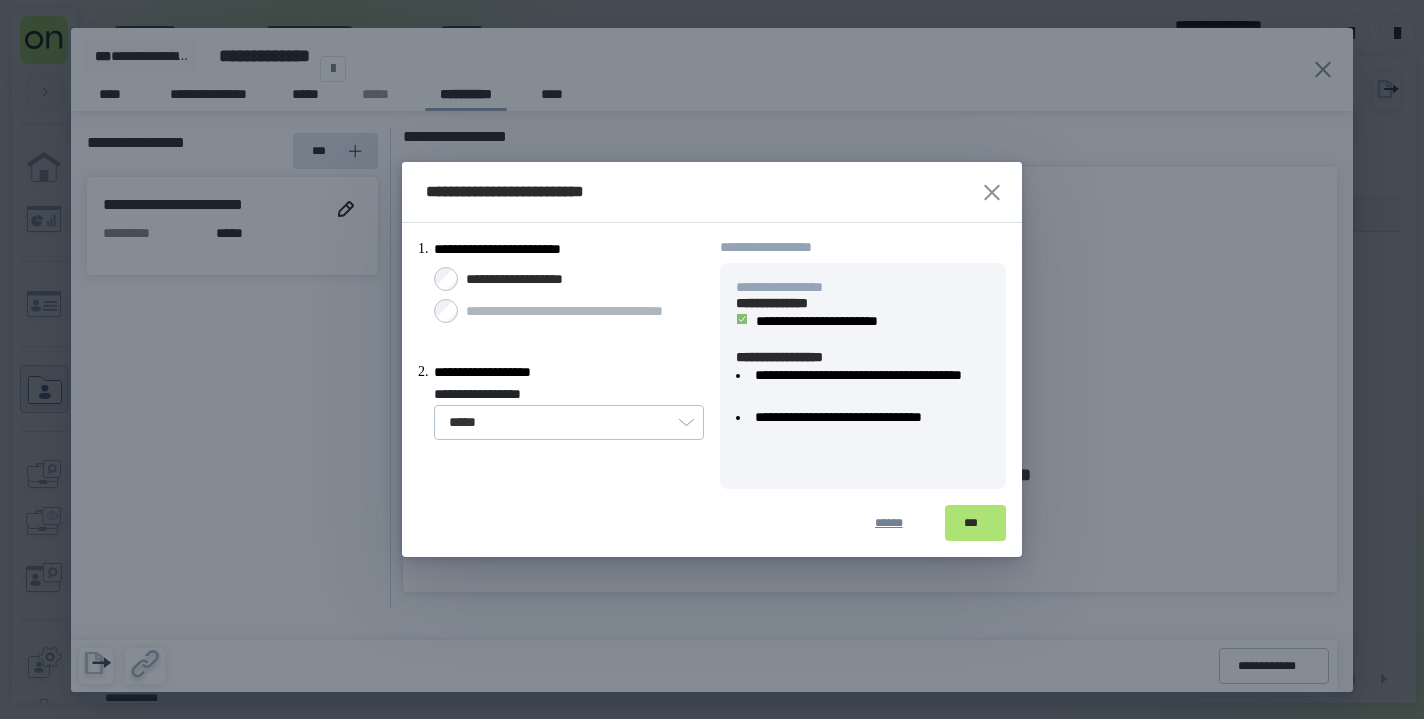 click on "***" at bounding box center [975, 523] 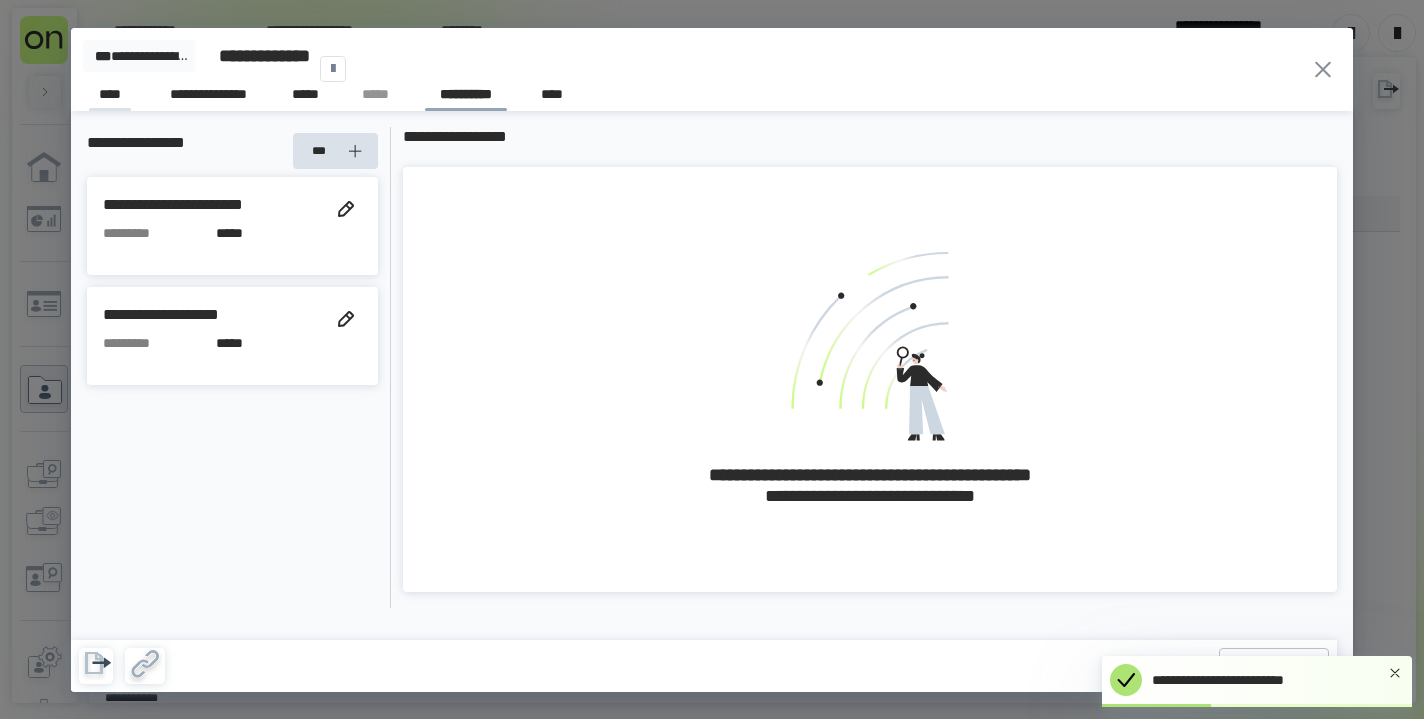 click on "****" at bounding box center [110, 97] 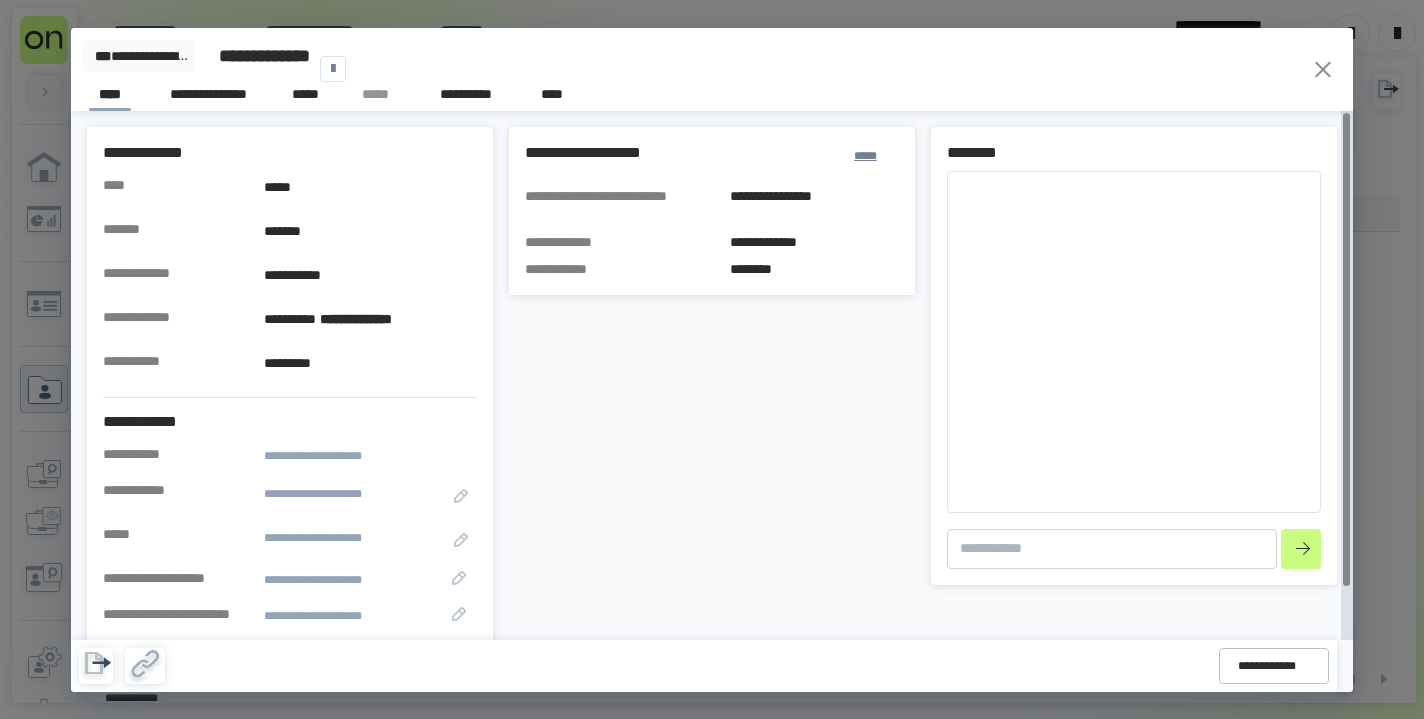 scroll, scrollTop: 0, scrollLeft: 0, axis: both 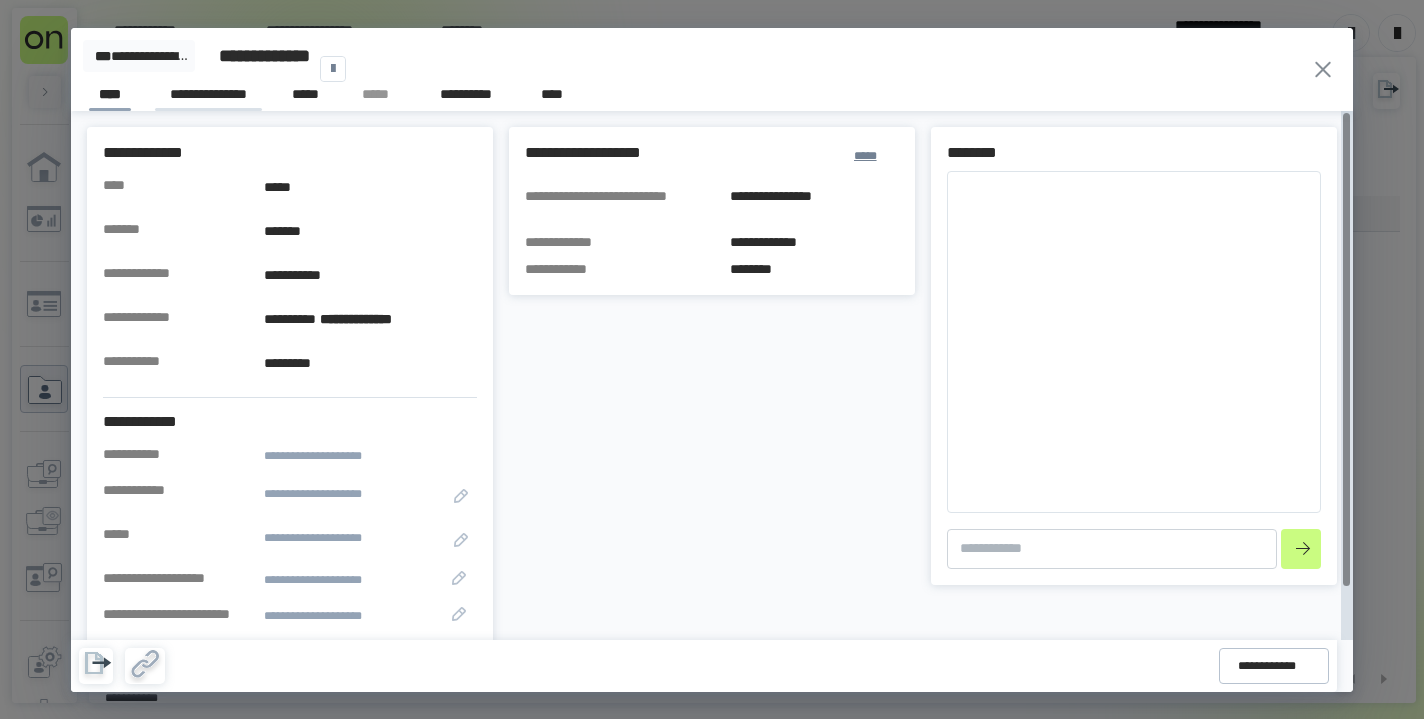 click on "**********" at bounding box center (208, 97) 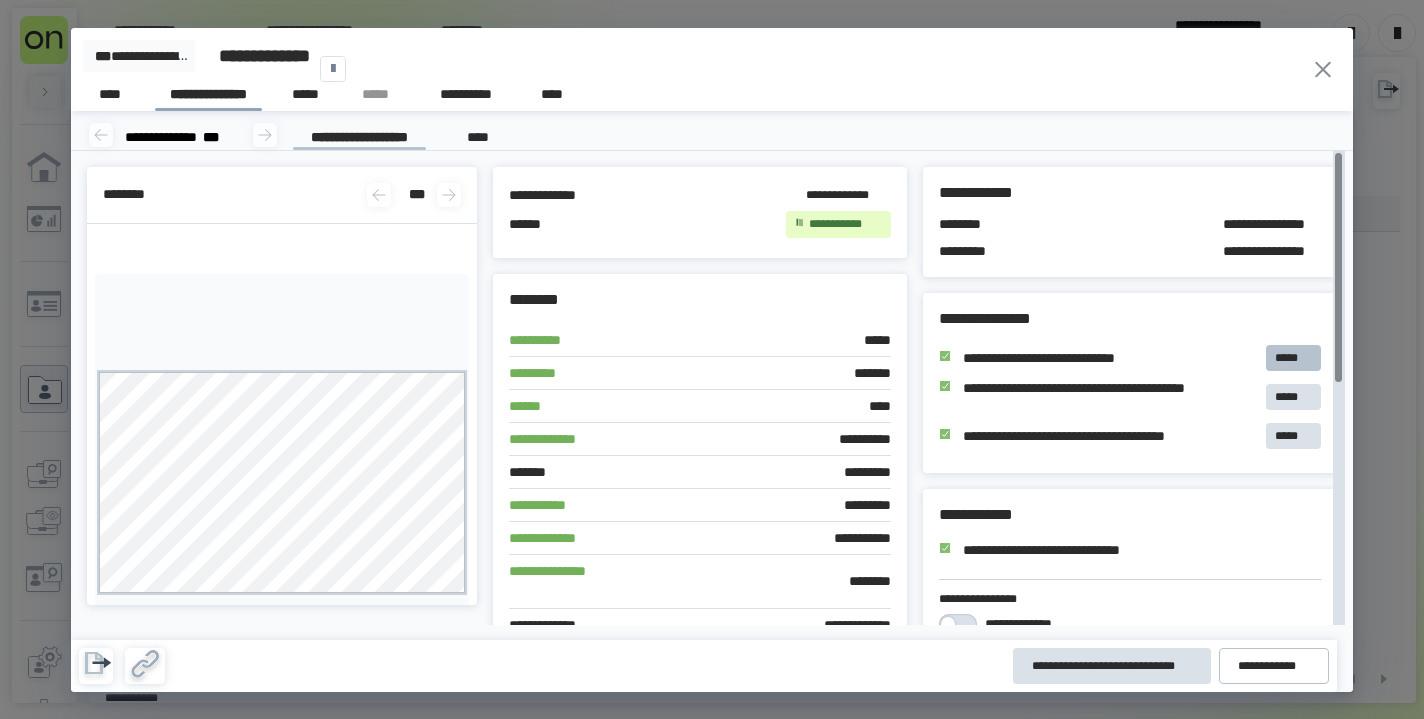 click on "*****" at bounding box center [1293, 358] 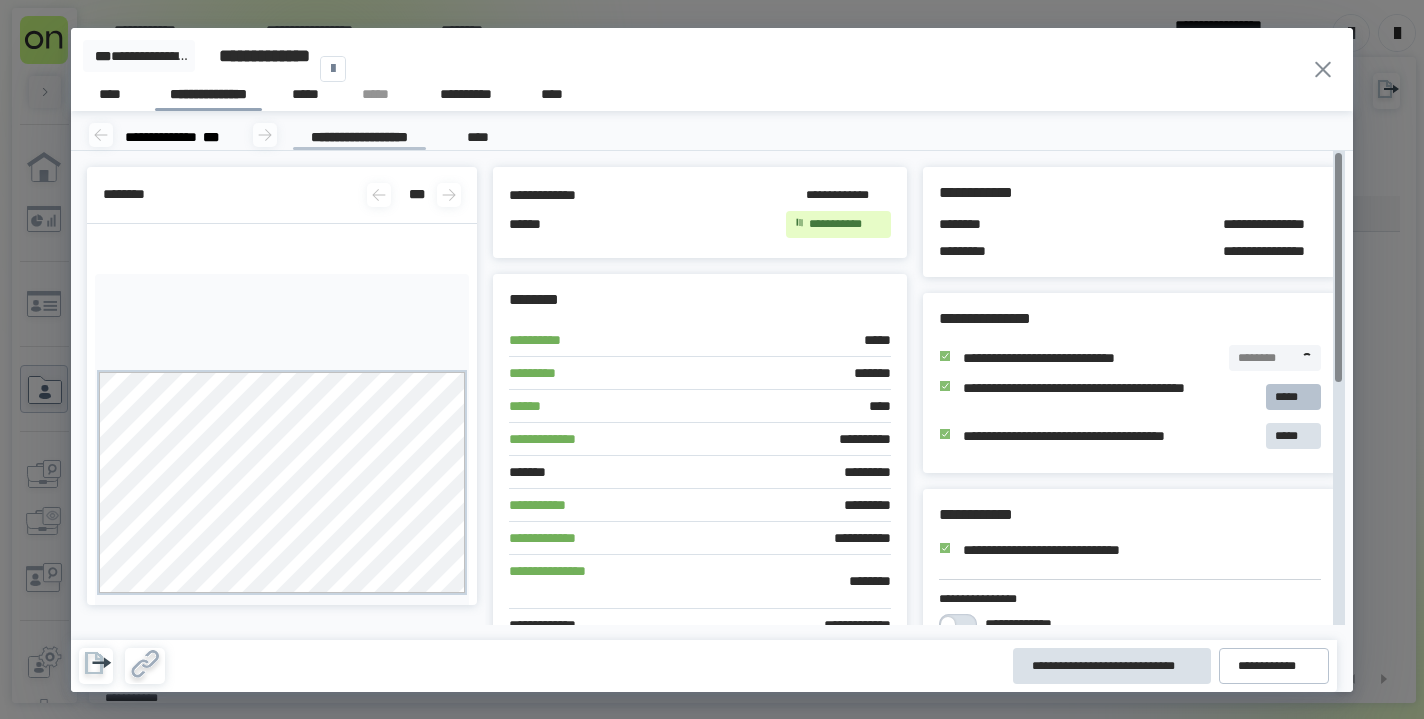 click on "*****" at bounding box center (1293, 397) 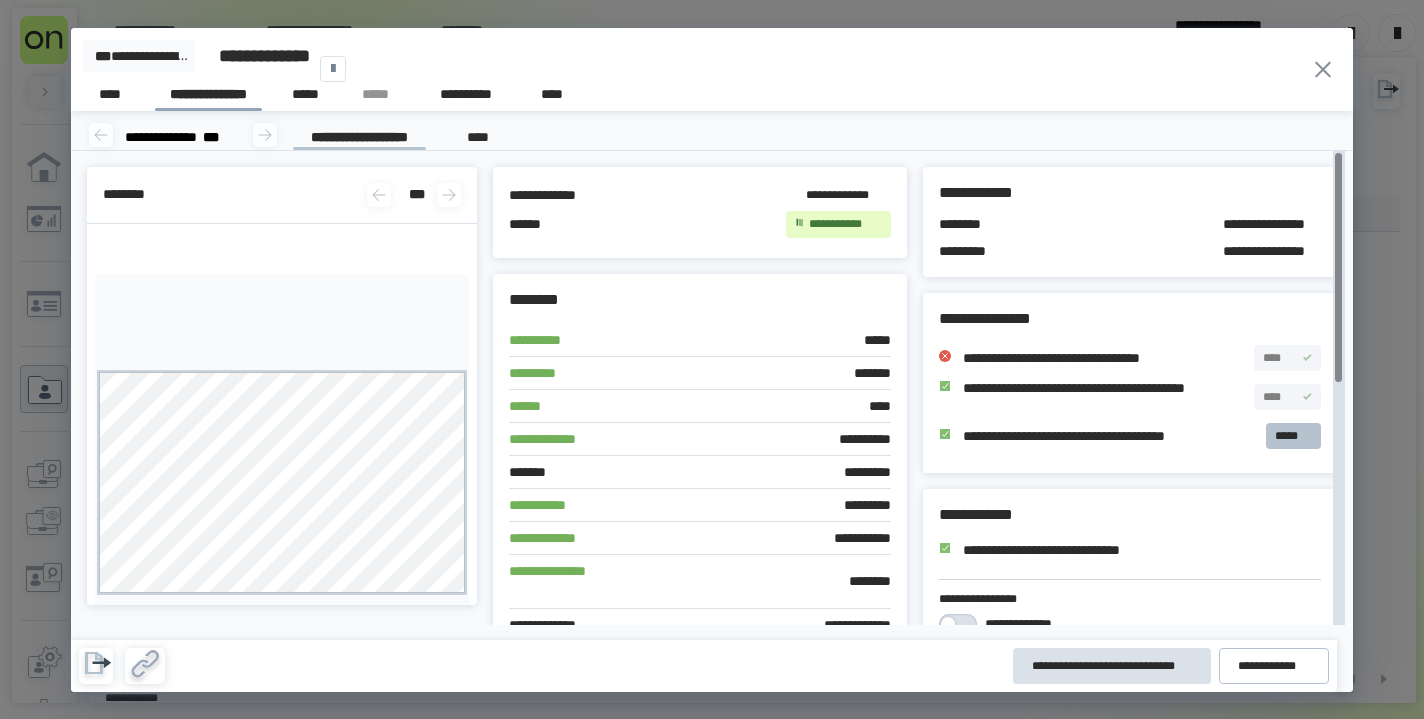 click on "*****" at bounding box center (1293, 436) 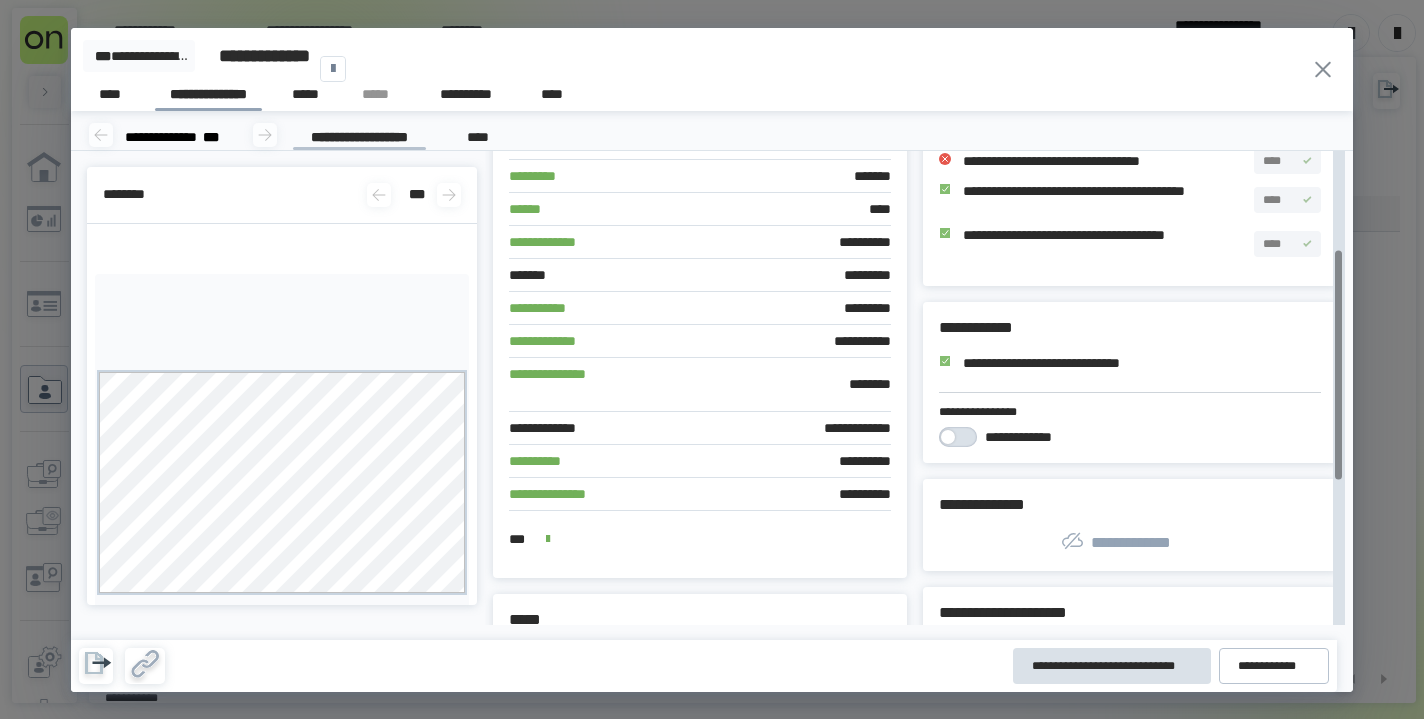 scroll, scrollTop: 202, scrollLeft: 0, axis: vertical 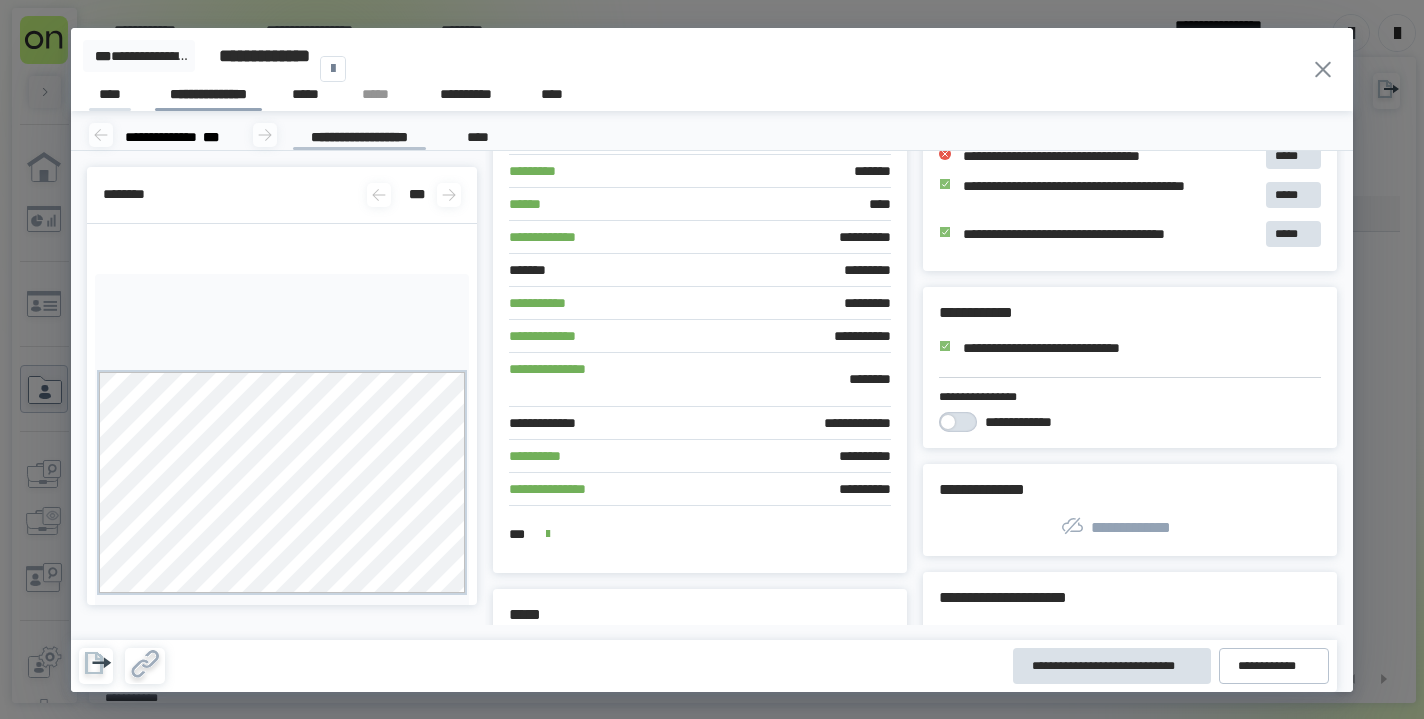 click on "****" at bounding box center (110, 97) 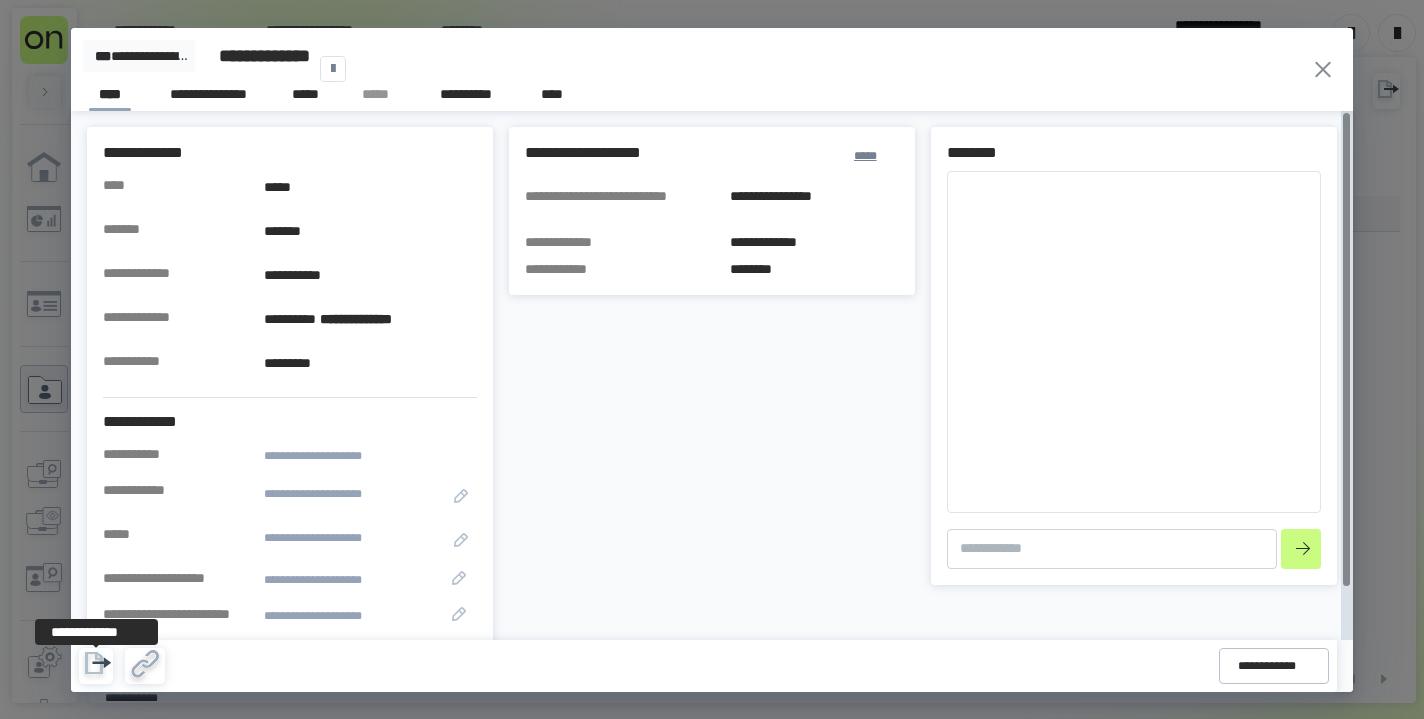 click 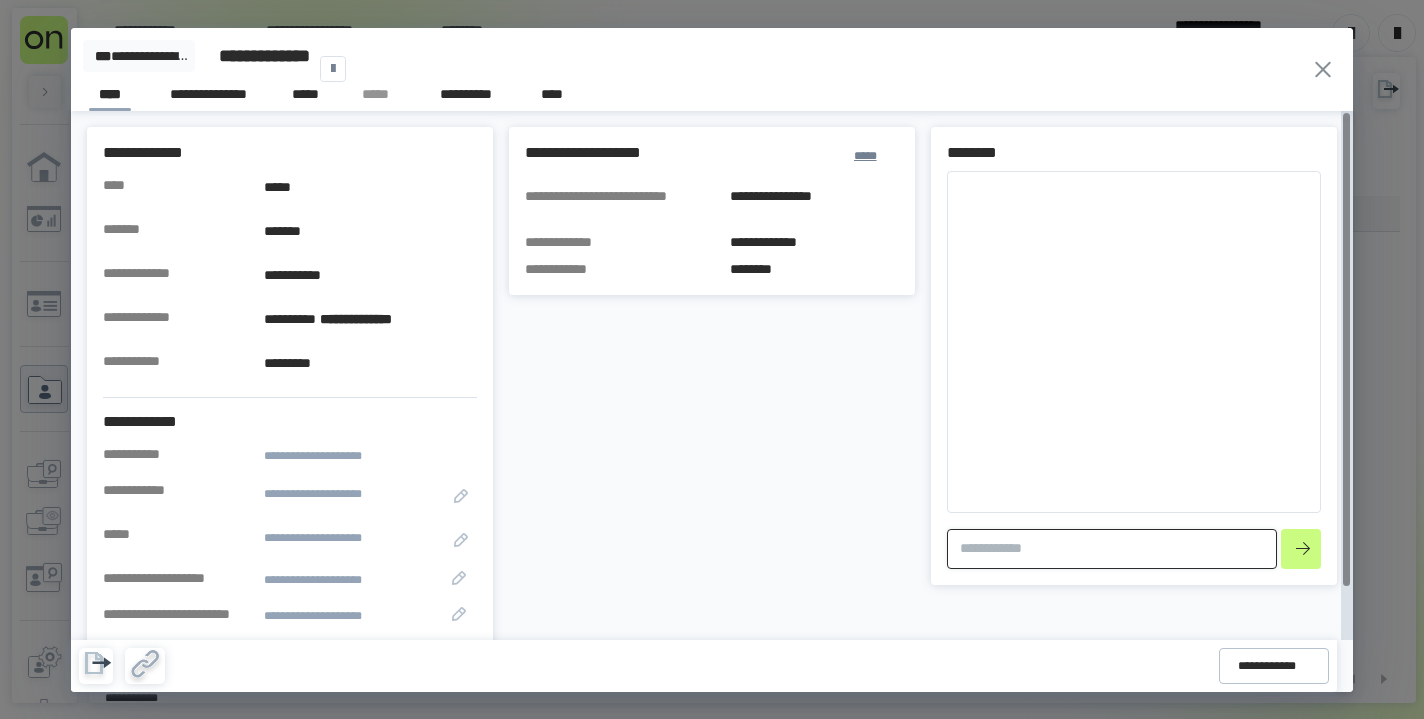 click at bounding box center (1112, 549) 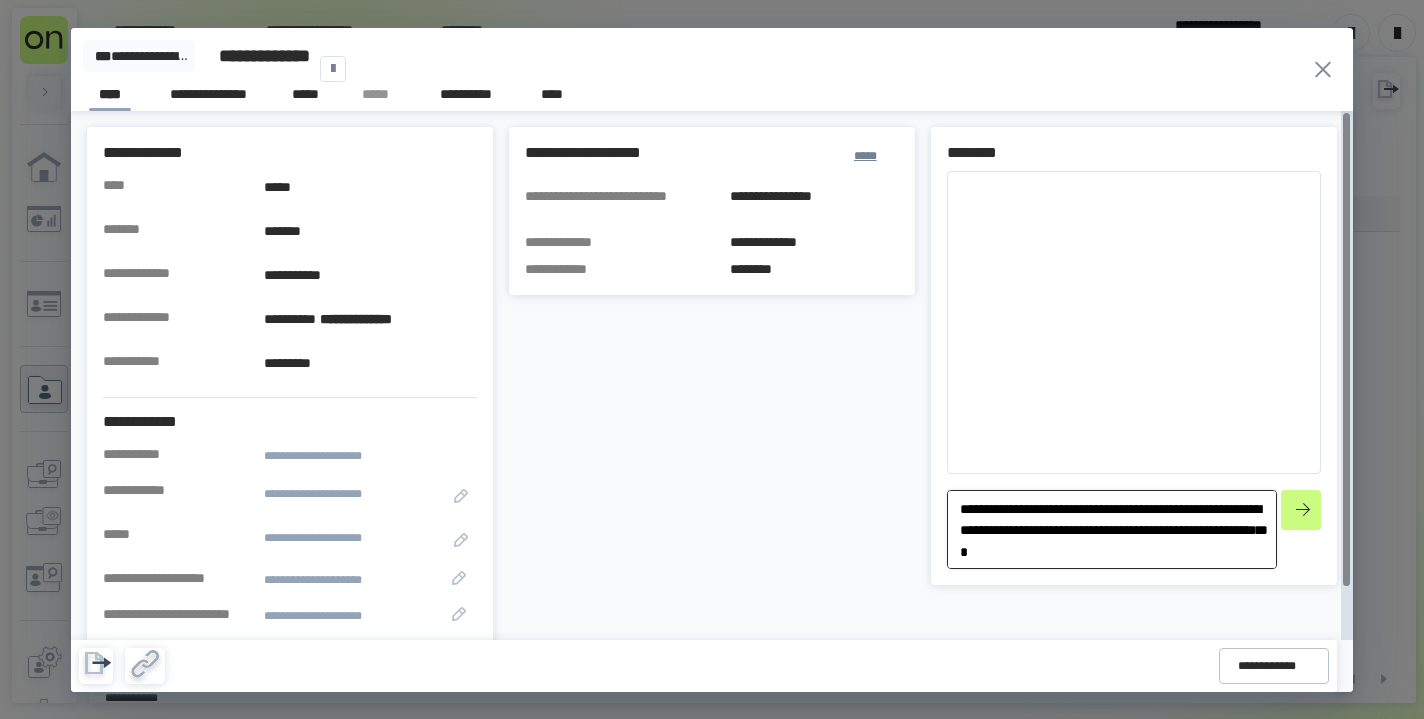 drag, startPoint x: 1076, startPoint y: 556, endPoint x: 1078, endPoint y: 588, distance: 32.06244 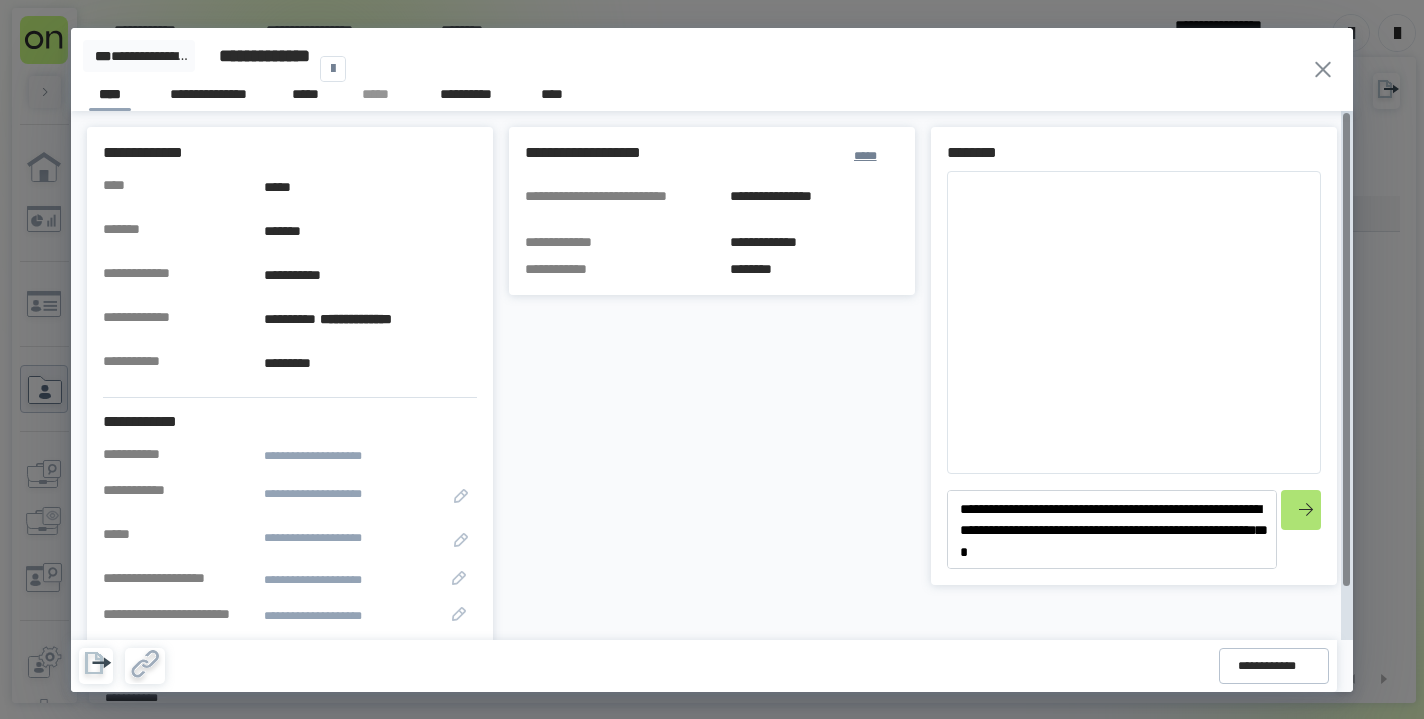 click 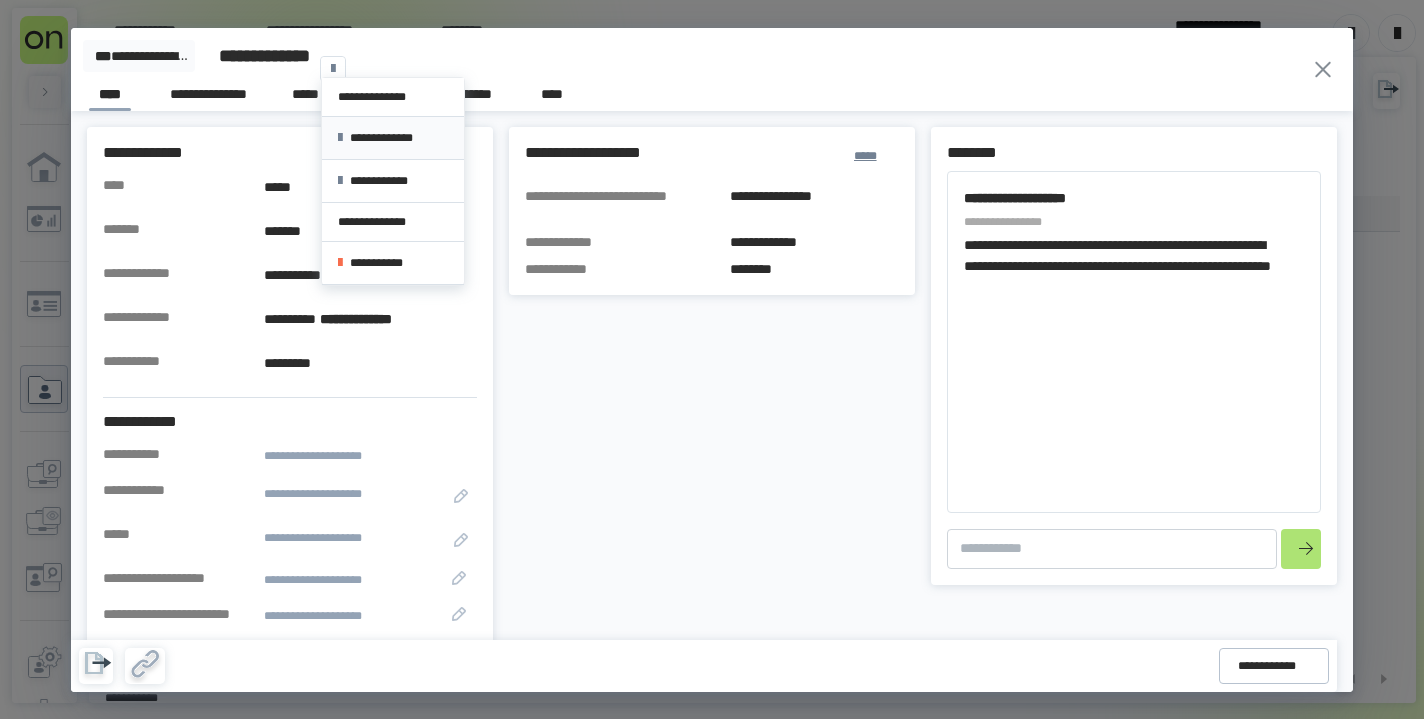 click on "**********" at bounding box center (393, 138) 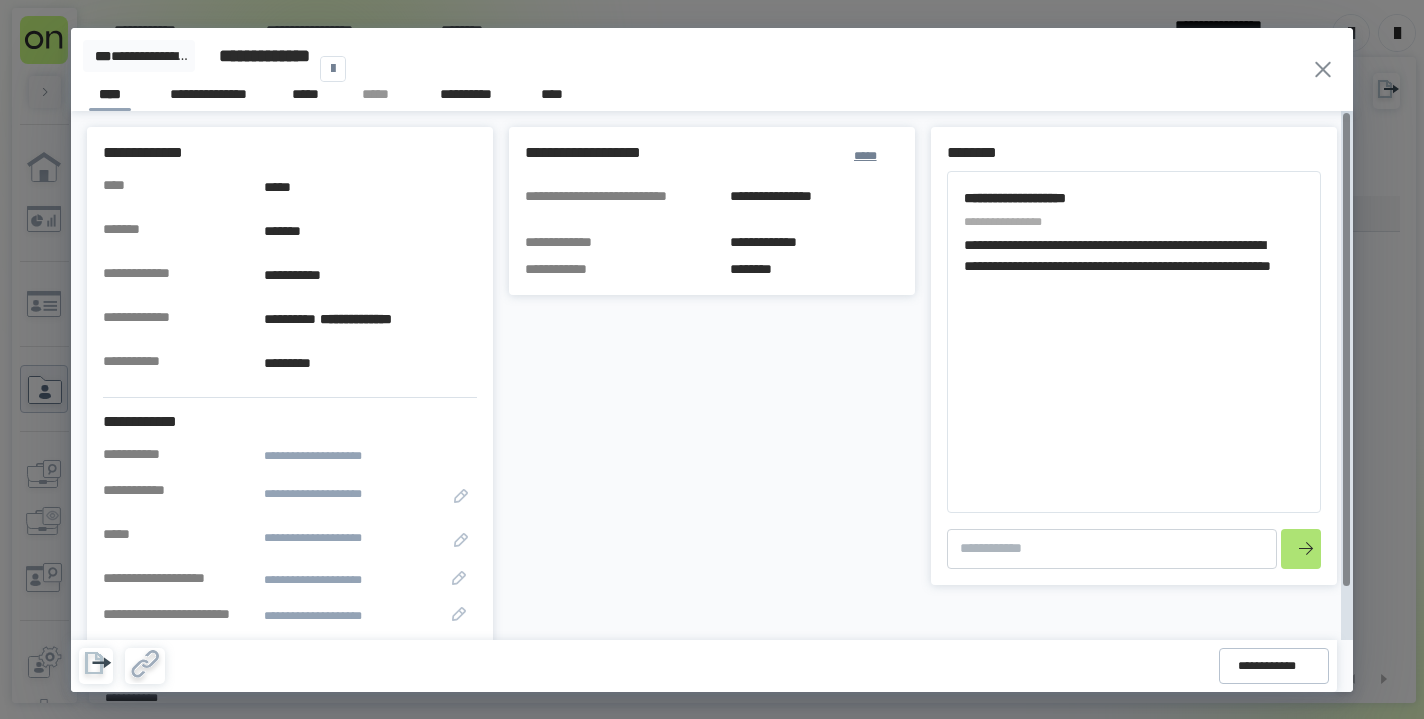 click 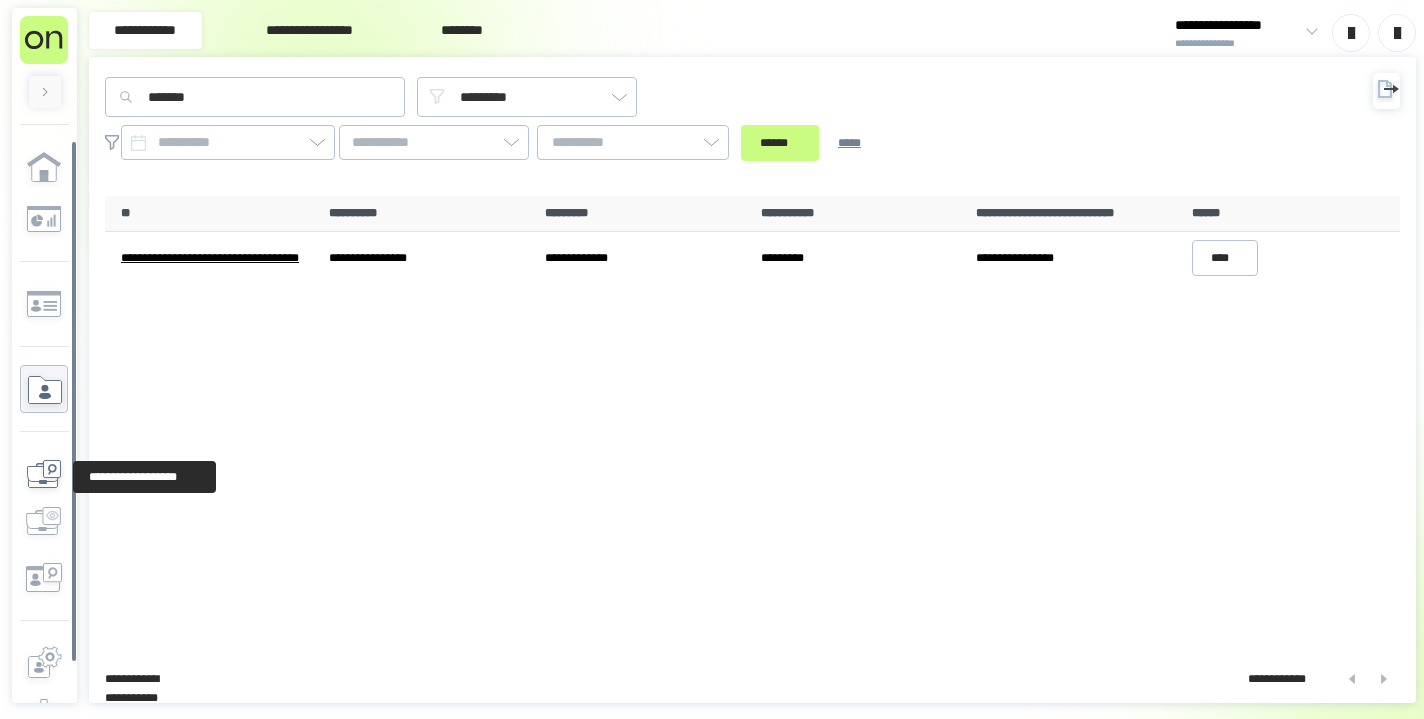 click 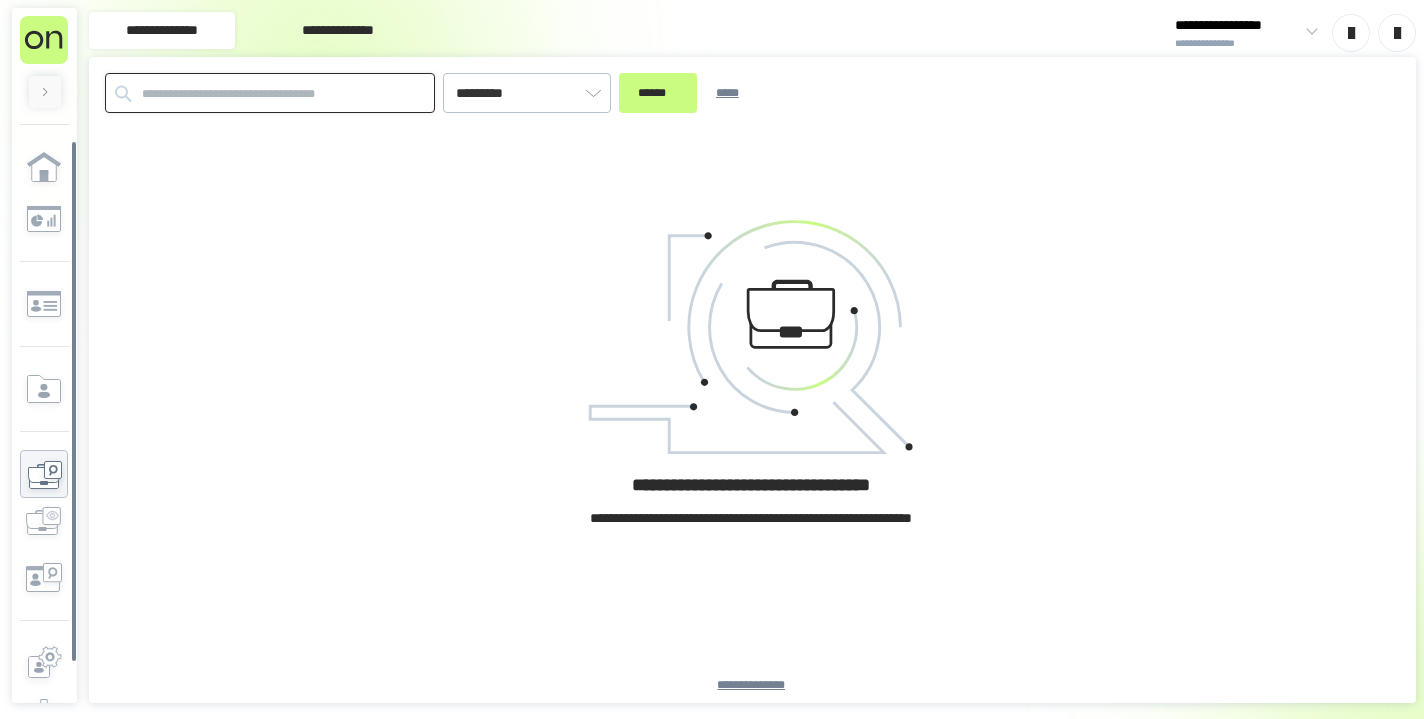 click at bounding box center (270, 93) 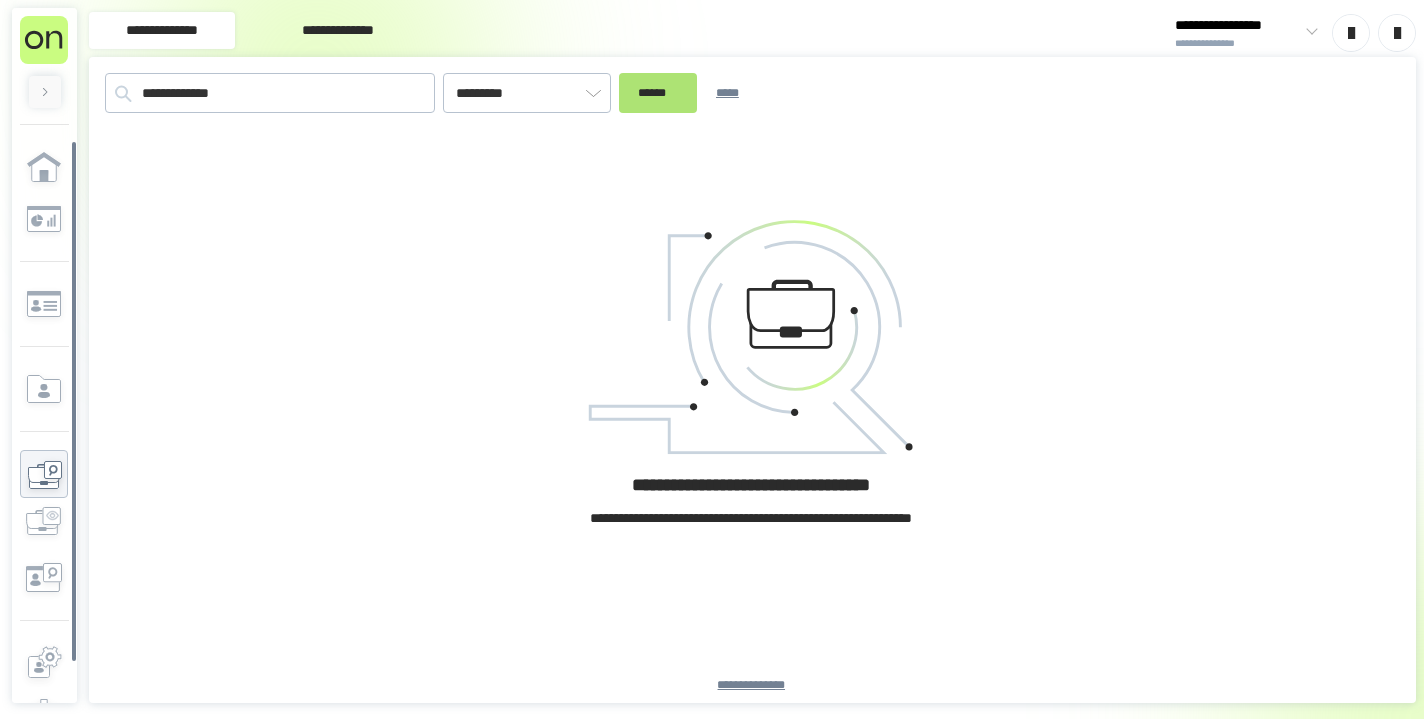 click on "******" at bounding box center [658, 93] 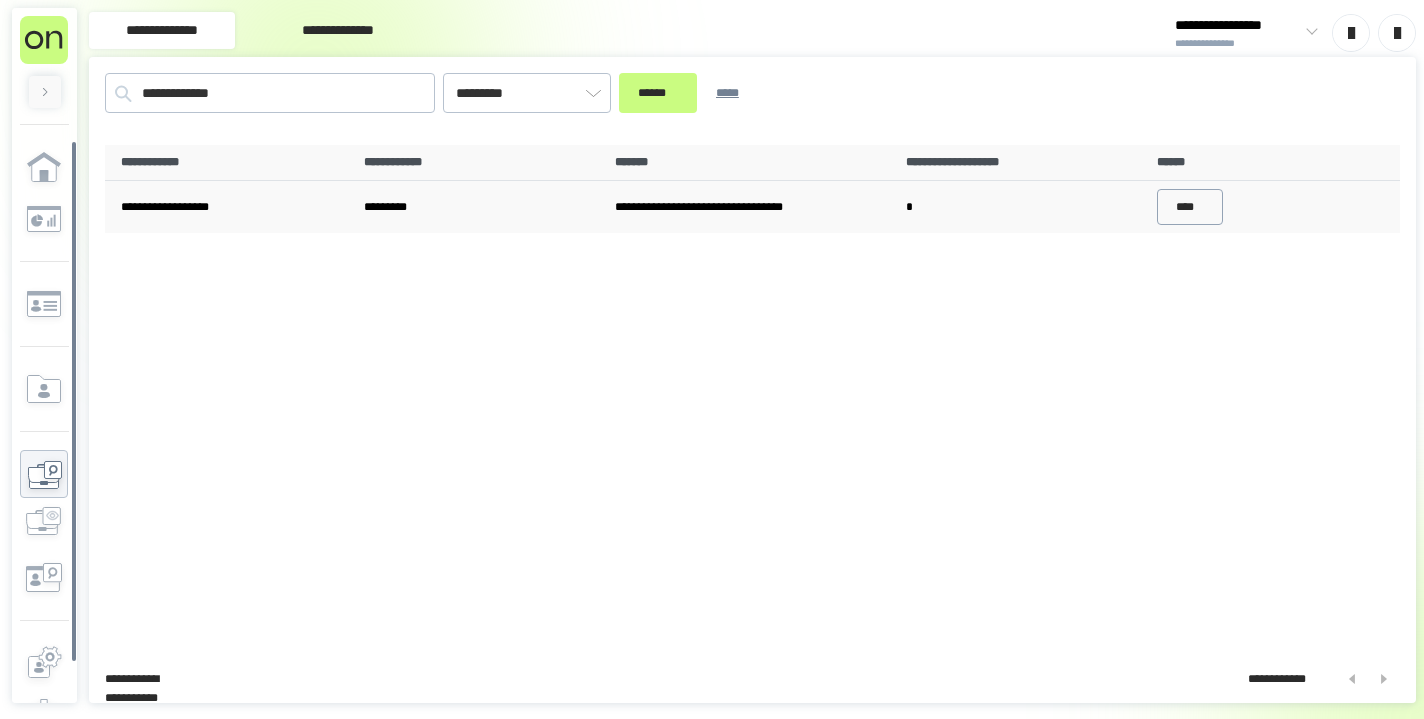 click on "****" at bounding box center (1190, 207) 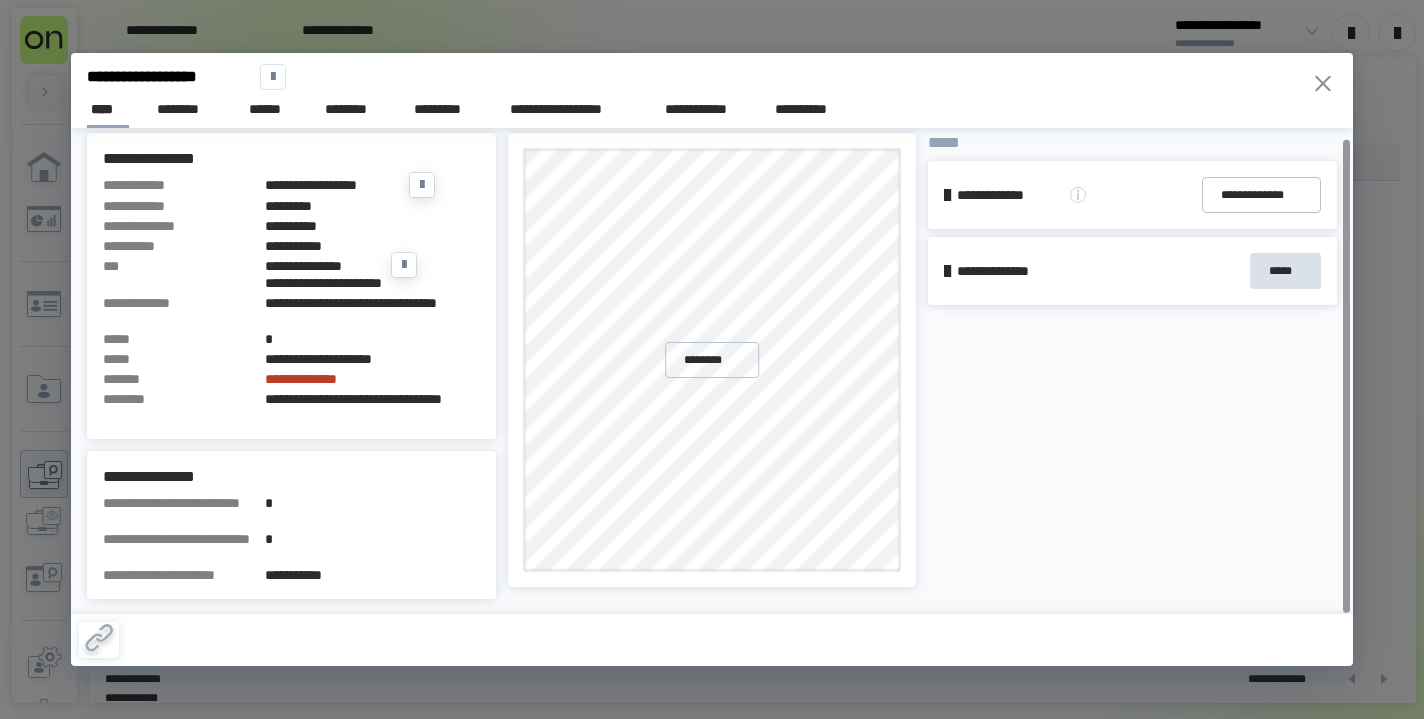 scroll, scrollTop: 10, scrollLeft: 0, axis: vertical 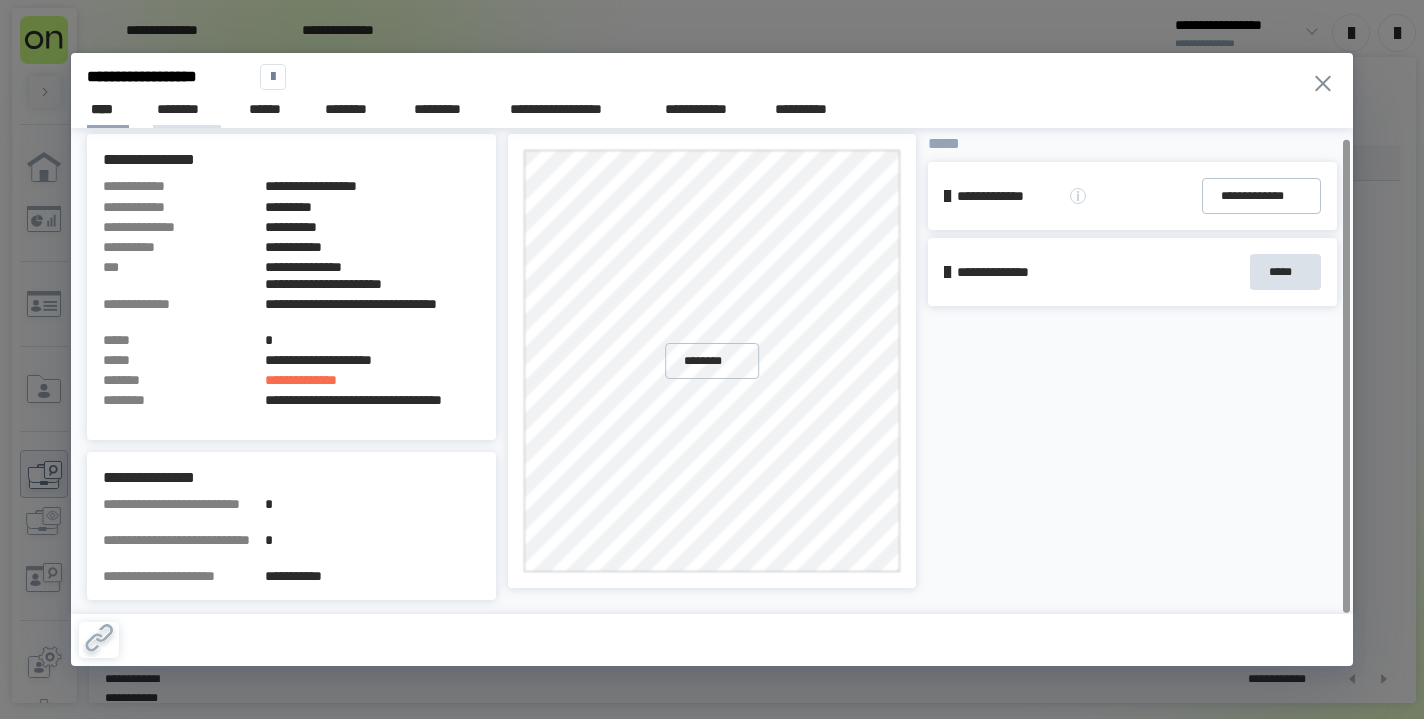 click on "********" at bounding box center (187, 109) 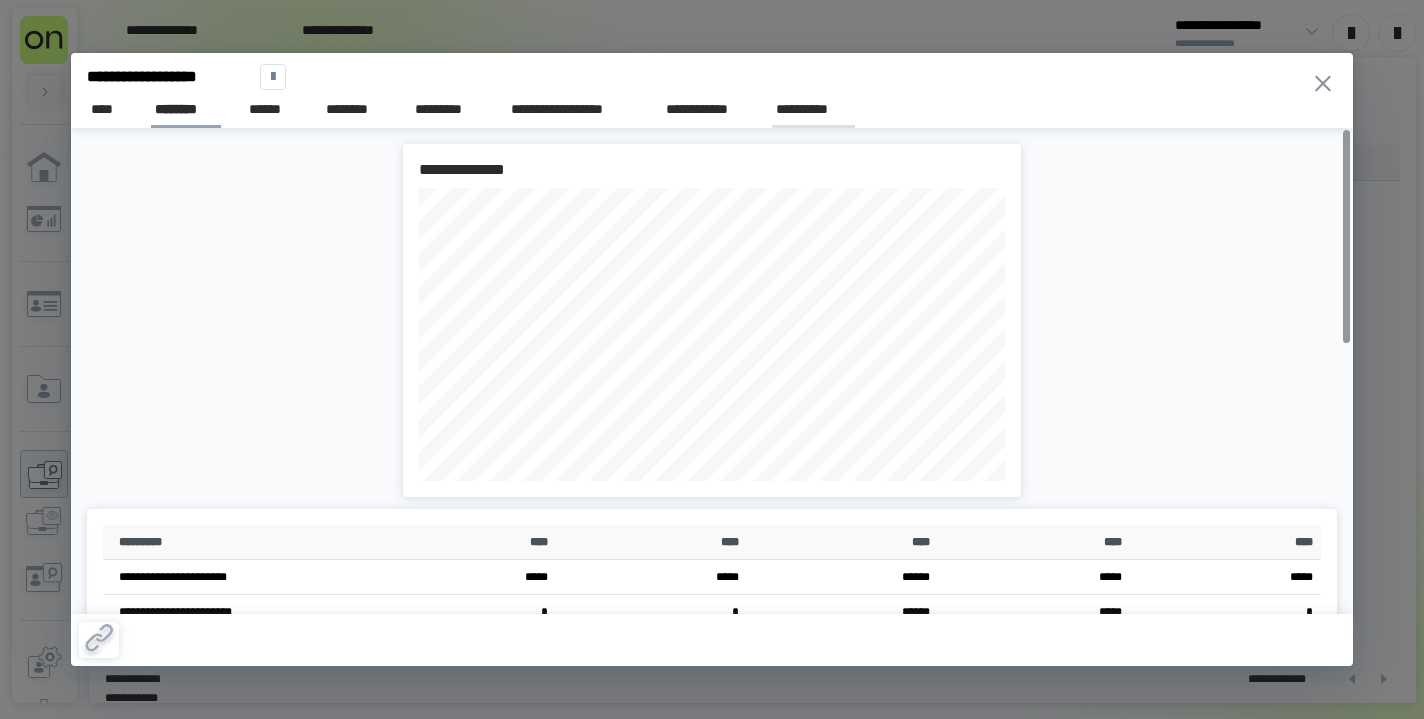click on "**********" at bounding box center (813, 109) 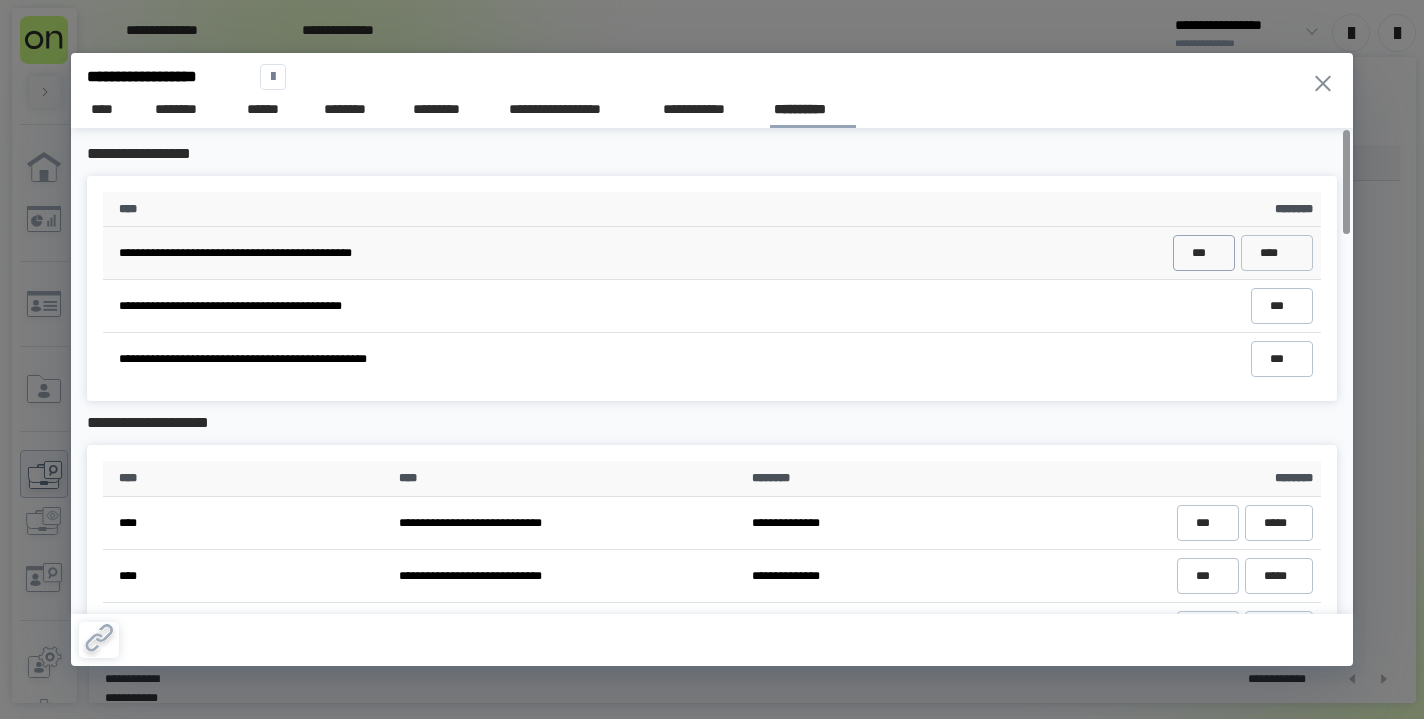 click on "***" at bounding box center [1203, 253] 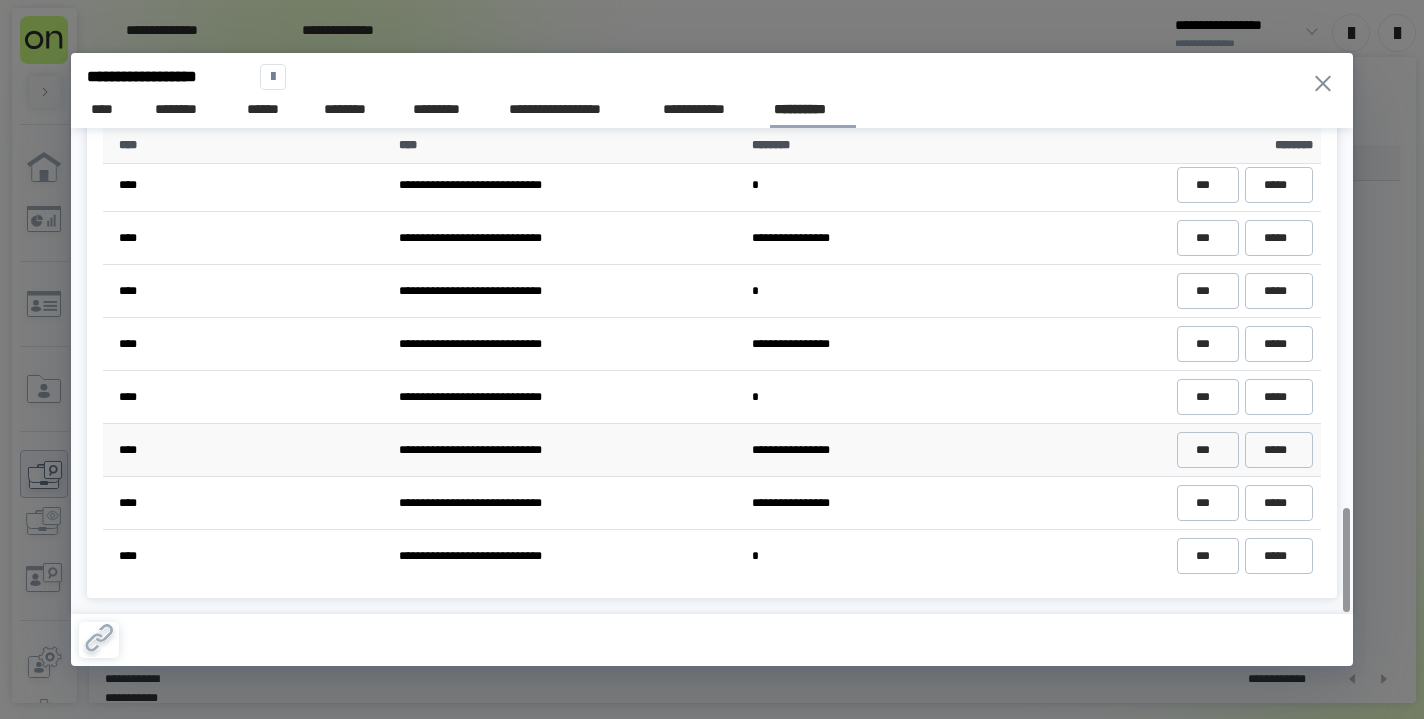 scroll, scrollTop: 1768, scrollLeft: 0, axis: vertical 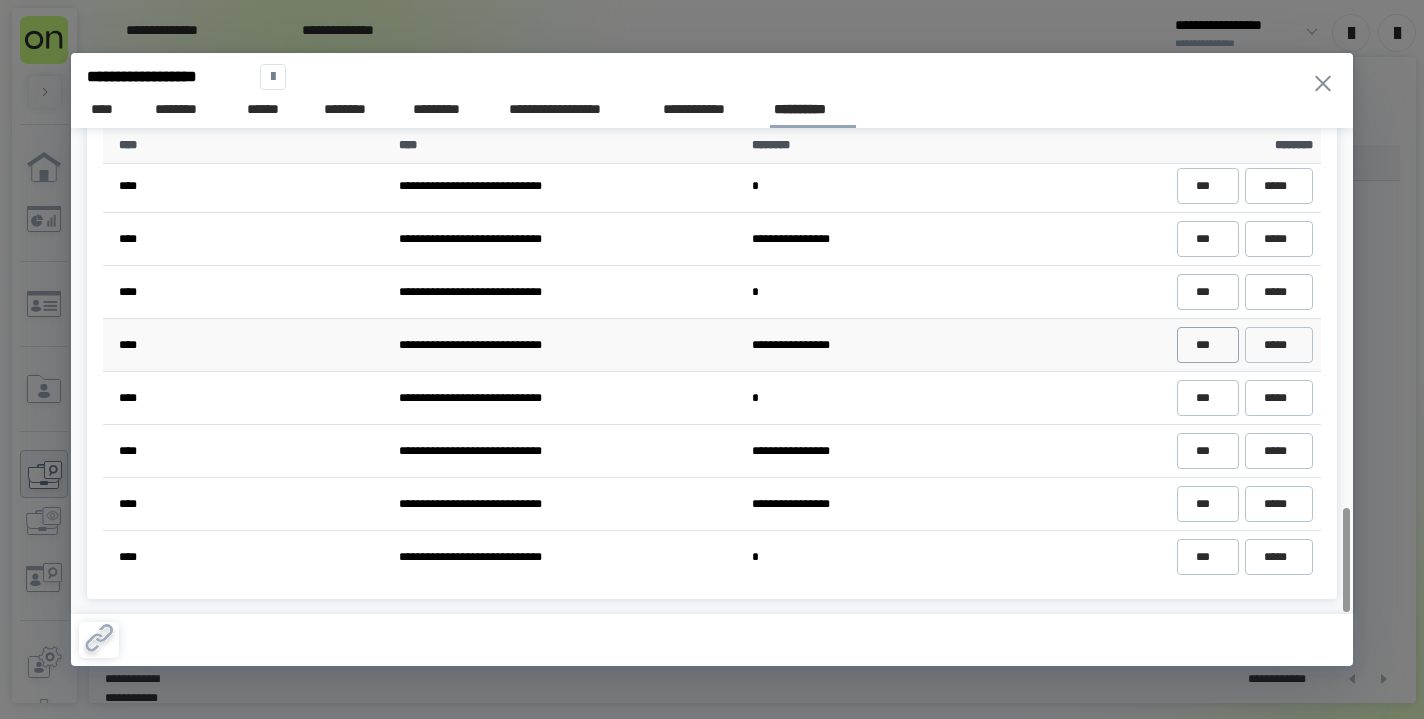 click on "***" at bounding box center (1207, 345) 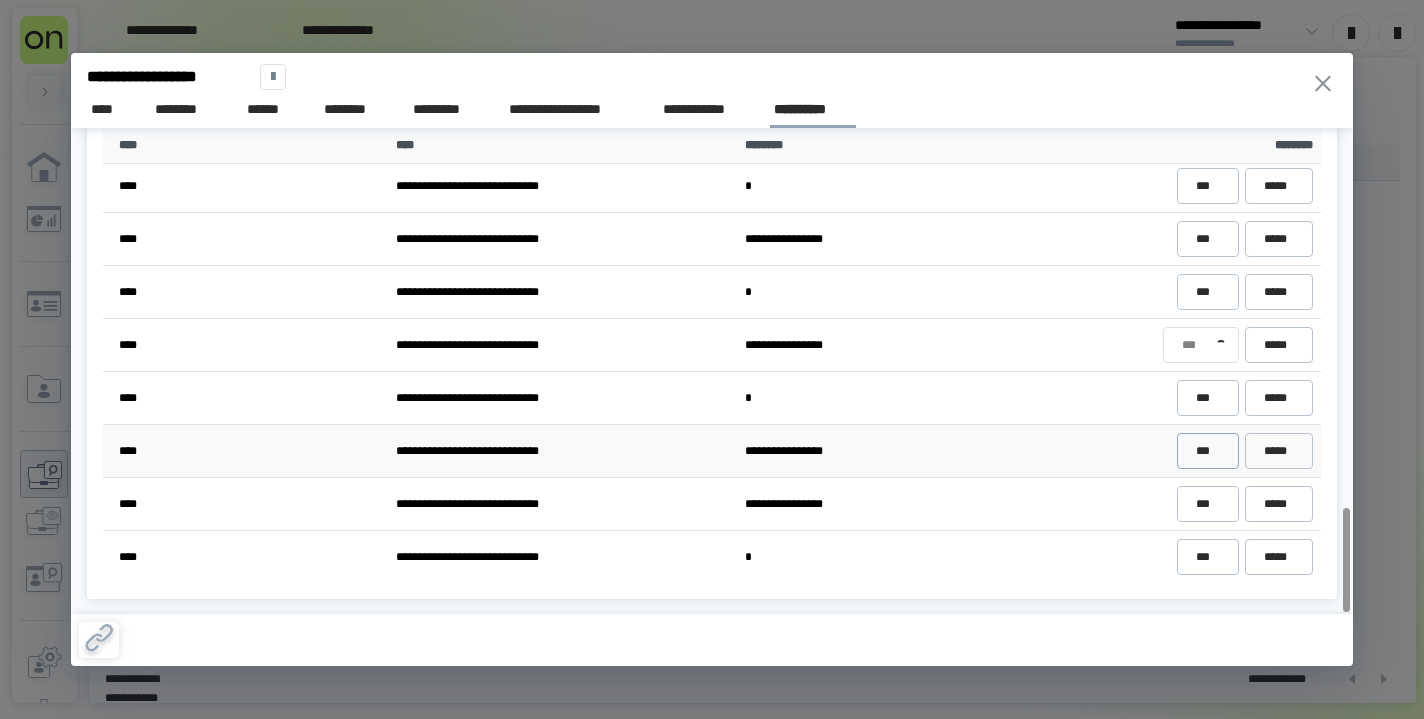 click on "***" at bounding box center (1207, 451) 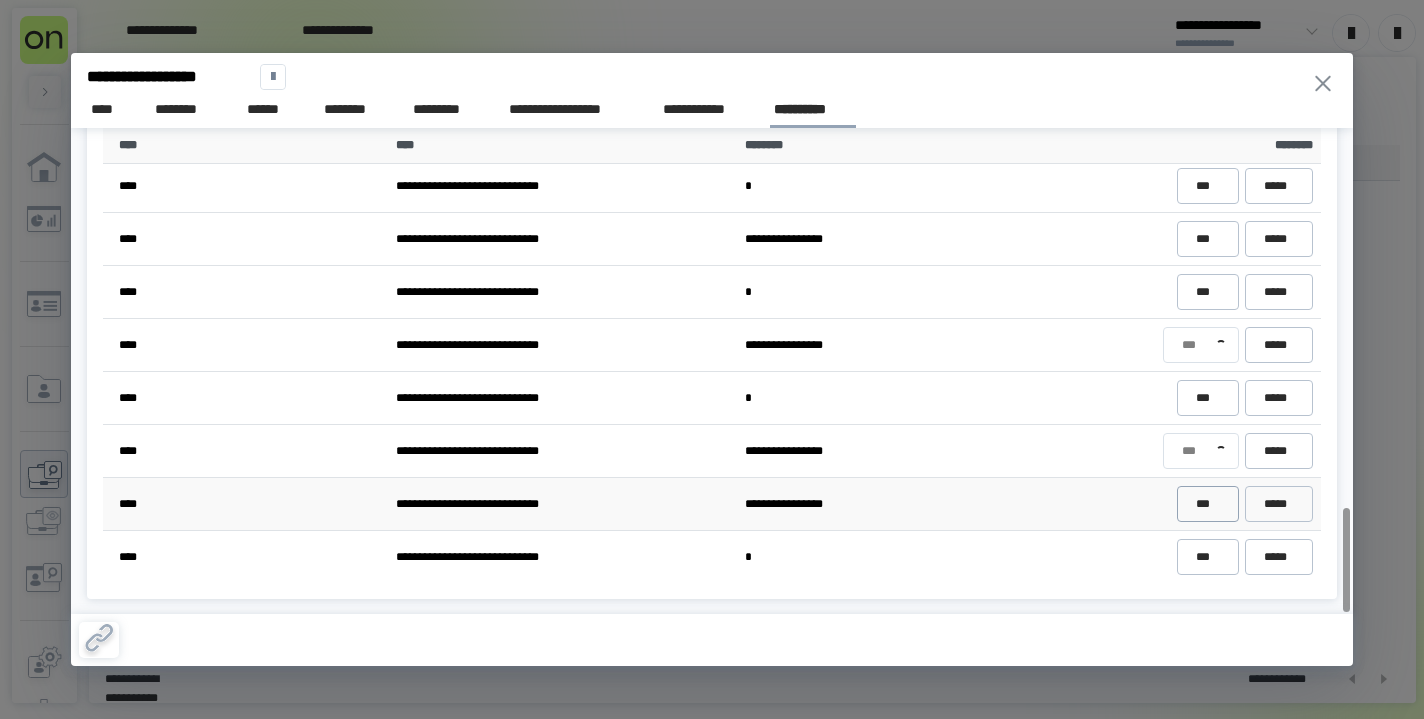click on "***" at bounding box center [1207, 504] 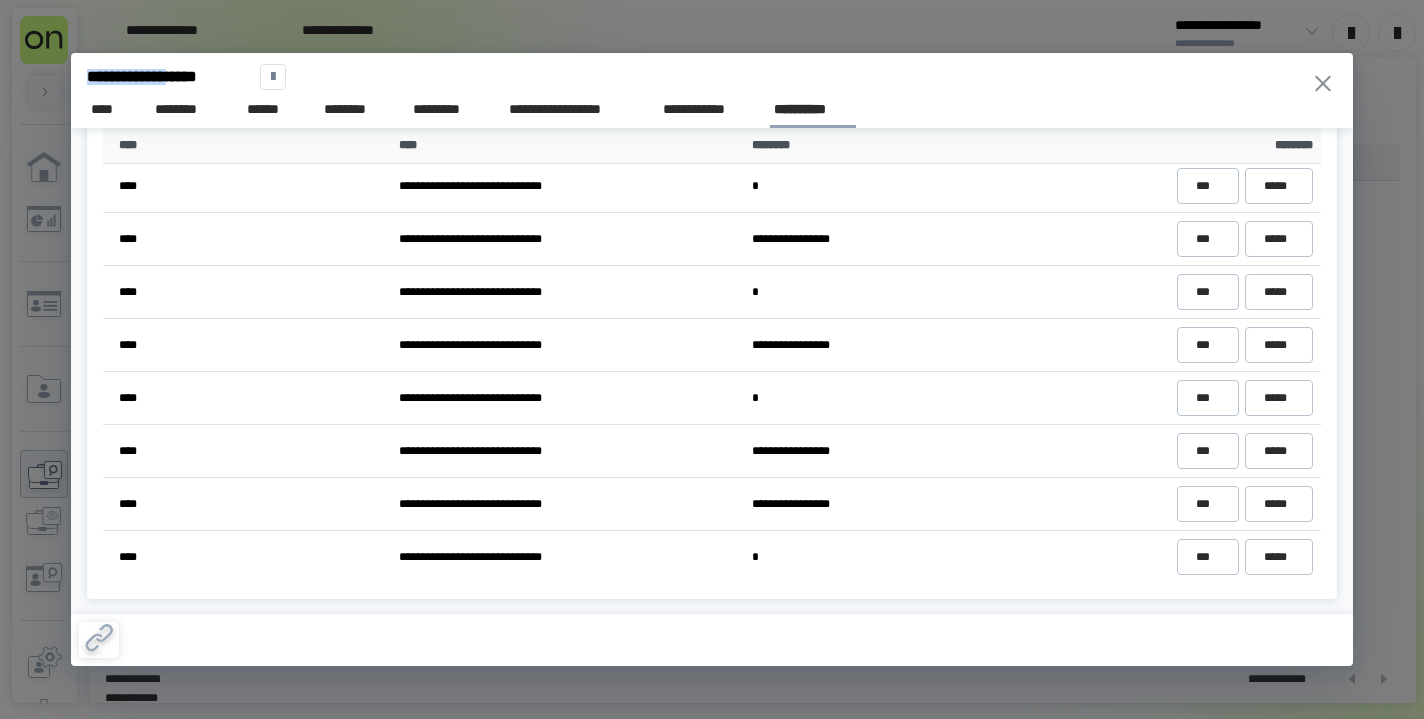 drag, startPoint x: 87, startPoint y: 74, endPoint x: 203, endPoint y: 81, distance: 116.21101 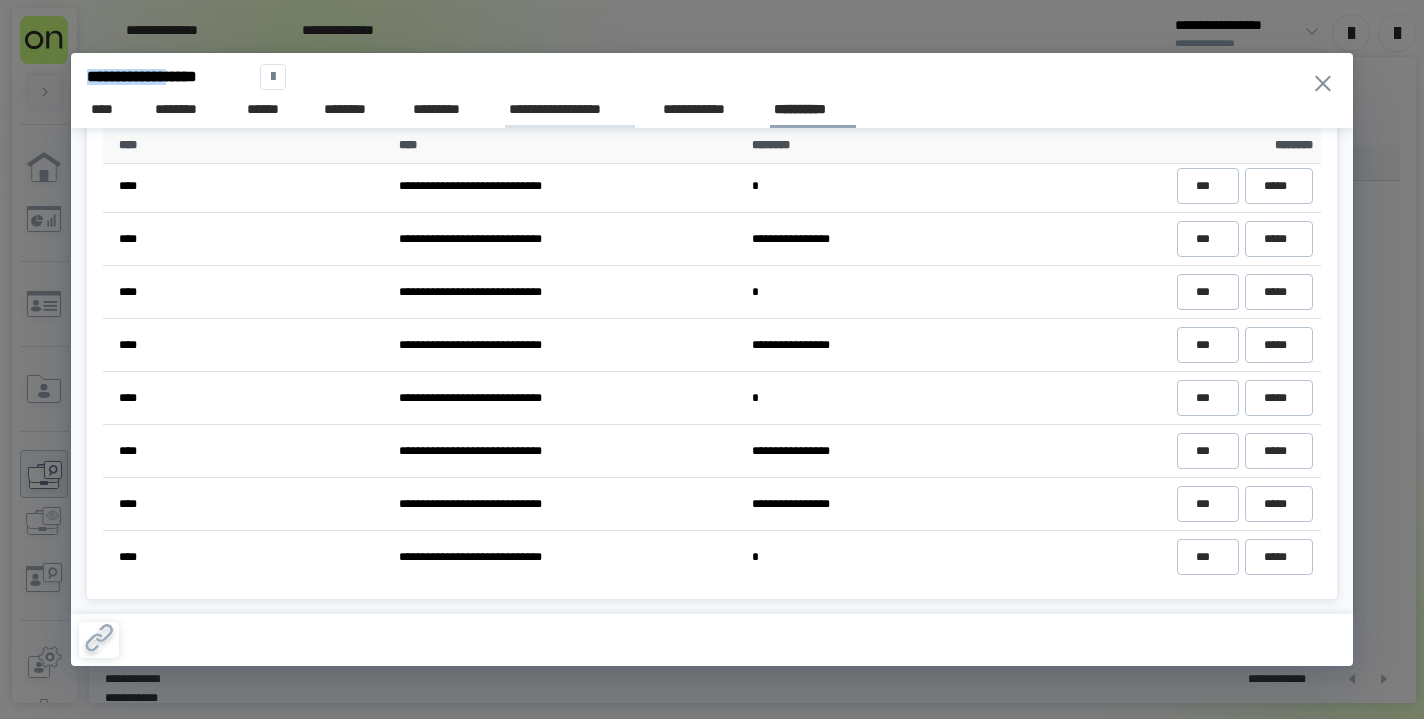 click on "**********" at bounding box center (570, 109) 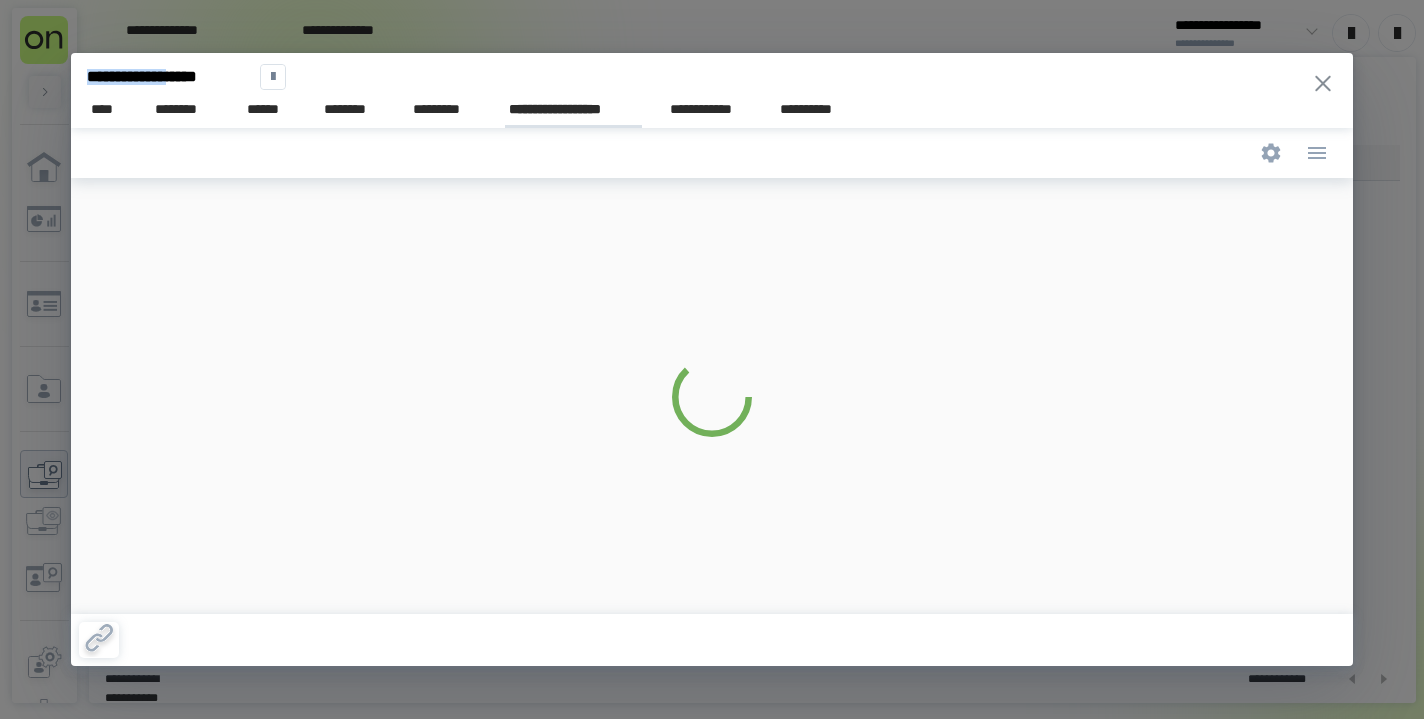 scroll, scrollTop: 0, scrollLeft: 0, axis: both 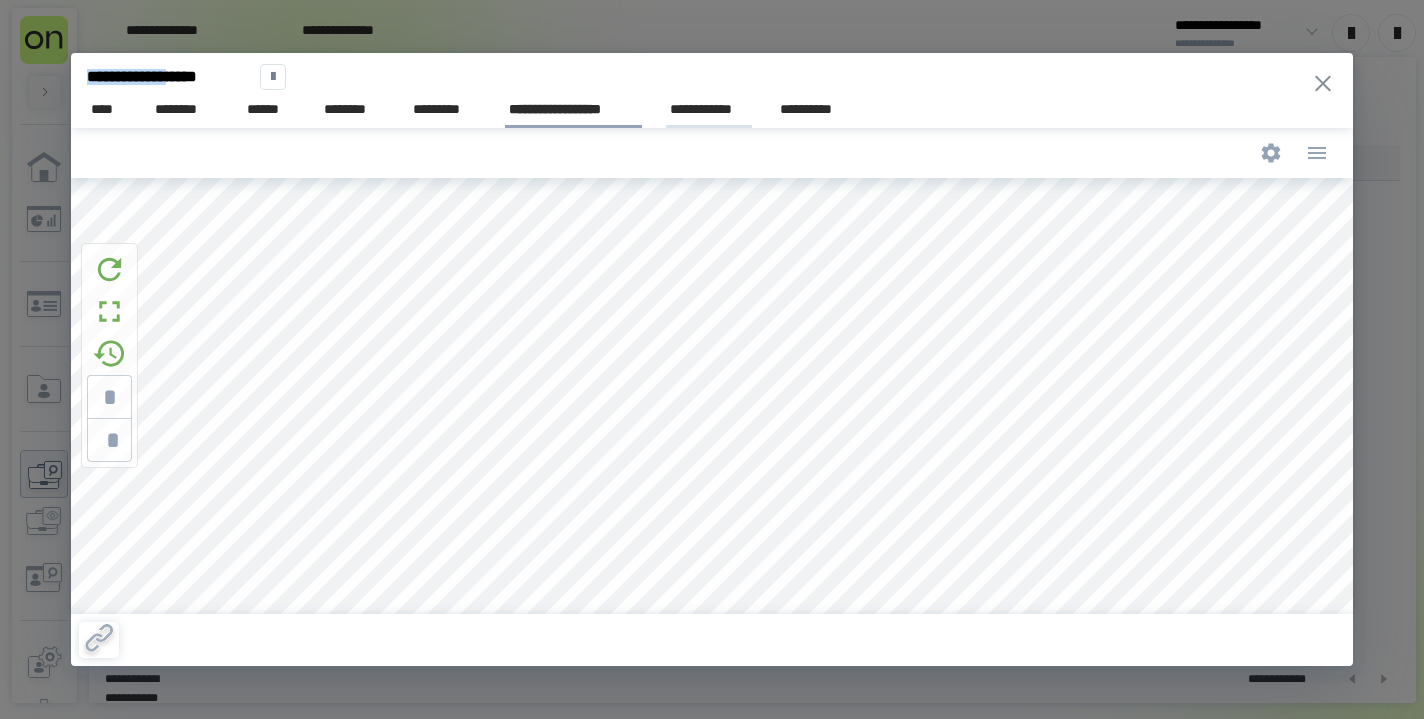 click on "**********" at bounding box center (709, 109) 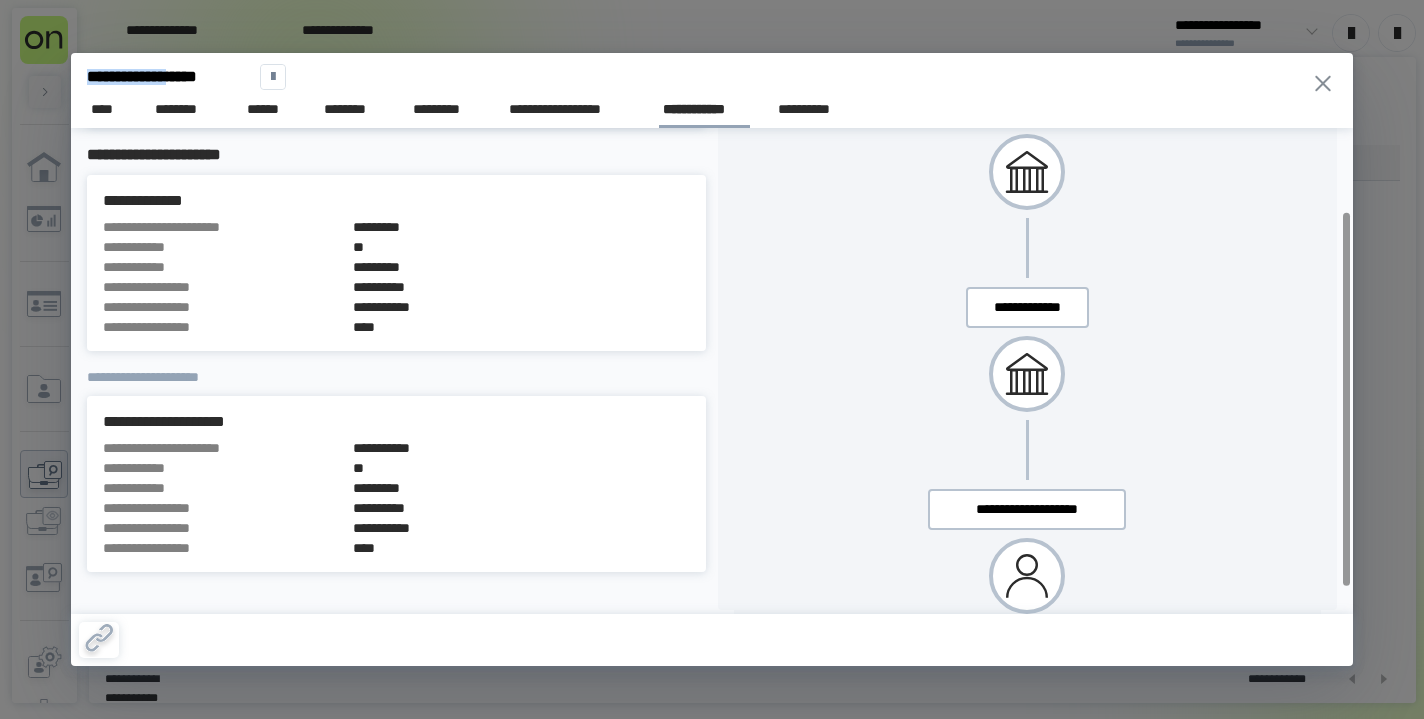 scroll, scrollTop: 99, scrollLeft: 0, axis: vertical 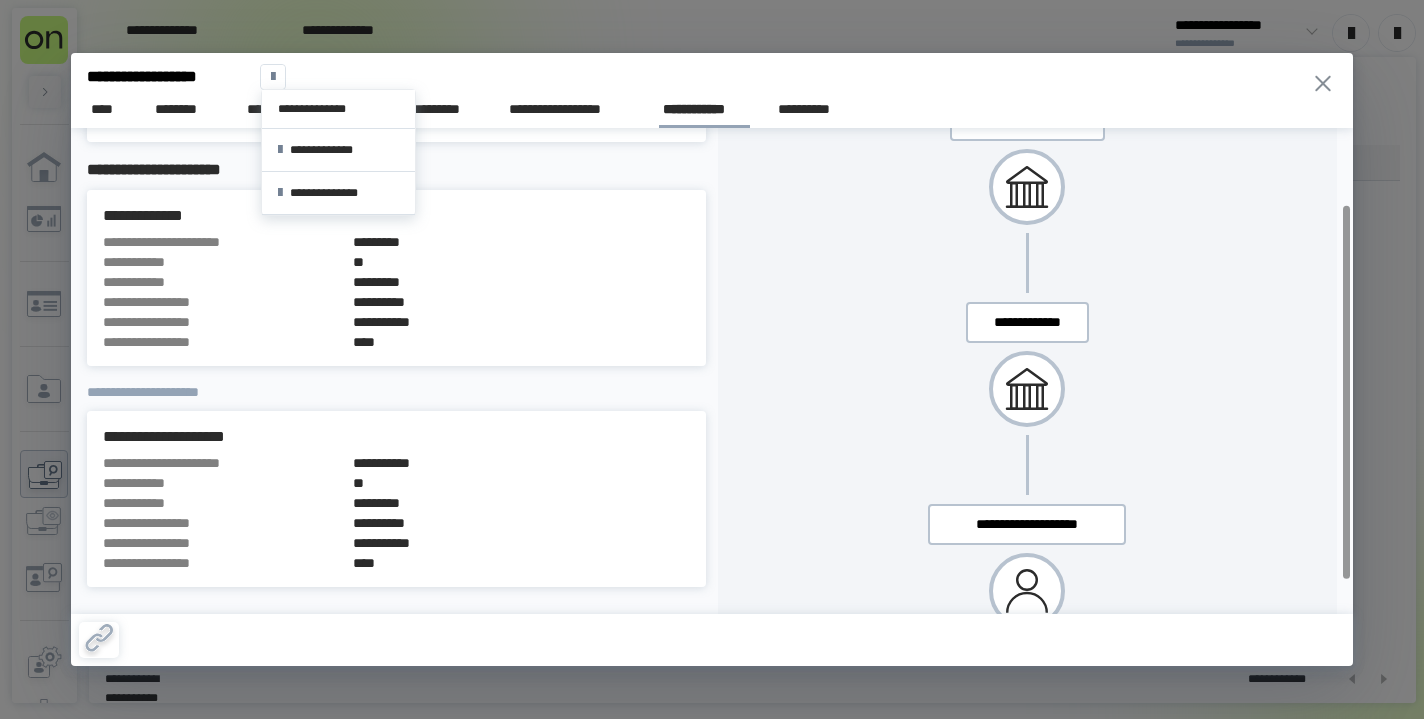 click at bounding box center [273, 77] 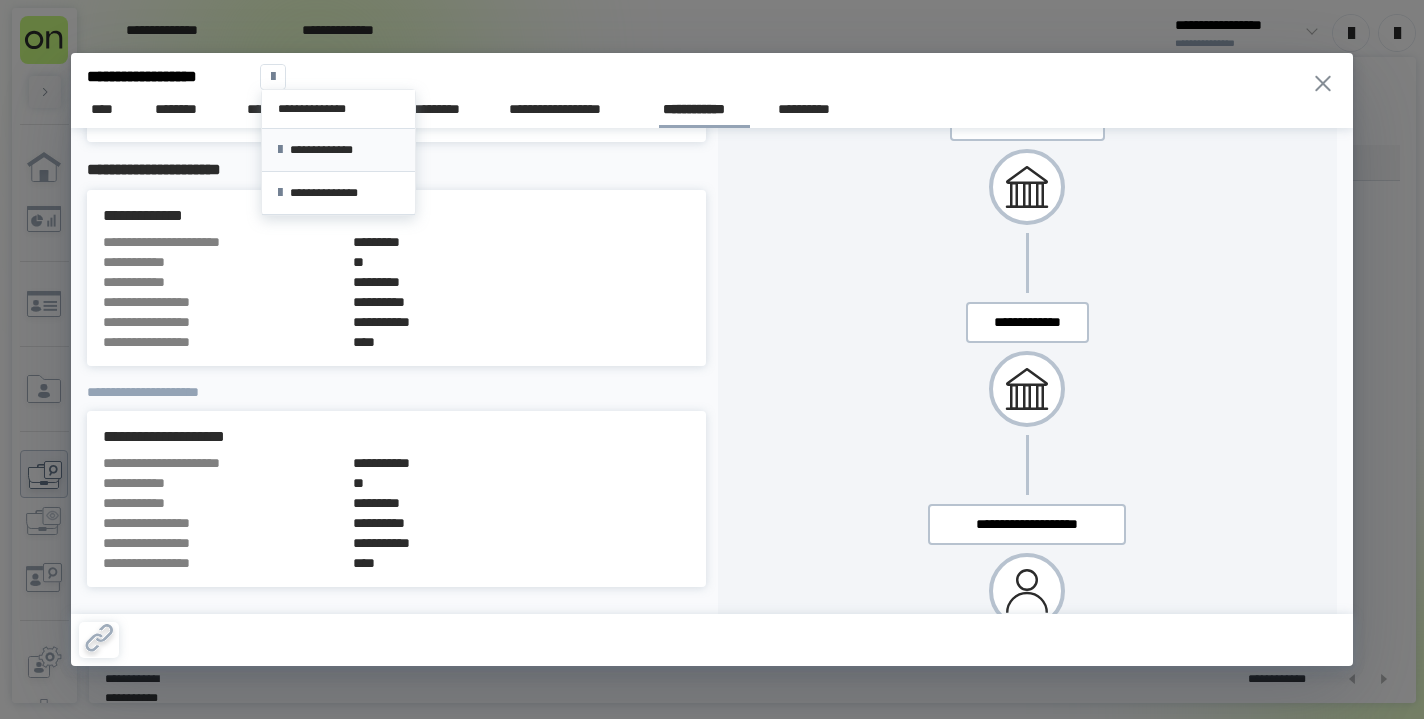 click on "**********" at bounding box center (338, 150) 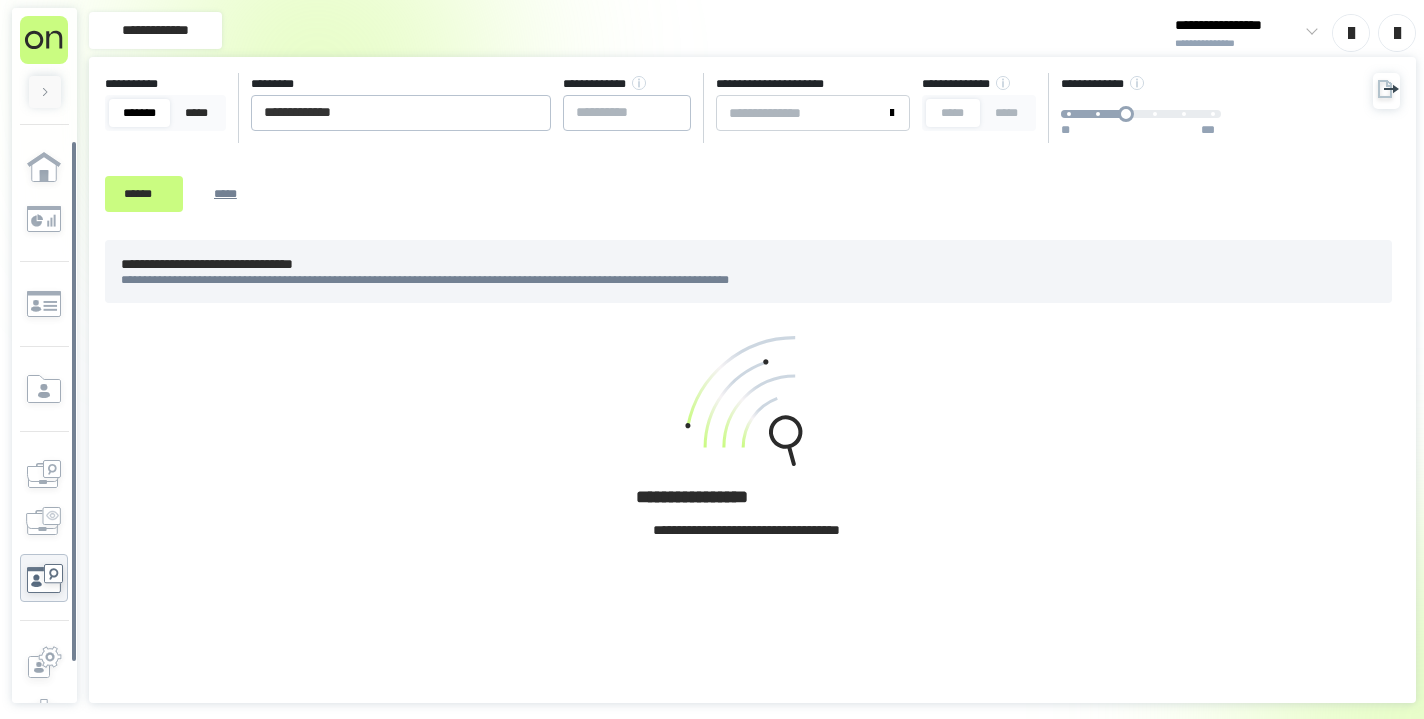 scroll, scrollTop: 0, scrollLeft: 0, axis: both 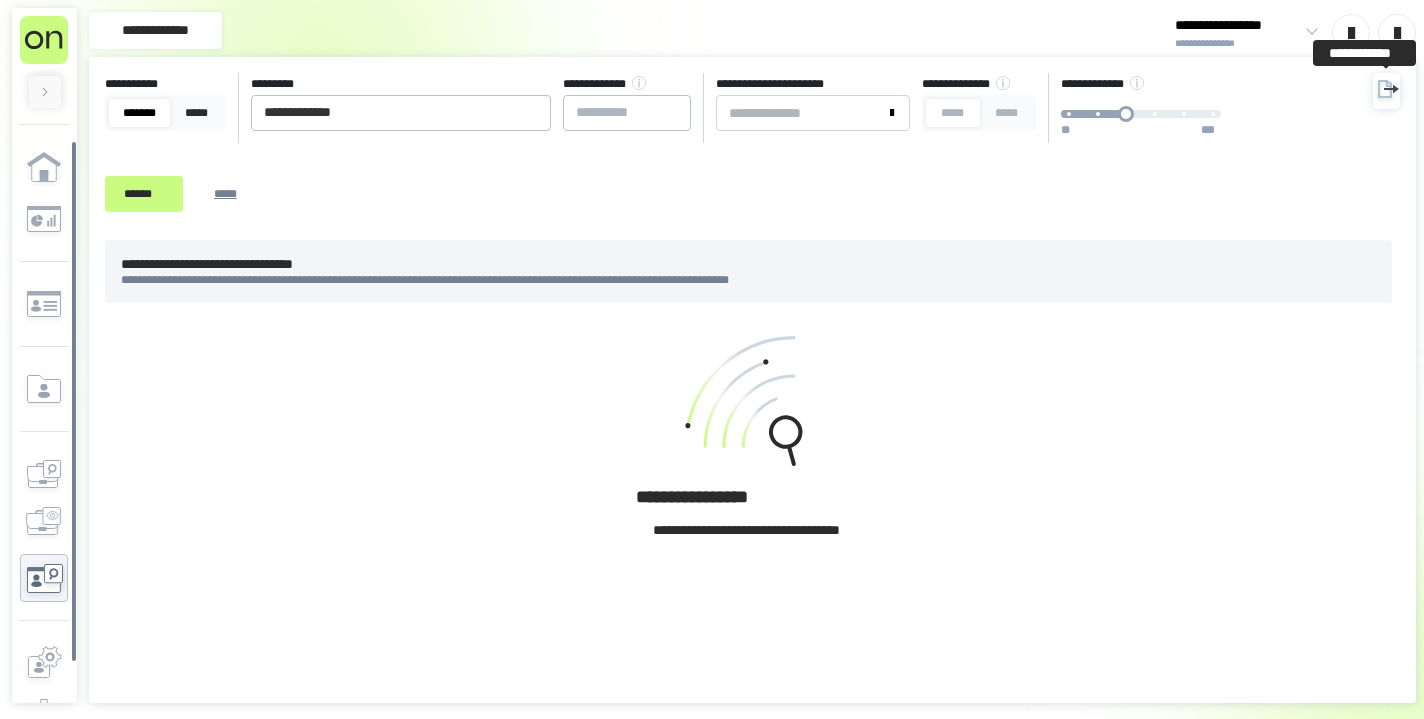 click 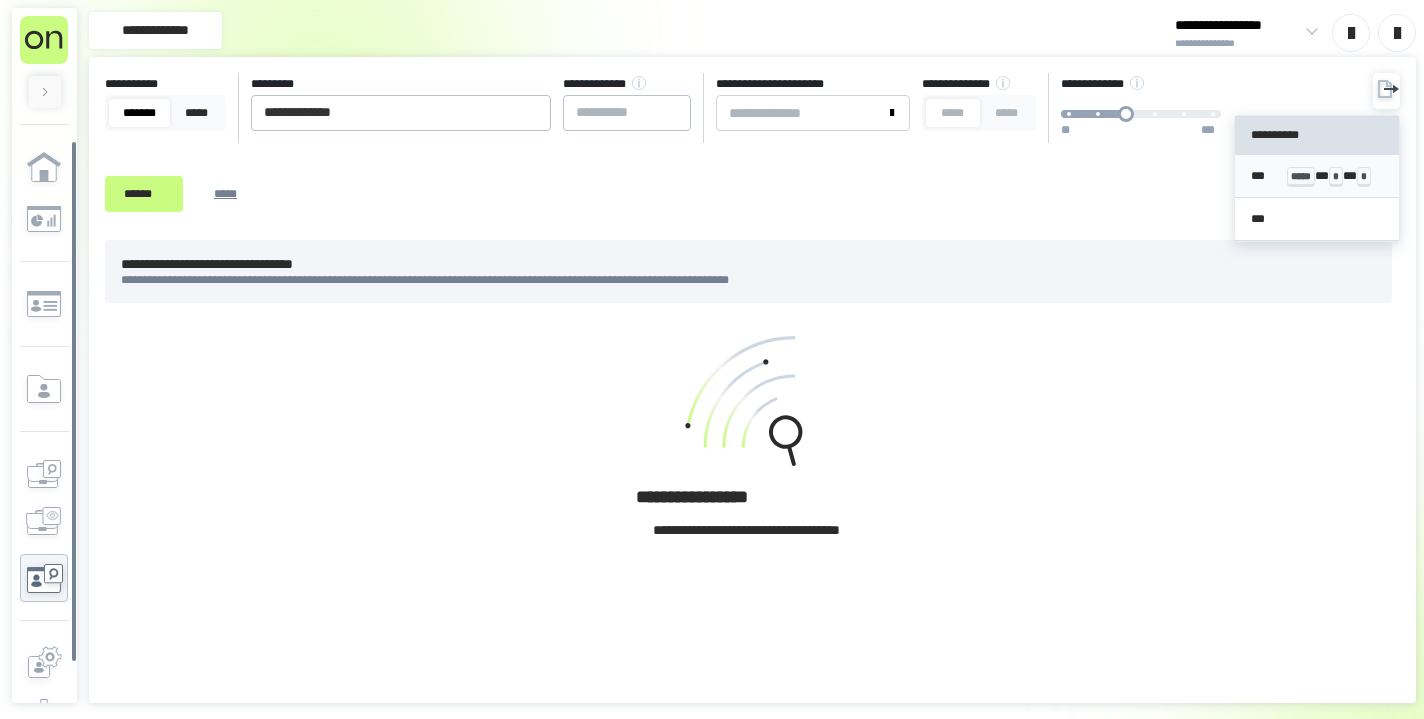 click on "*** ***** * * *   *" at bounding box center (1317, 176) 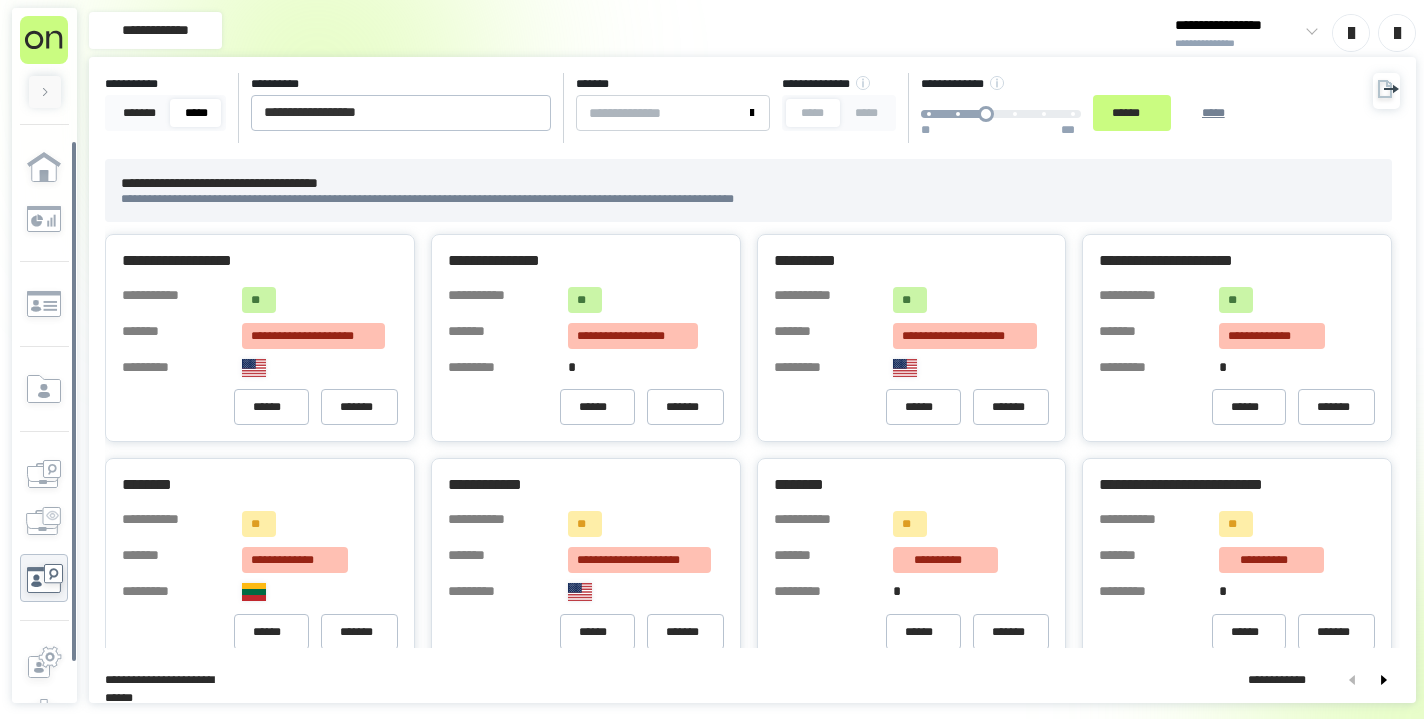 scroll, scrollTop: 0, scrollLeft: 0, axis: both 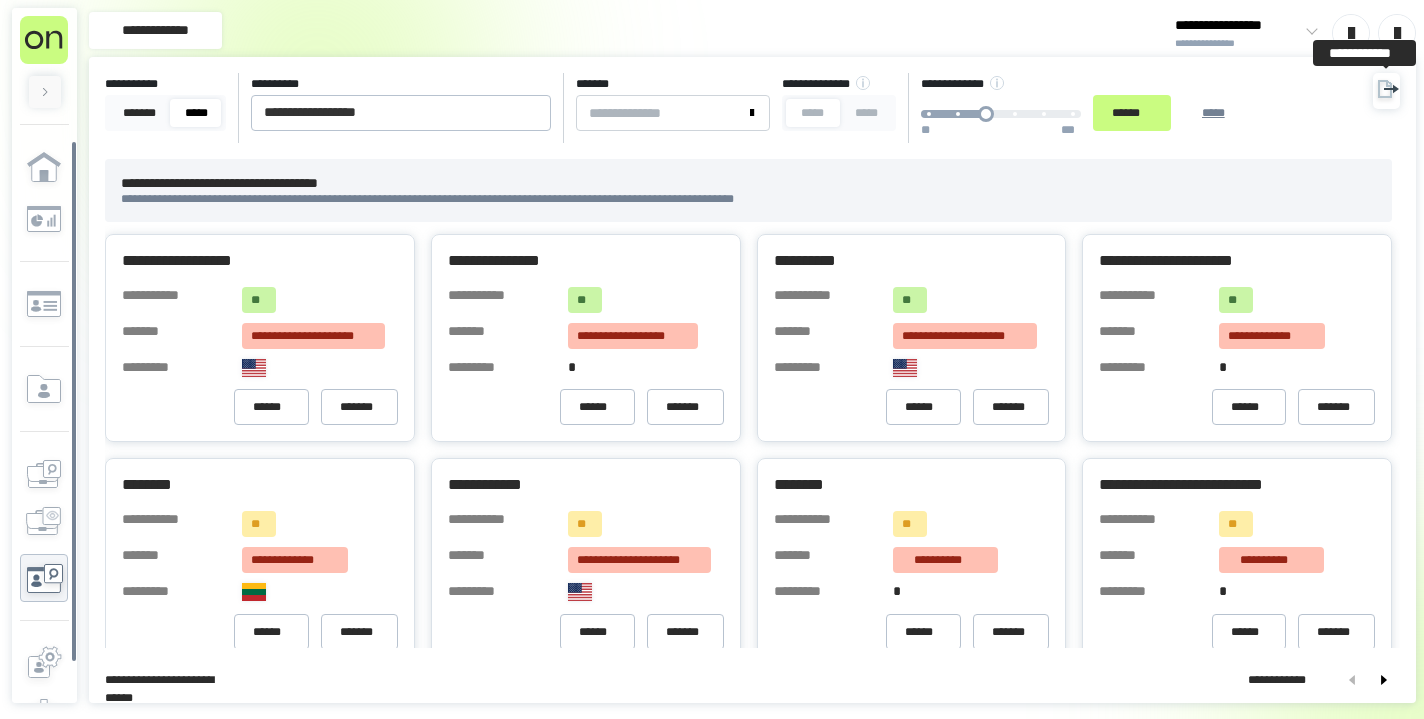 click 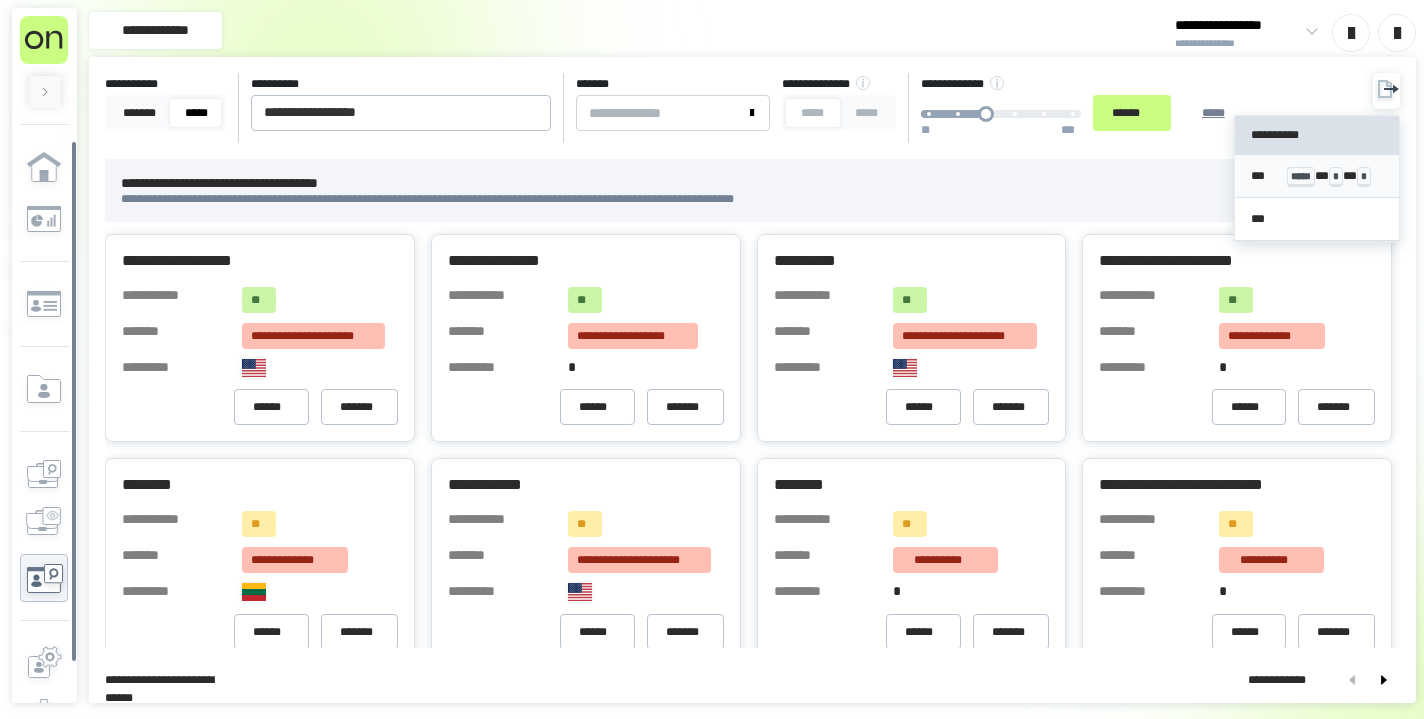 click on "*** ***** * * *   *" at bounding box center [1317, 176] 